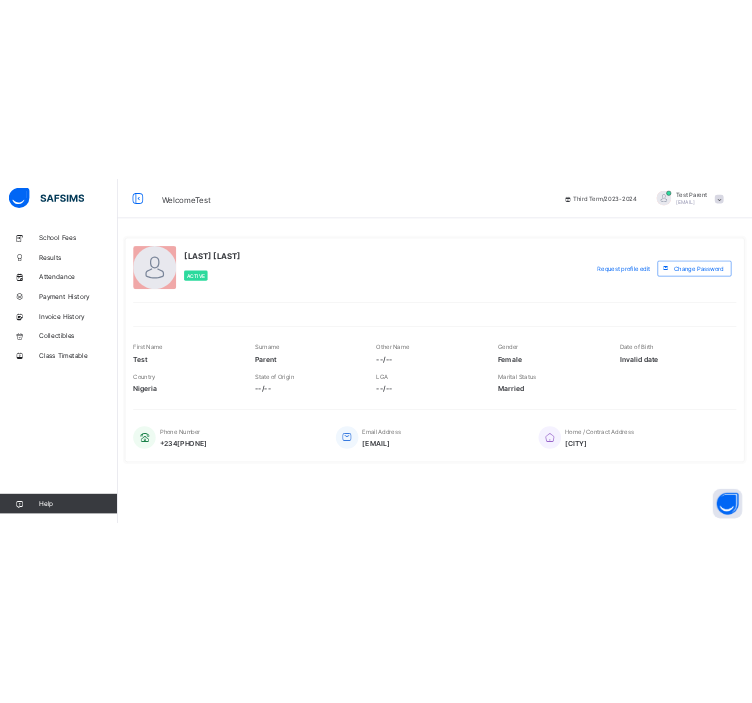 scroll, scrollTop: 0, scrollLeft: 0, axis: both 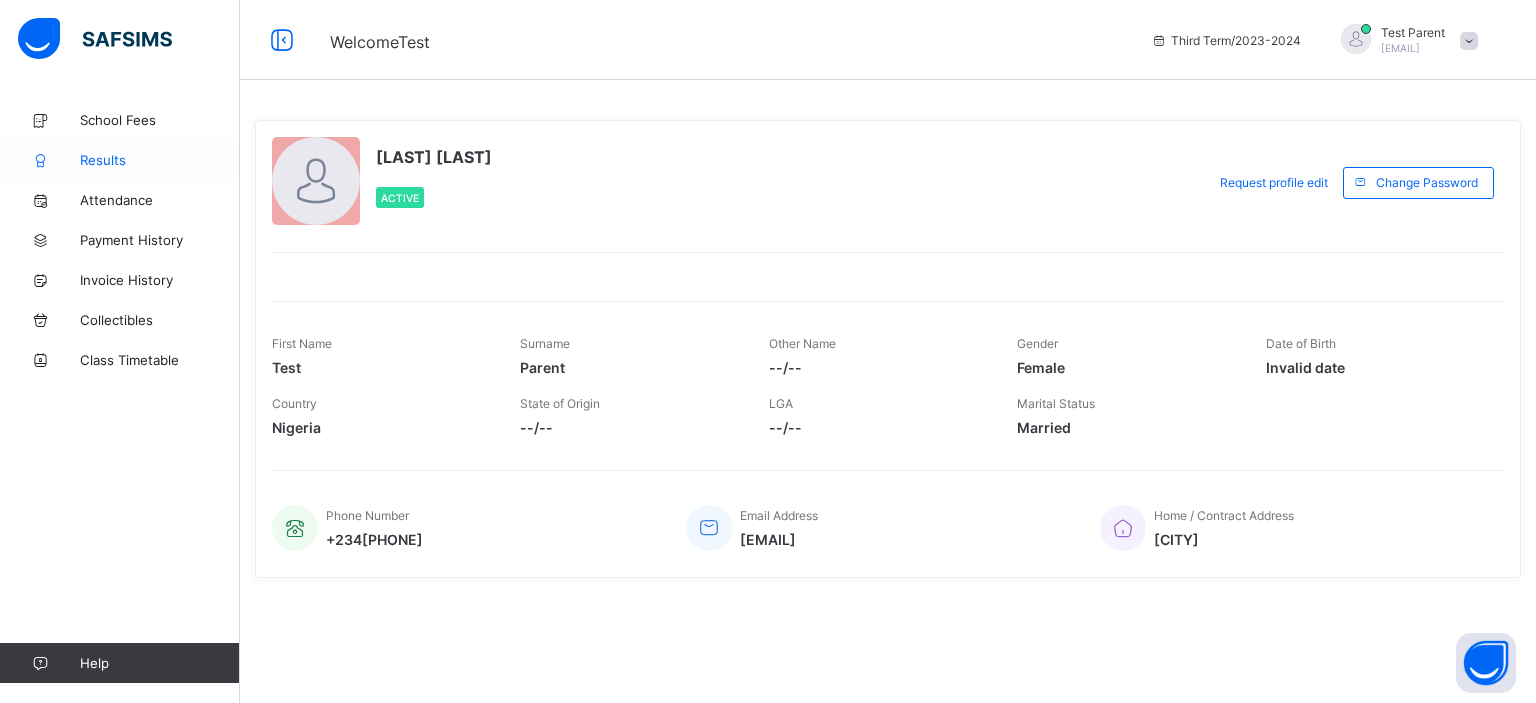 click on "Results" at bounding box center [160, 160] 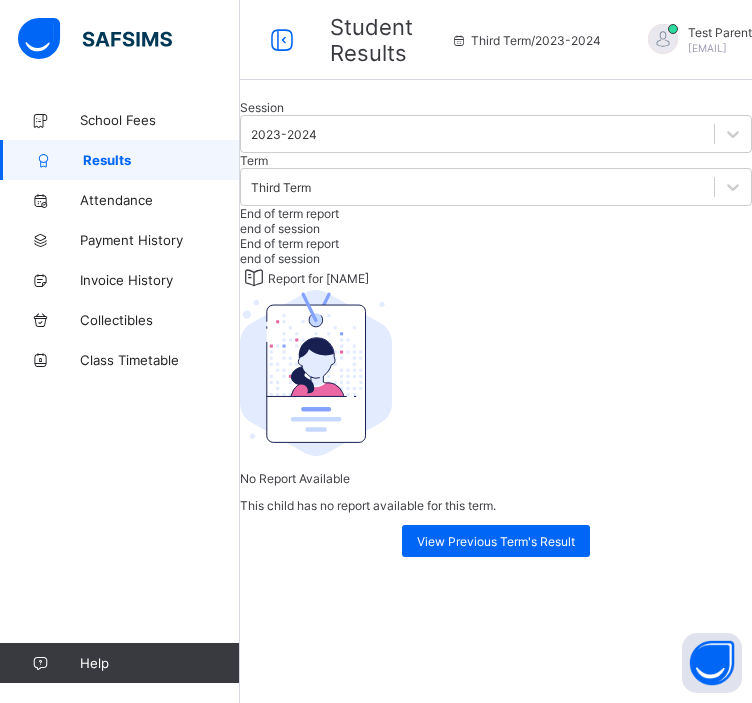 scroll, scrollTop: 204, scrollLeft: 0, axis: vertical 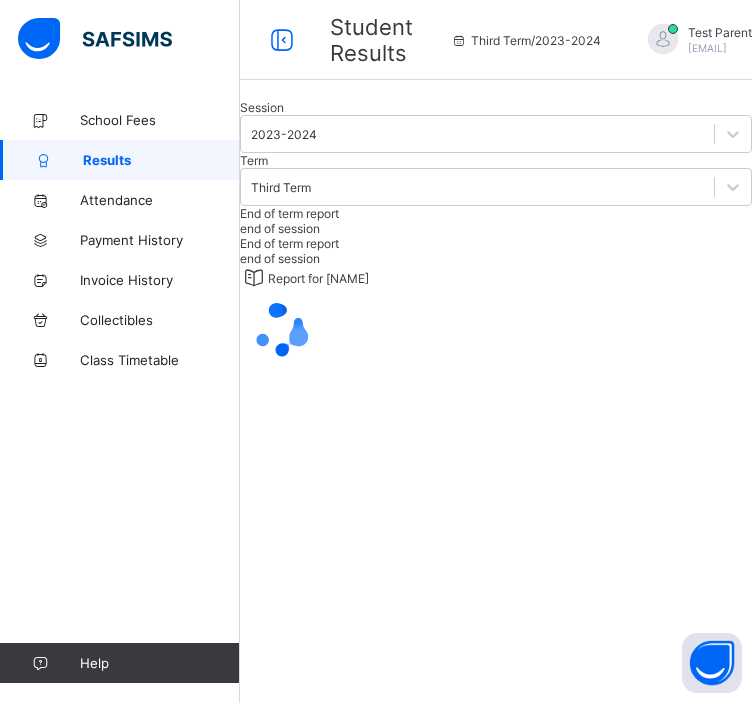 click on "End of term report" at bounding box center (289, 243) 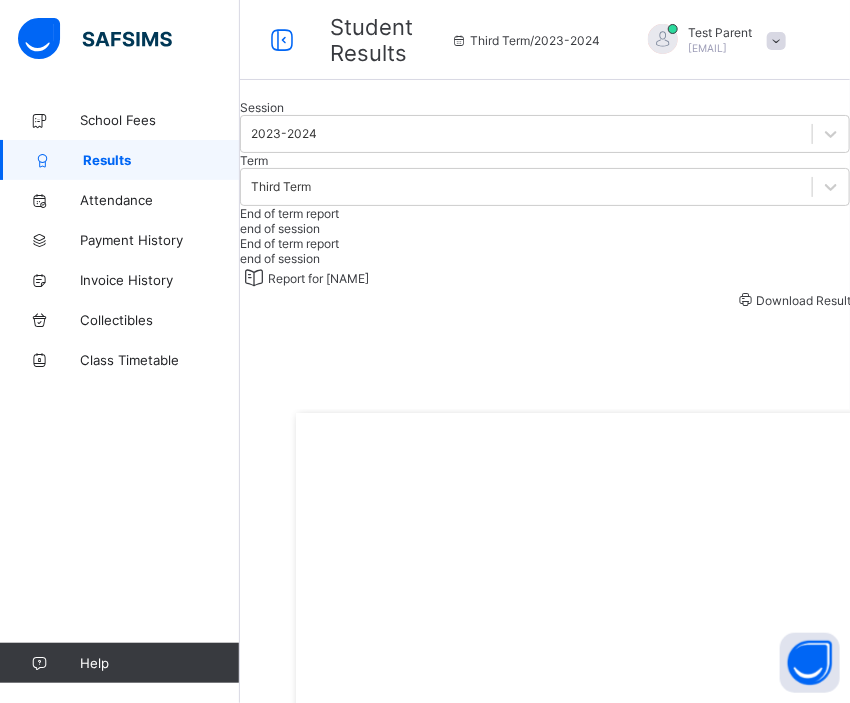 scroll, scrollTop: 94, scrollLeft: 0, axis: vertical 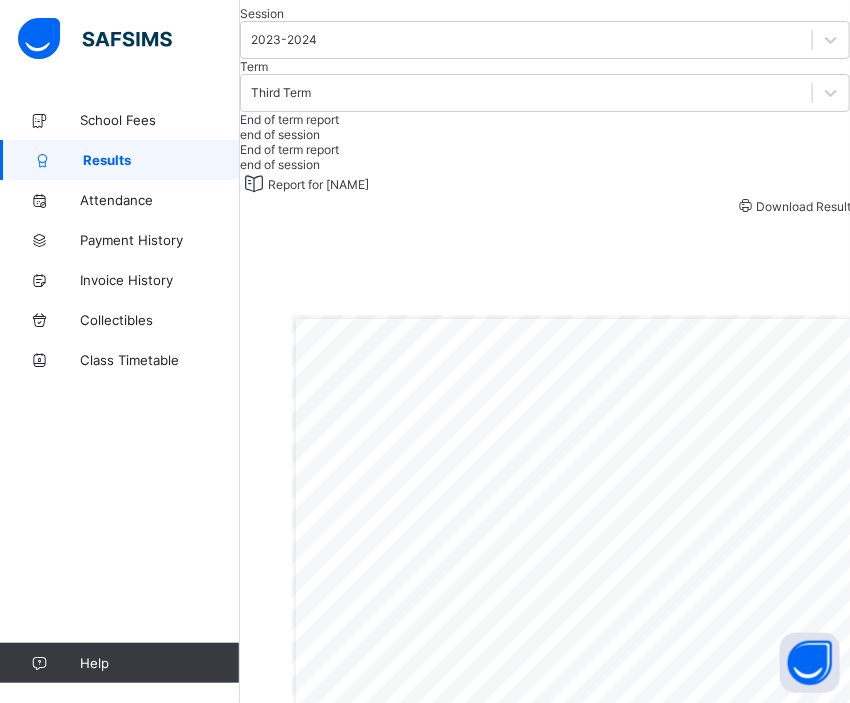 drag, startPoint x: 803, startPoint y: 32, endPoint x: 588, endPoint y: 495, distance: 510.48407 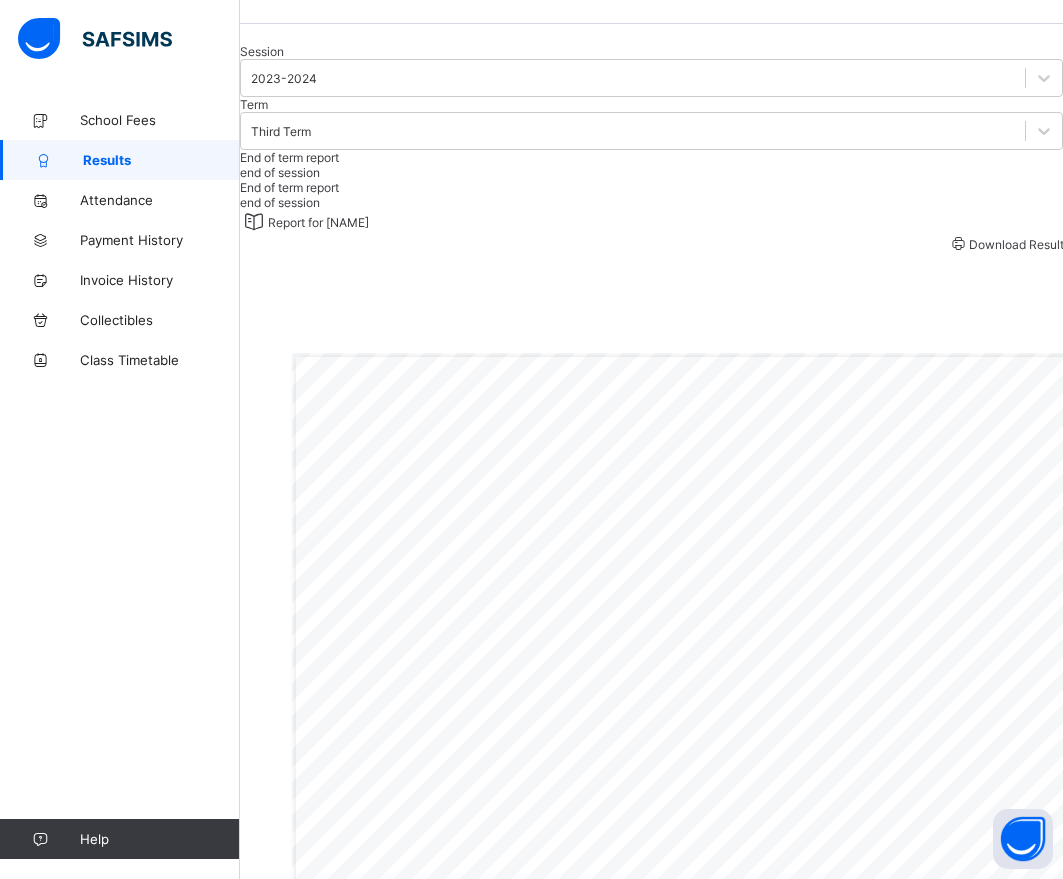 scroll, scrollTop: 31, scrollLeft: 0, axis: vertical 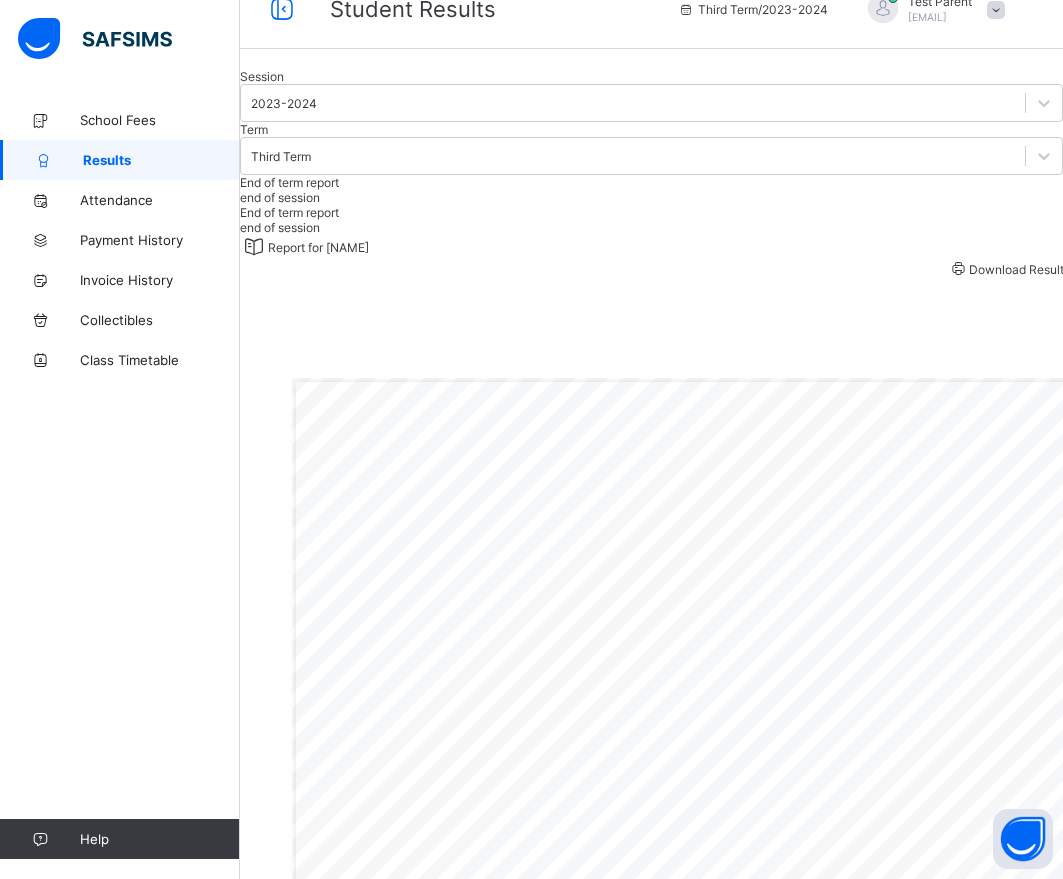 click on "end of session" at bounding box center (280, 197) 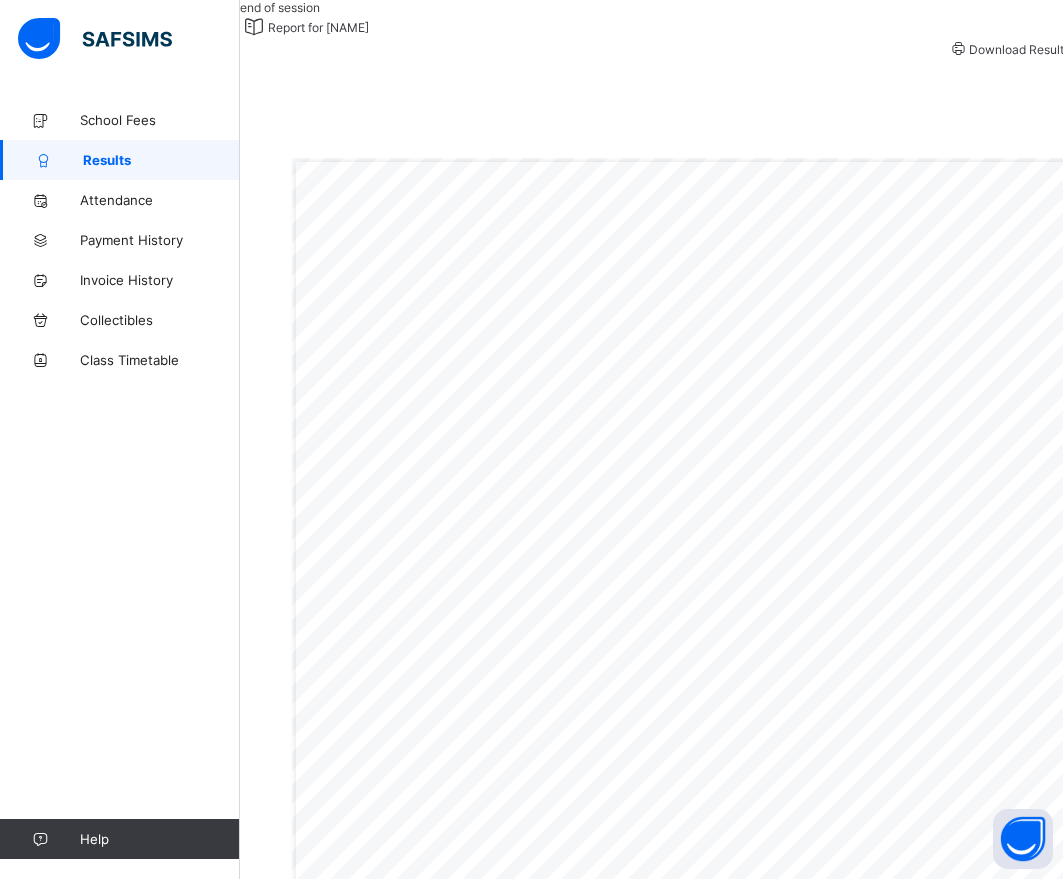 scroll, scrollTop: 0, scrollLeft: 0, axis: both 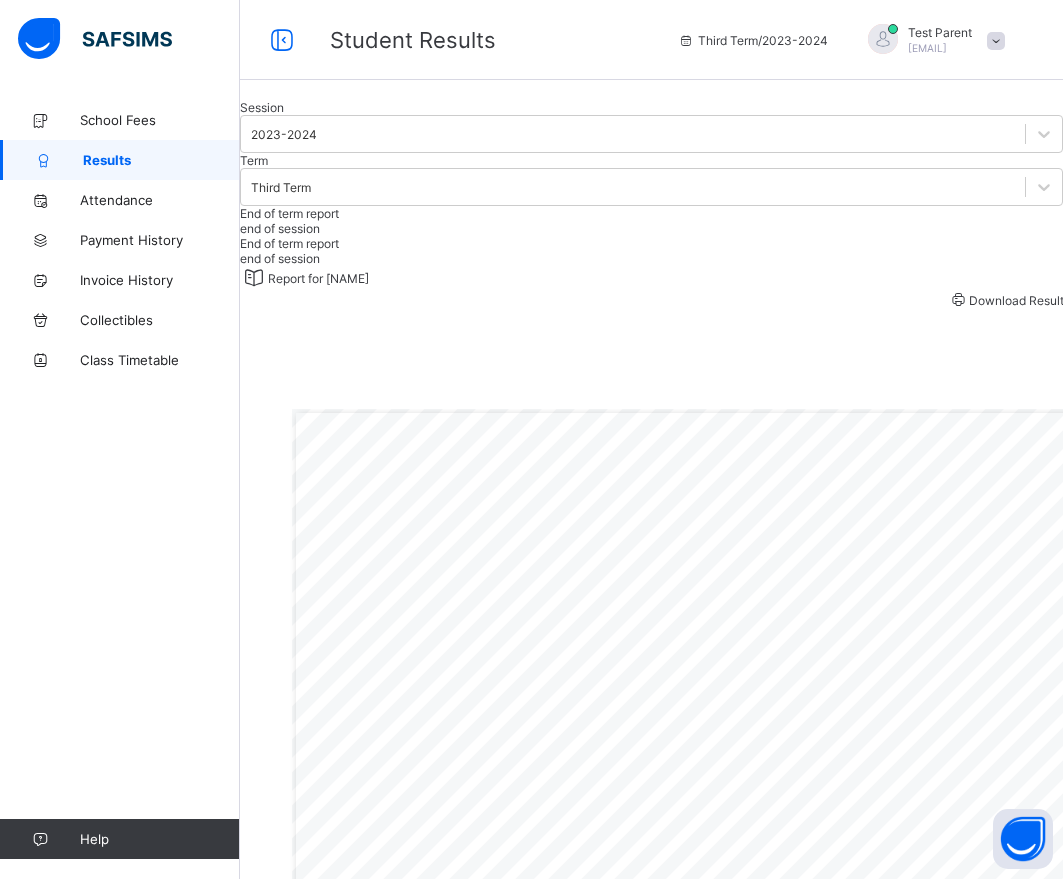 click on "End of term report" at bounding box center [289, 213] 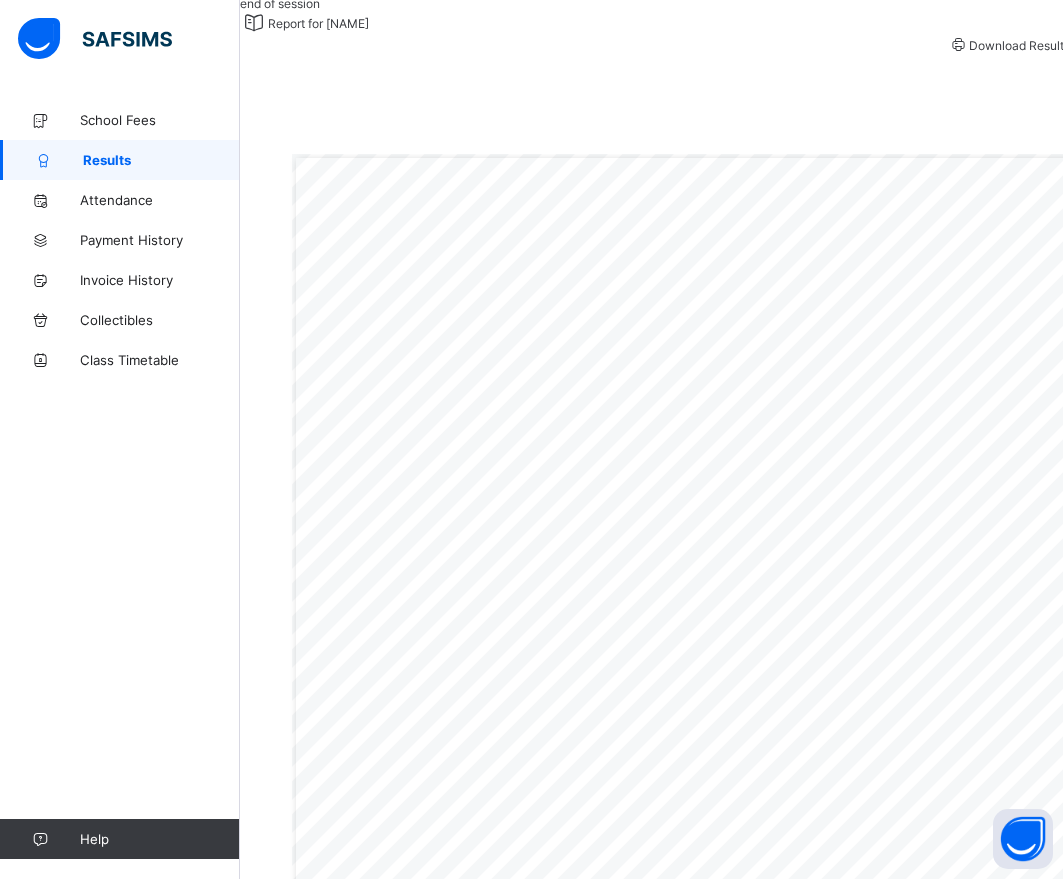 scroll, scrollTop: 0, scrollLeft: 0, axis: both 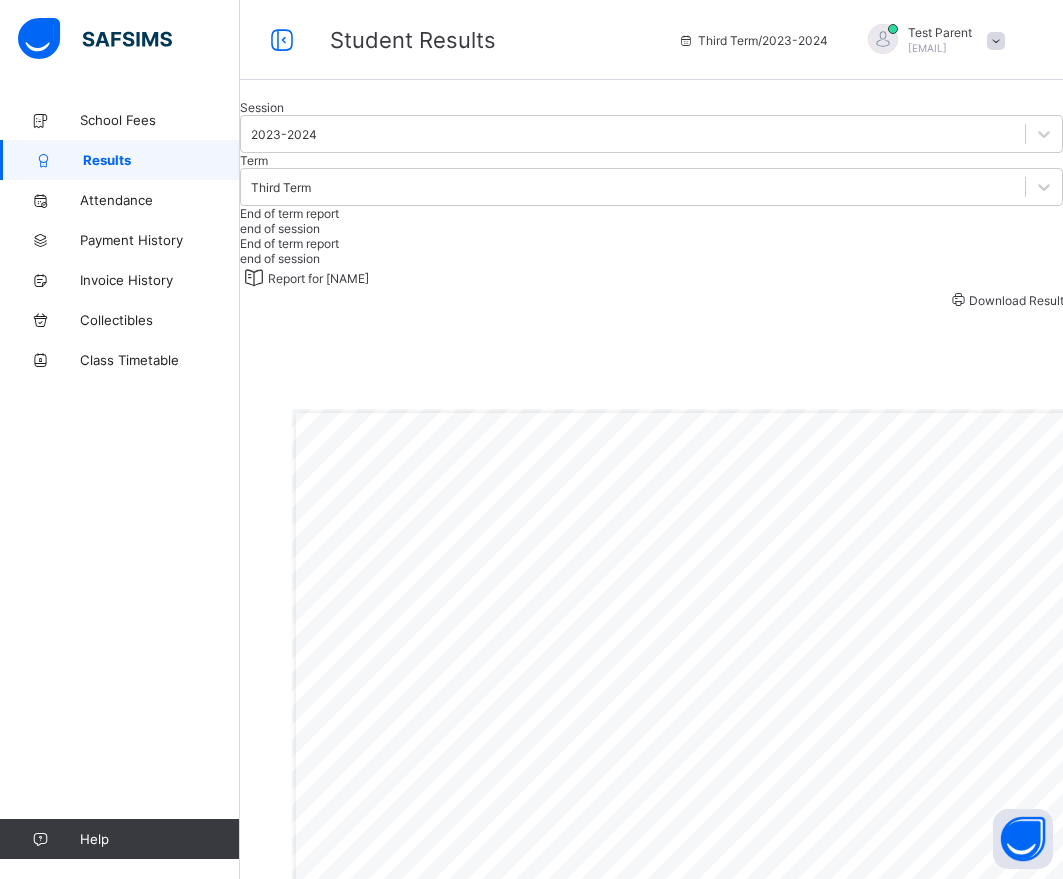 click on "end of session" at bounding box center (280, 228) 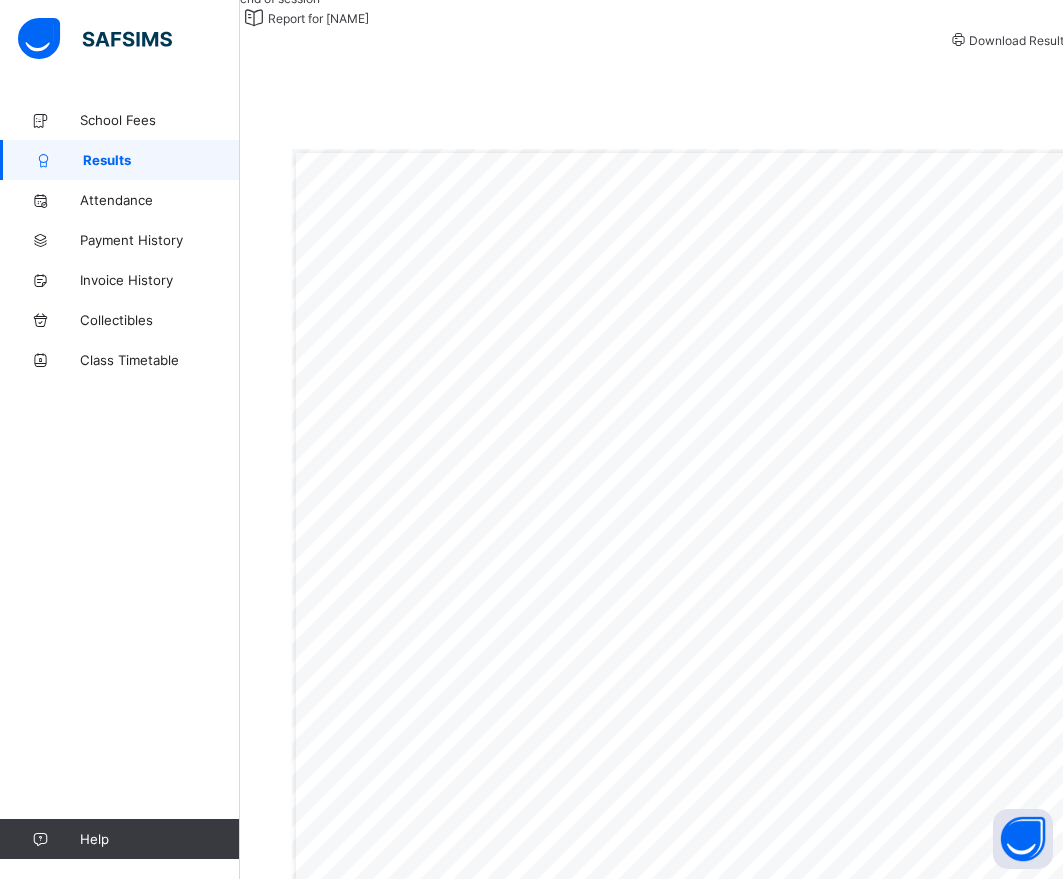 scroll, scrollTop: 0, scrollLeft: 0, axis: both 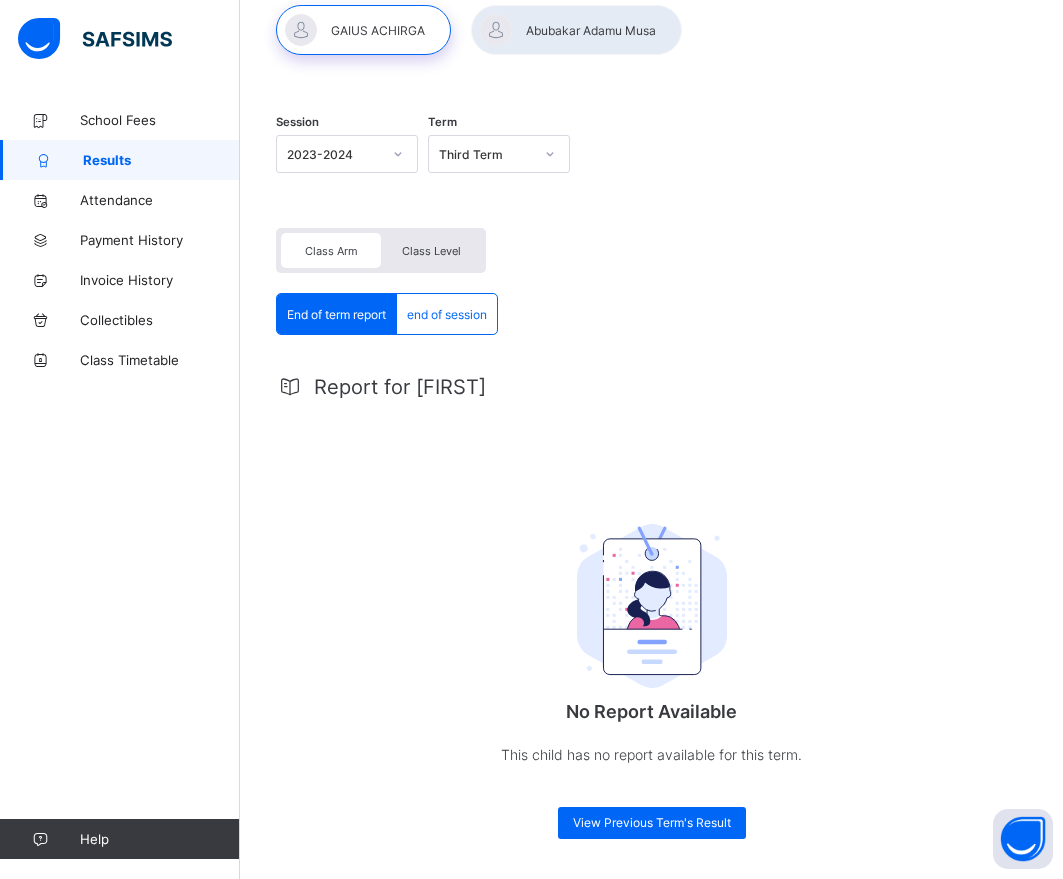 click on "end of session" at bounding box center [447, 314] 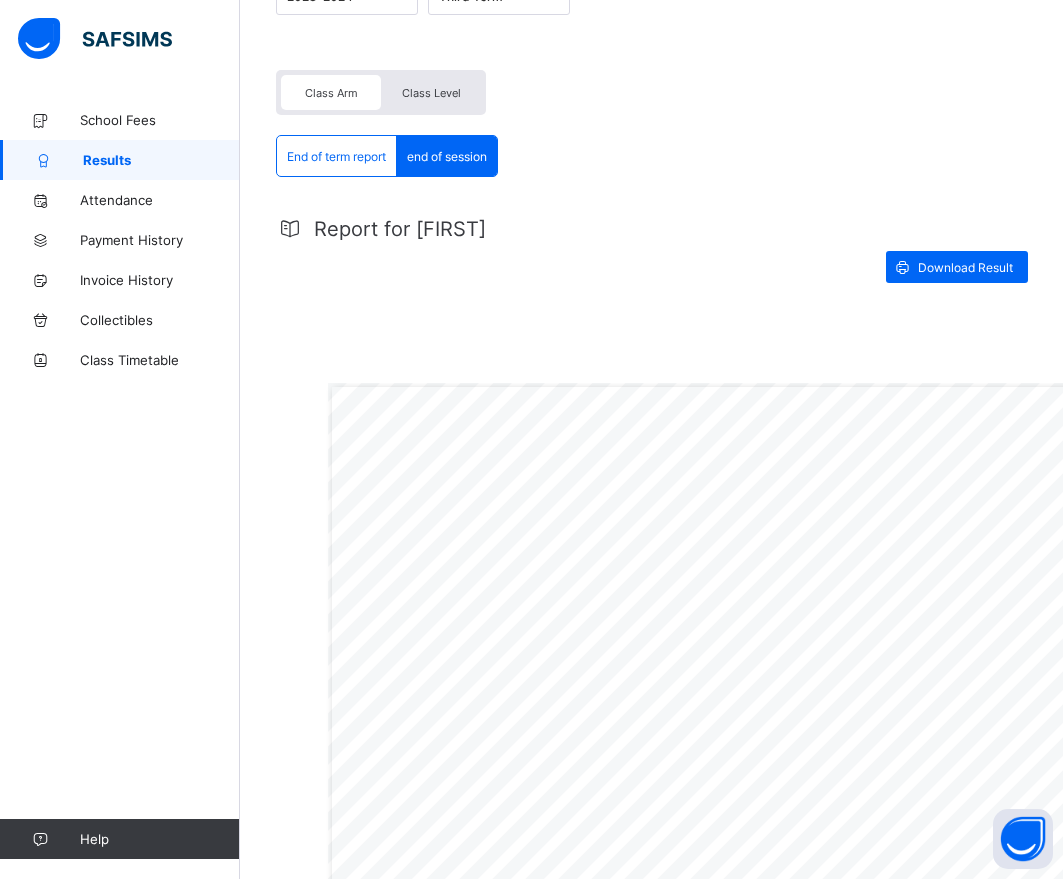 scroll, scrollTop: 285, scrollLeft: 0, axis: vertical 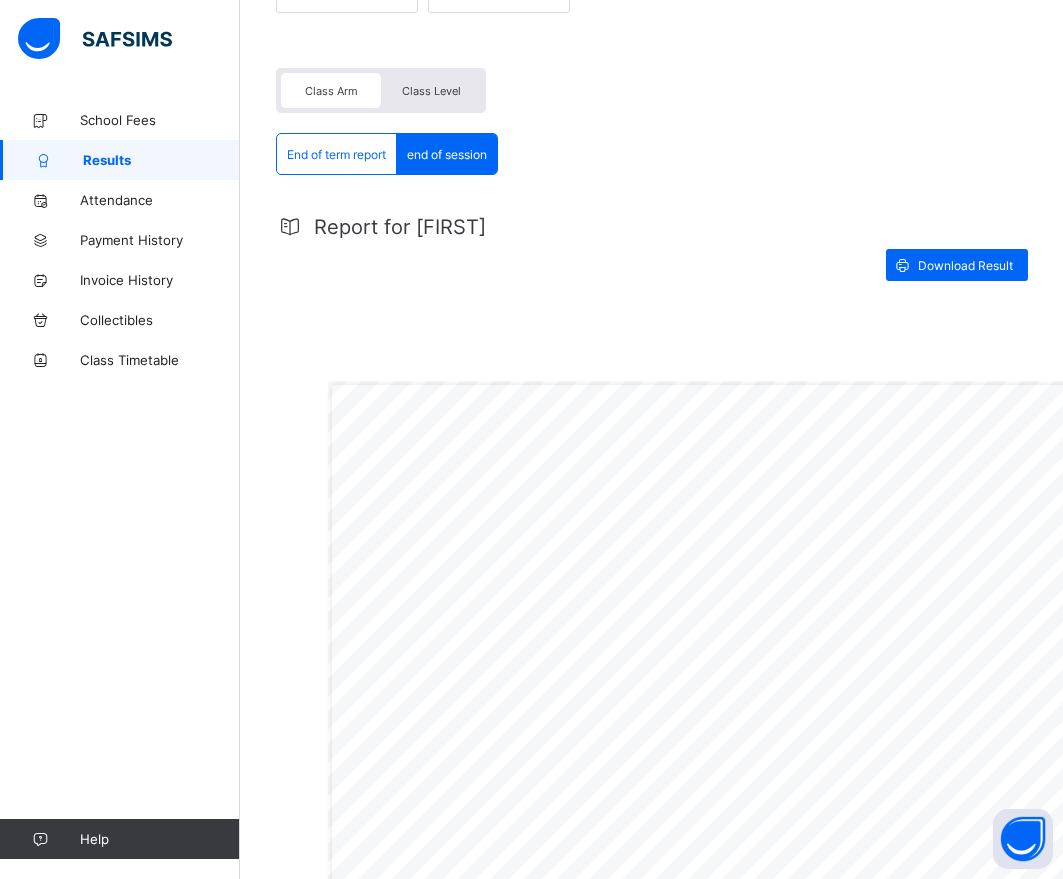 click on "End of term report" at bounding box center (336, 154) 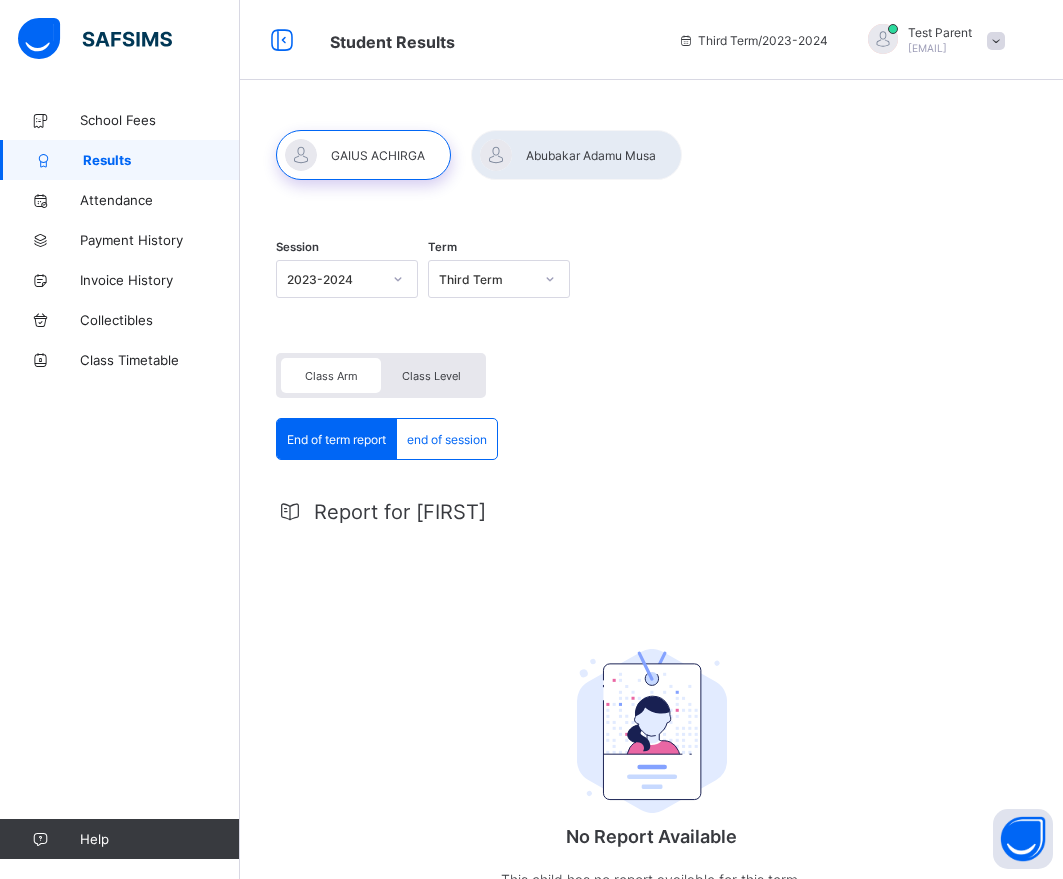 scroll, scrollTop: 127, scrollLeft: 0, axis: vertical 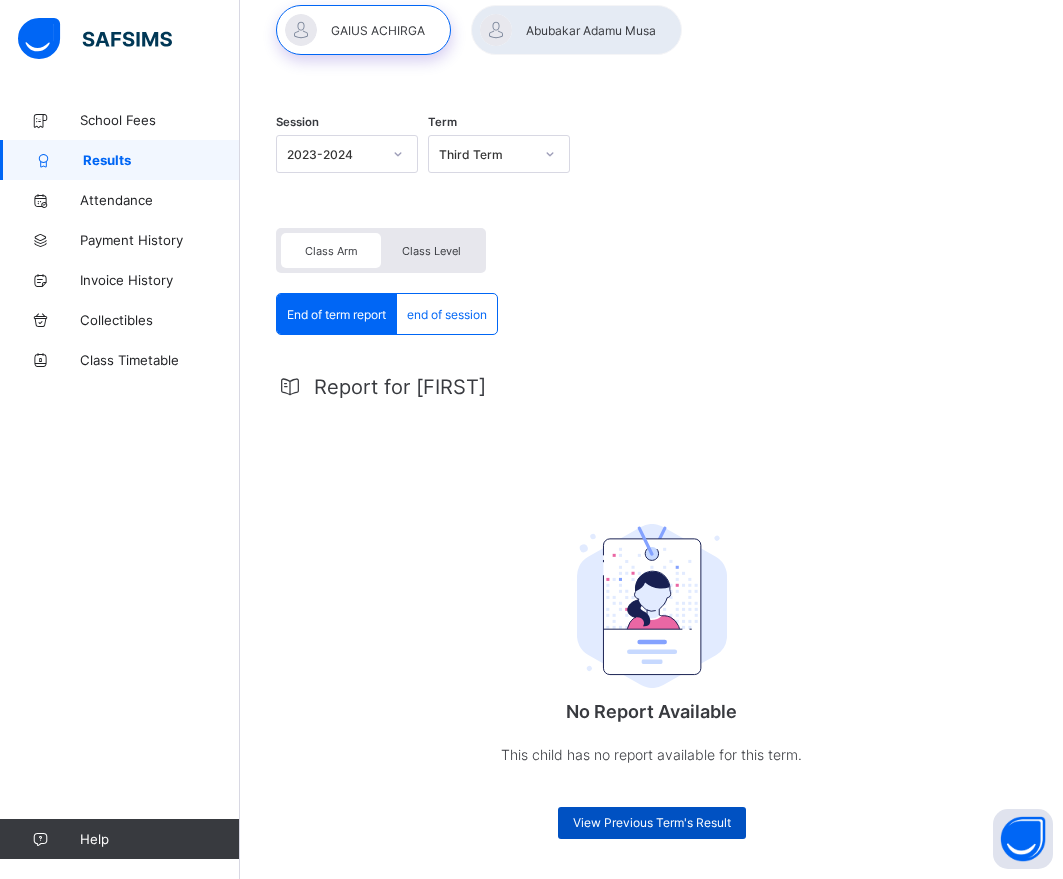 click on "View Previous Term's Result" at bounding box center (652, 822) 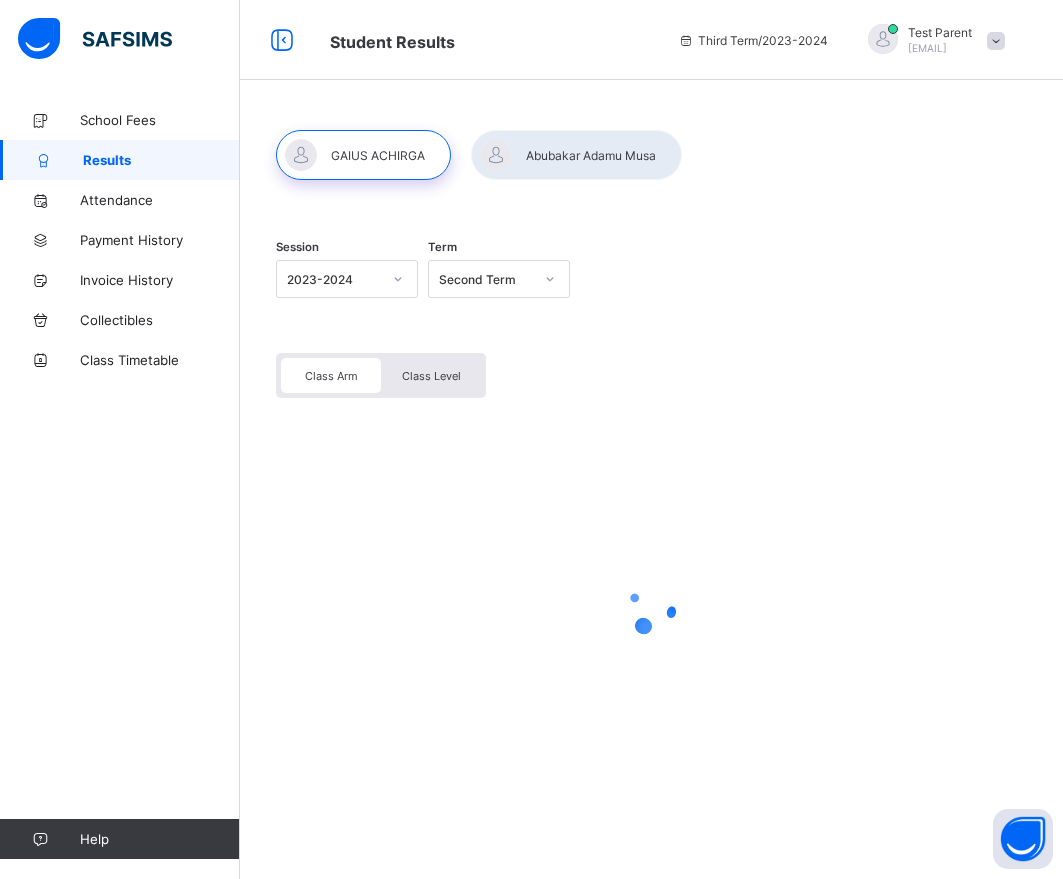 scroll, scrollTop: 0, scrollLeft: 0, axis: both 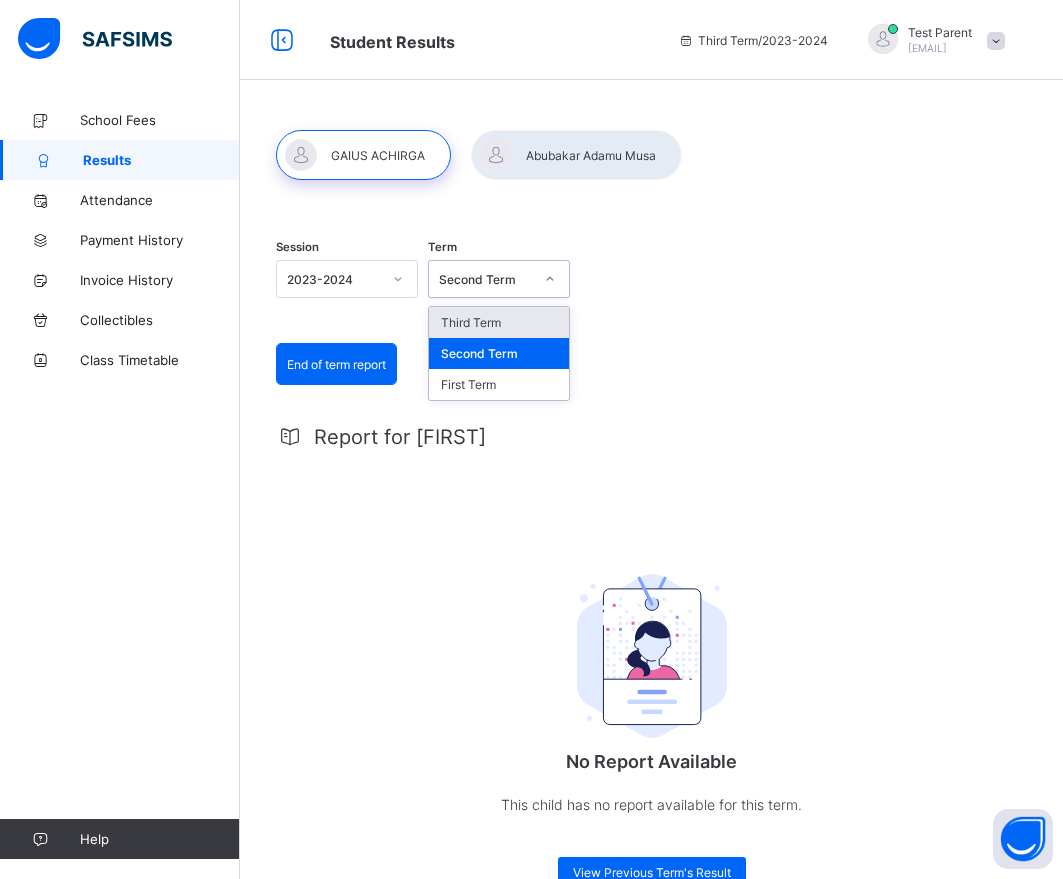 click on "Second Term" at bounding box center (486, 279) 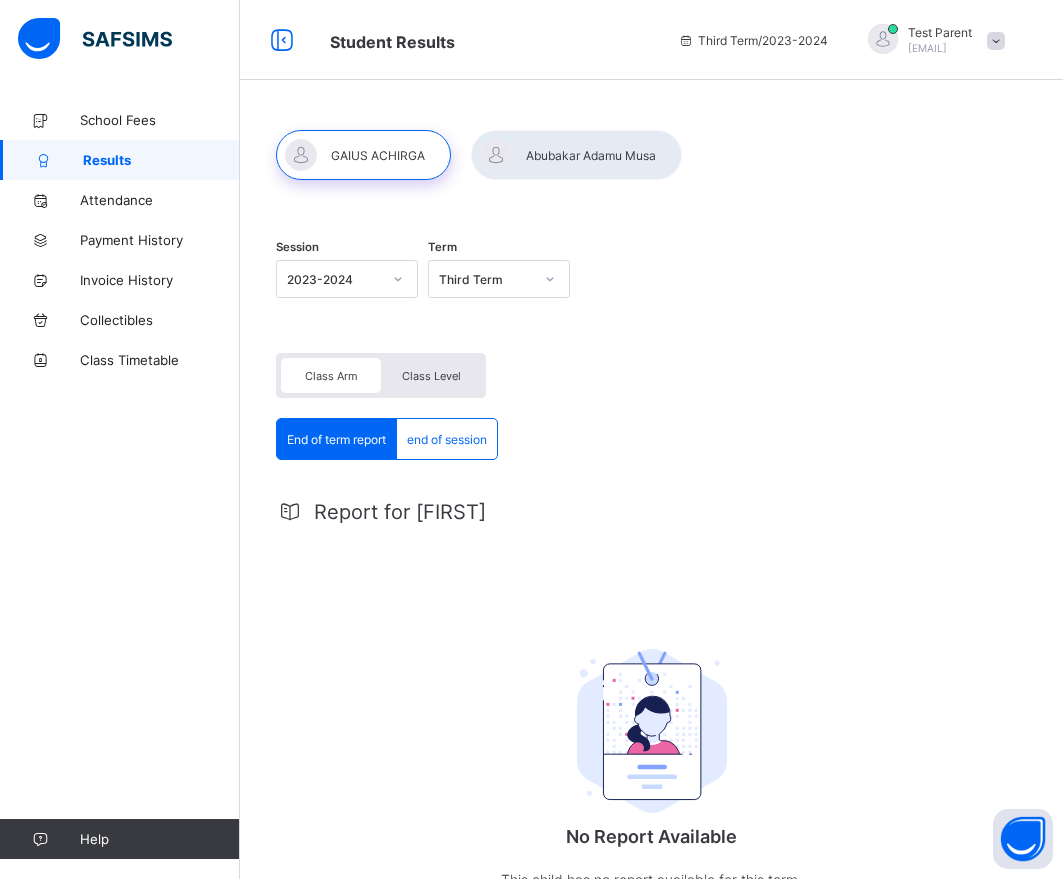 click on "end of session" at bounding box center (447, 439) 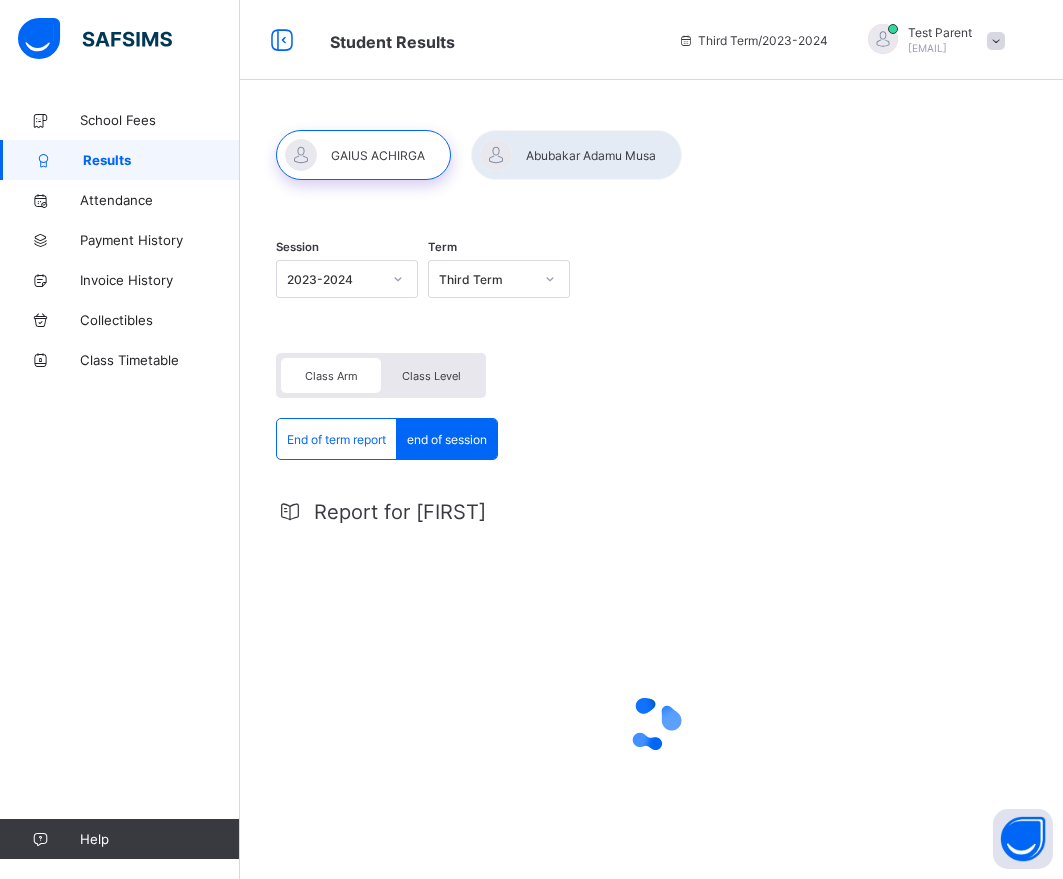 click on "End of term report" at bounding box center [336, 439] 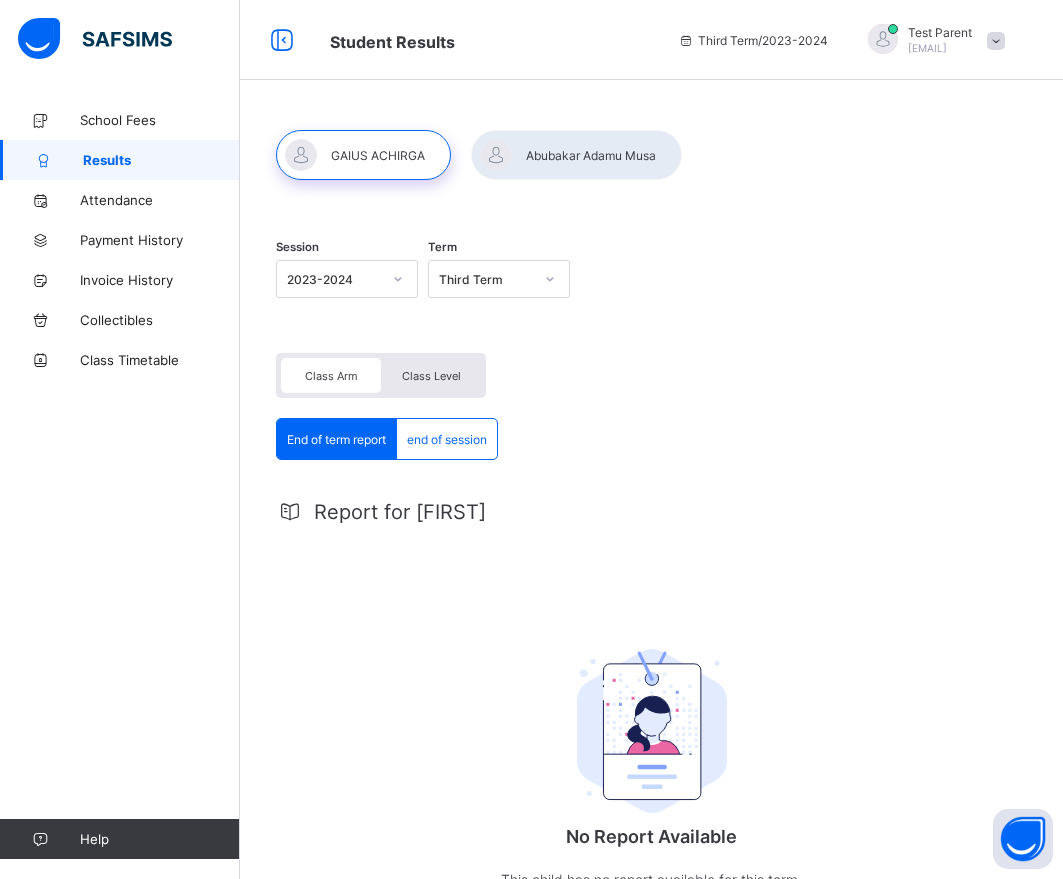 click on "Class Level" at bounding box center (431, 376) 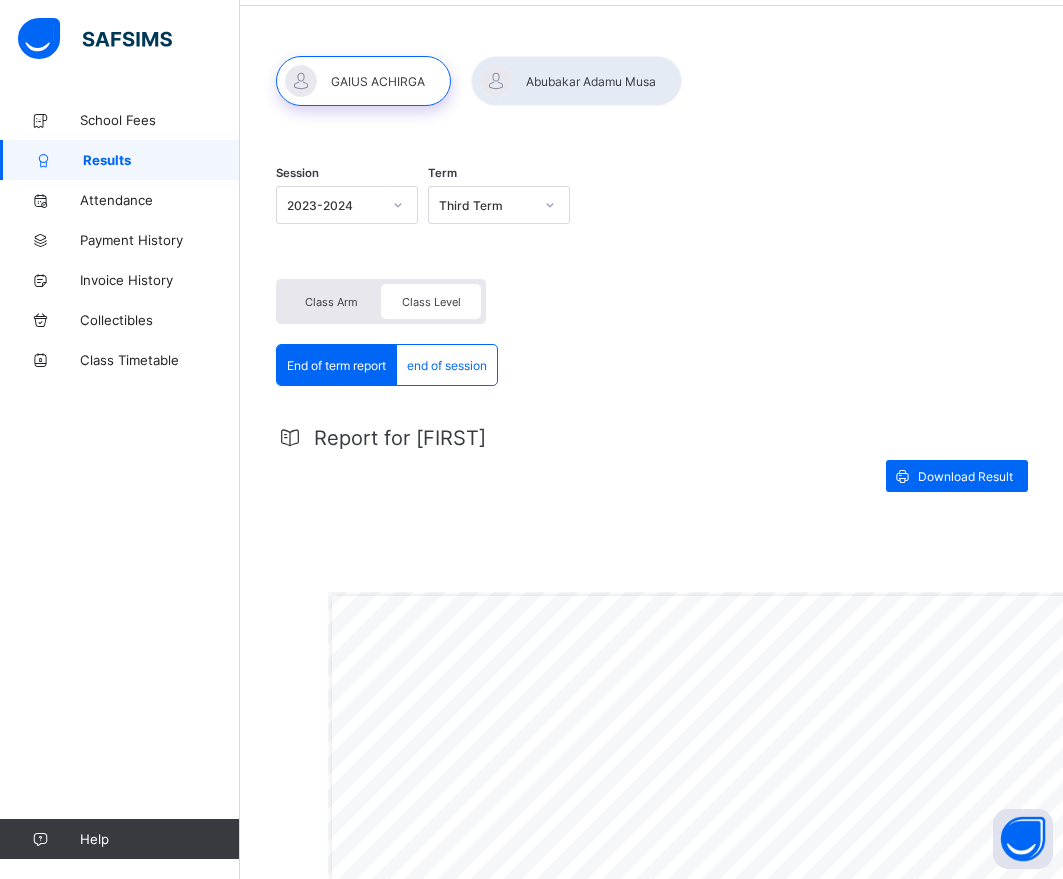 scroll, scrollTop: 65, scrollLeft: 0, axis: vertical 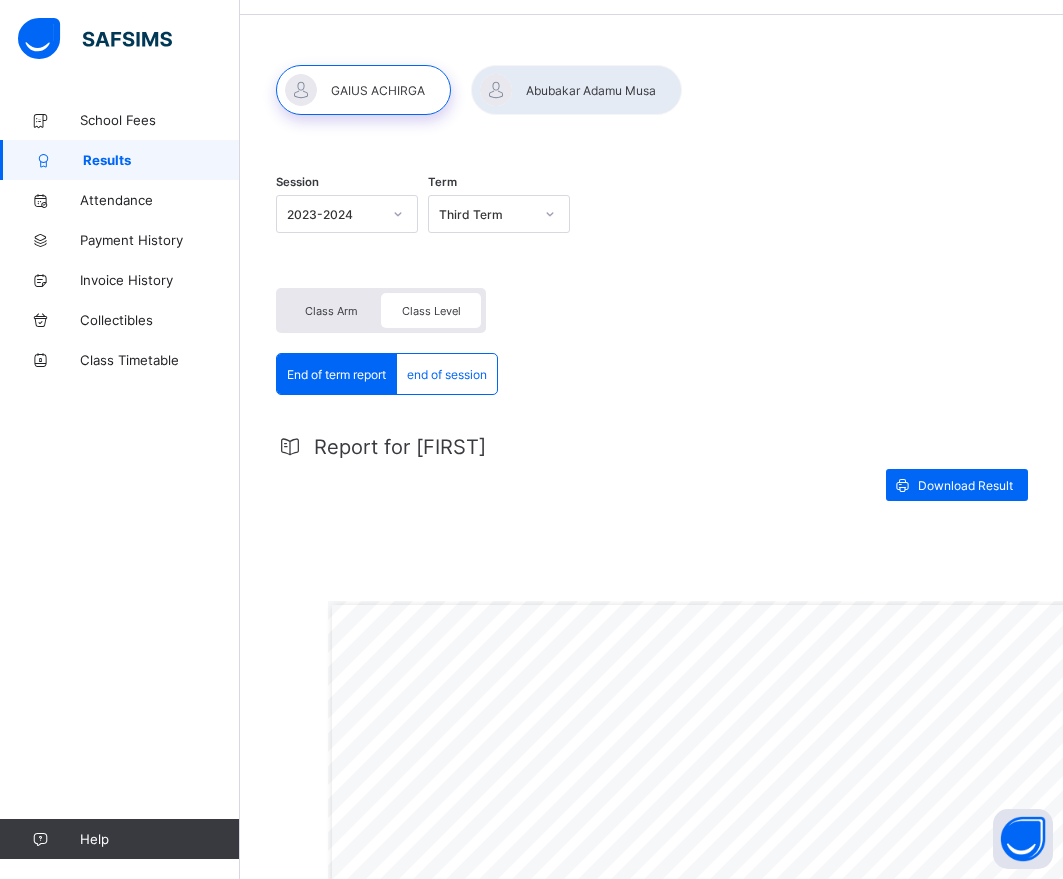 click on "Class Arm" at bounding box center (331, 311) 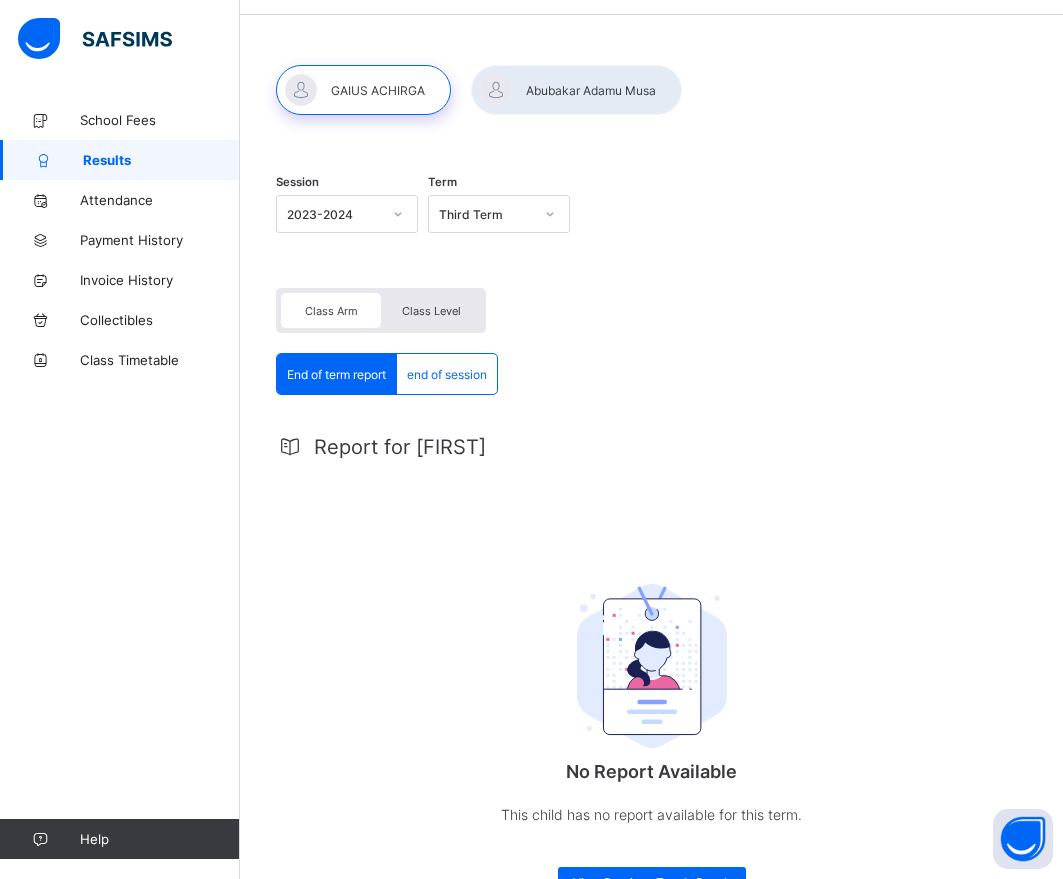 scroll, scrollTop: 127, scrollLeft: 0, axis: vertical 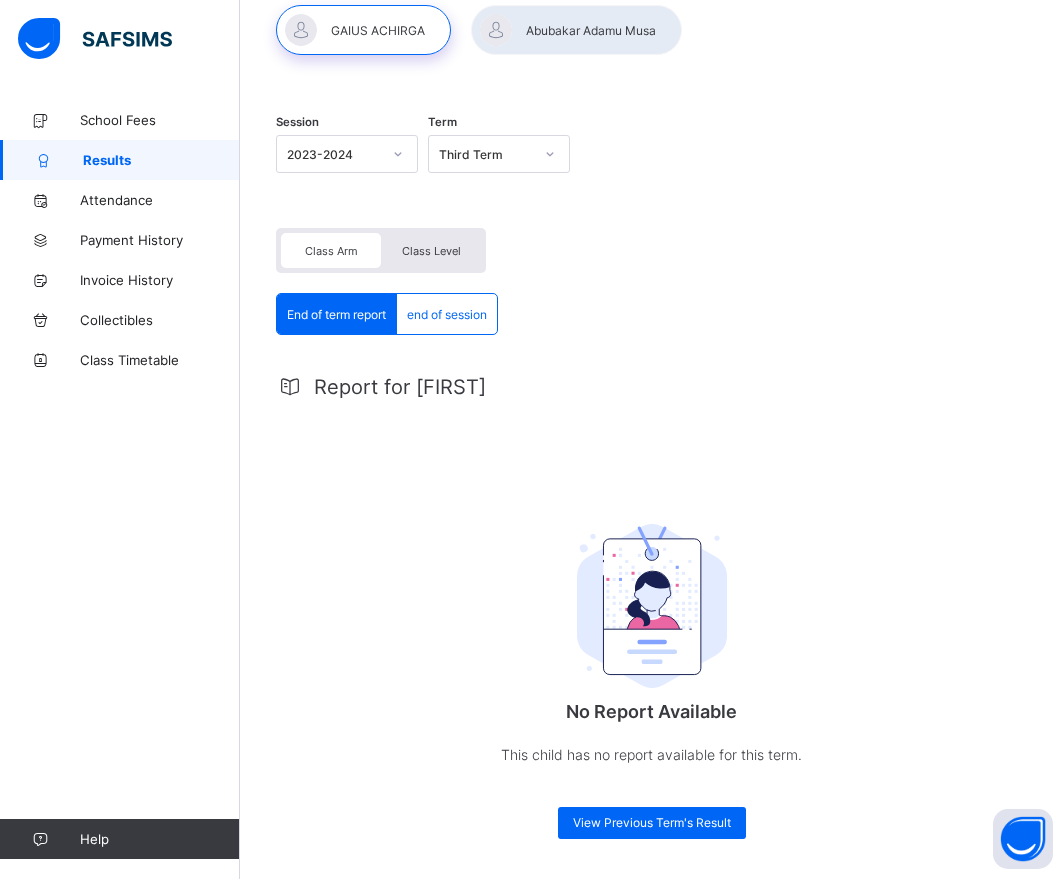click on "end of session" at bounding box center [447, 314] 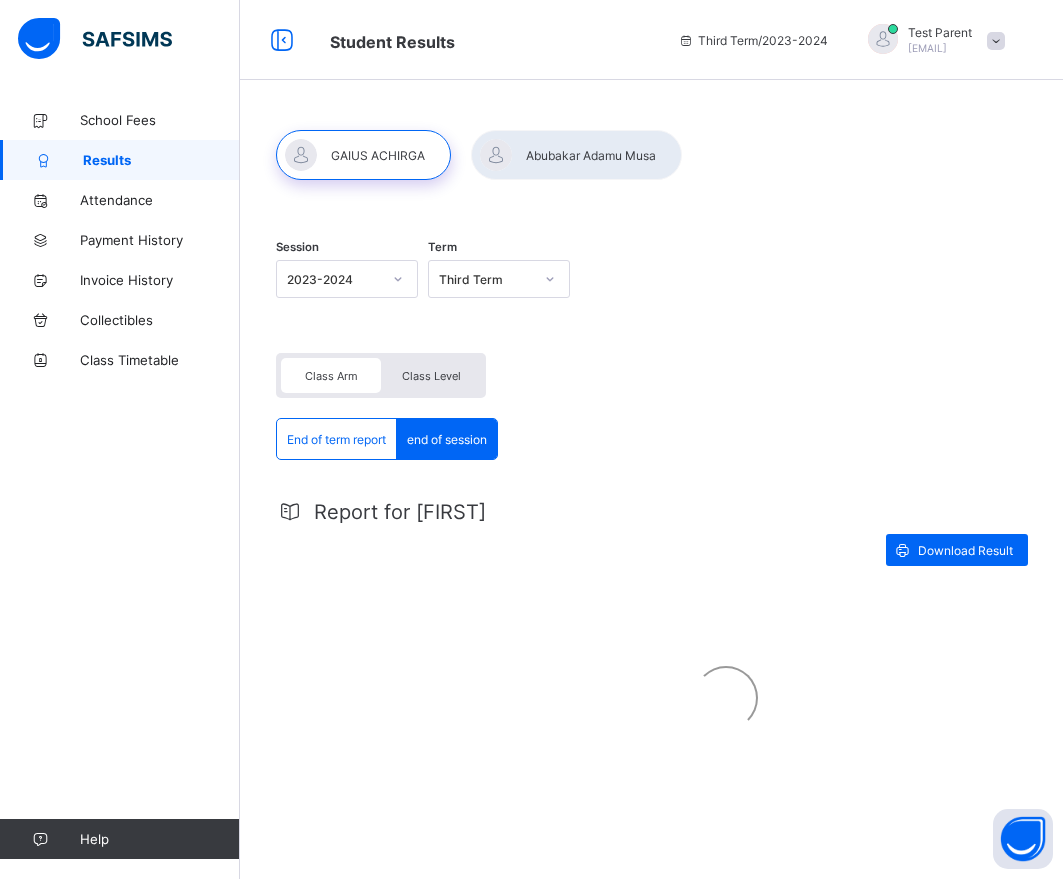 scroll, scrollTop: 0, scrollLeft: 0, axis: both 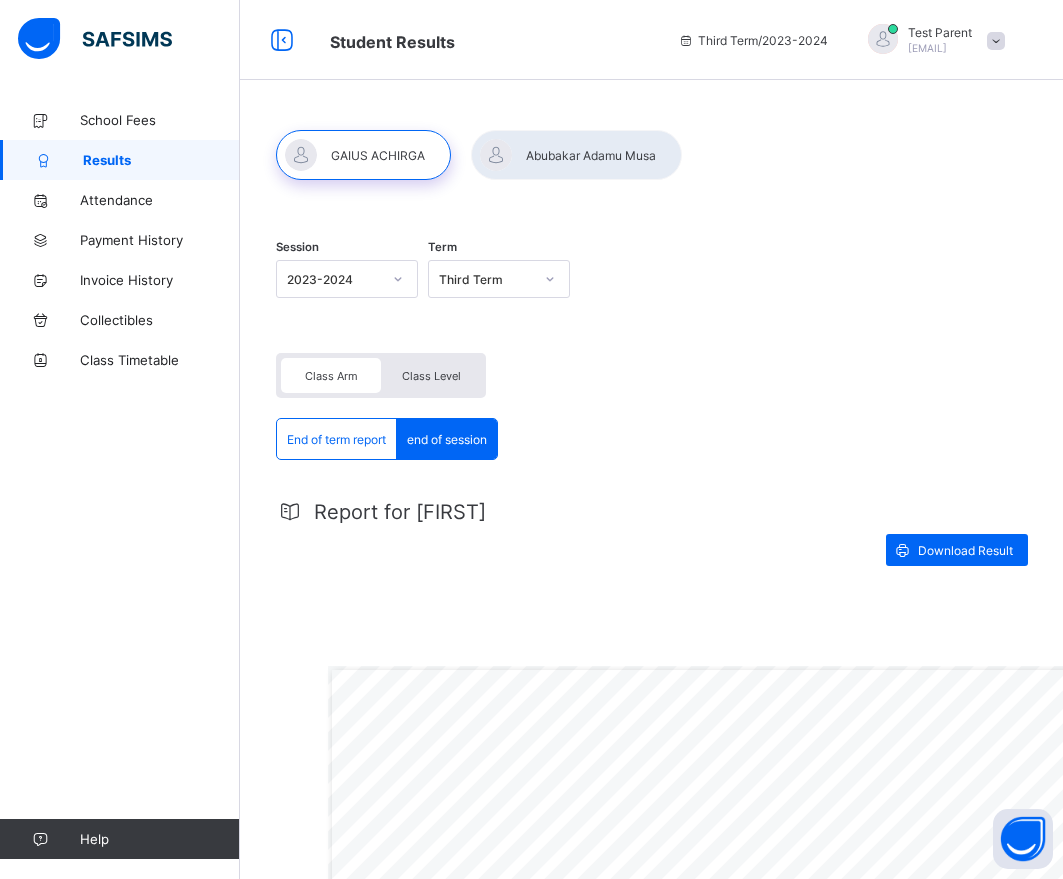 click on "End of term report" at bounding box center [336, 439] 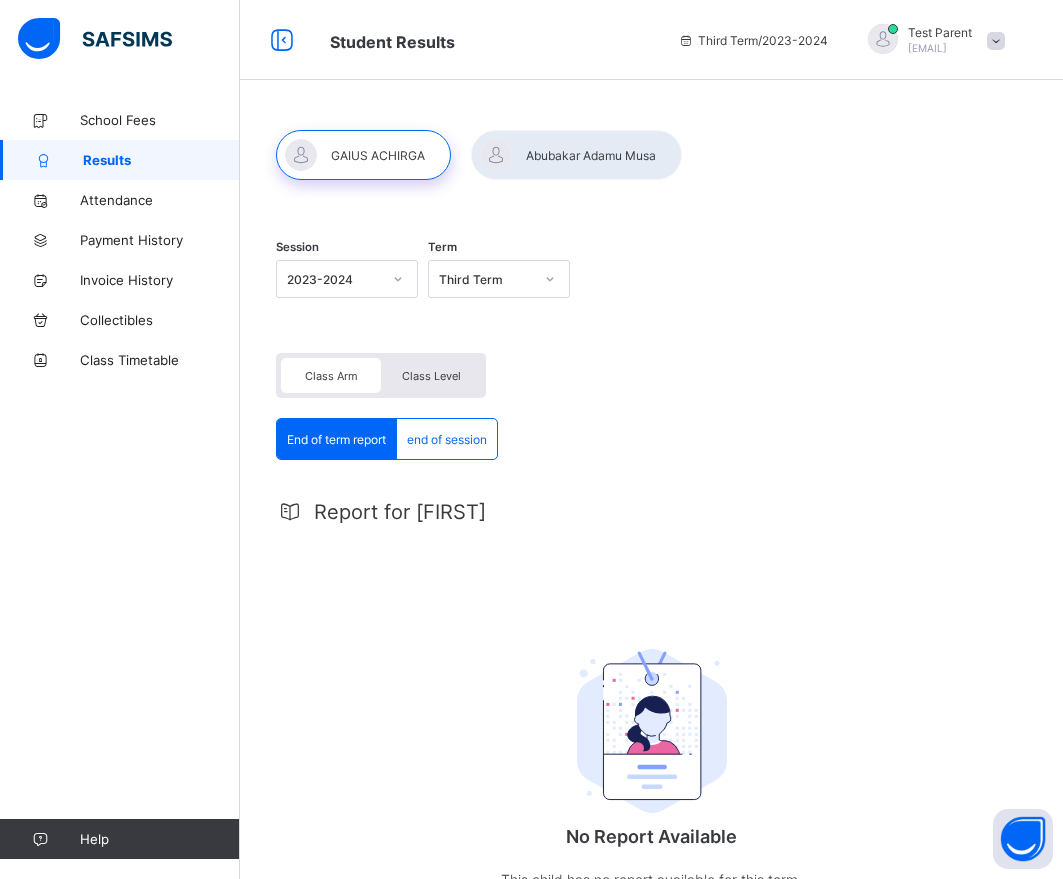 scroll, scrollTop: 127, scrollLeft: 0, axis: vertical 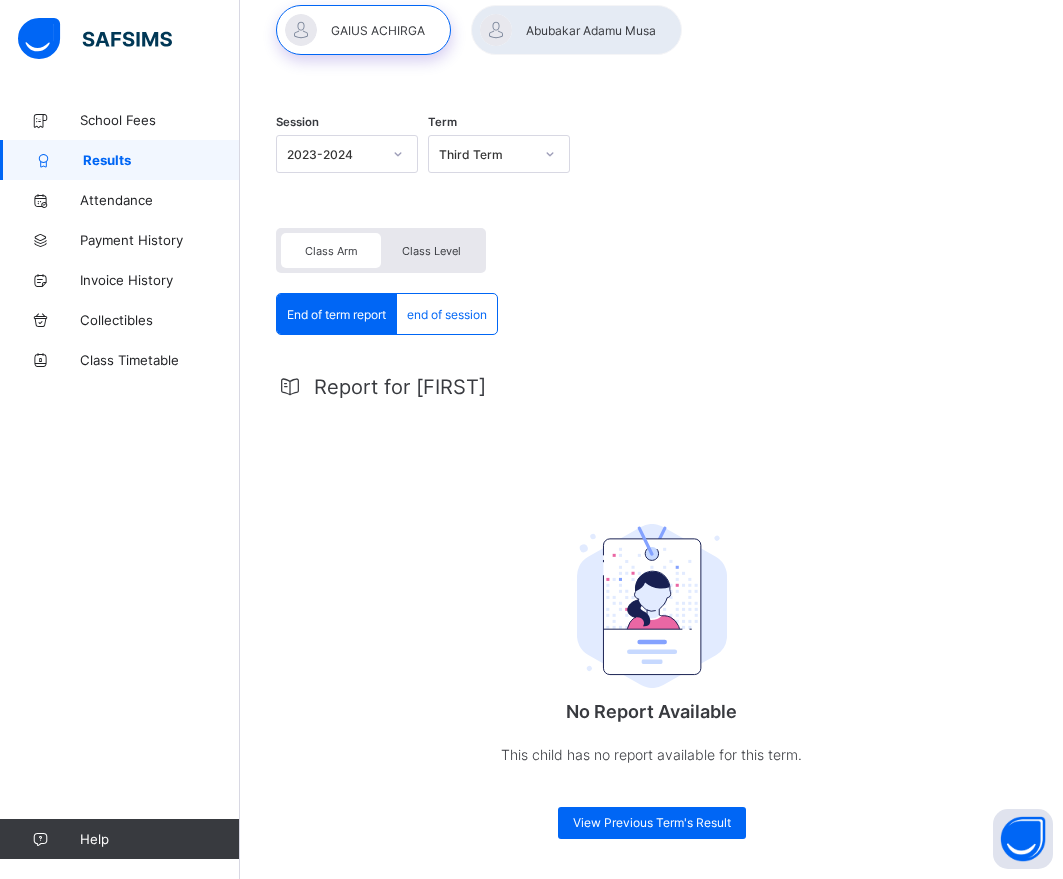 click on "end of session" at bounding box center (447, 314) 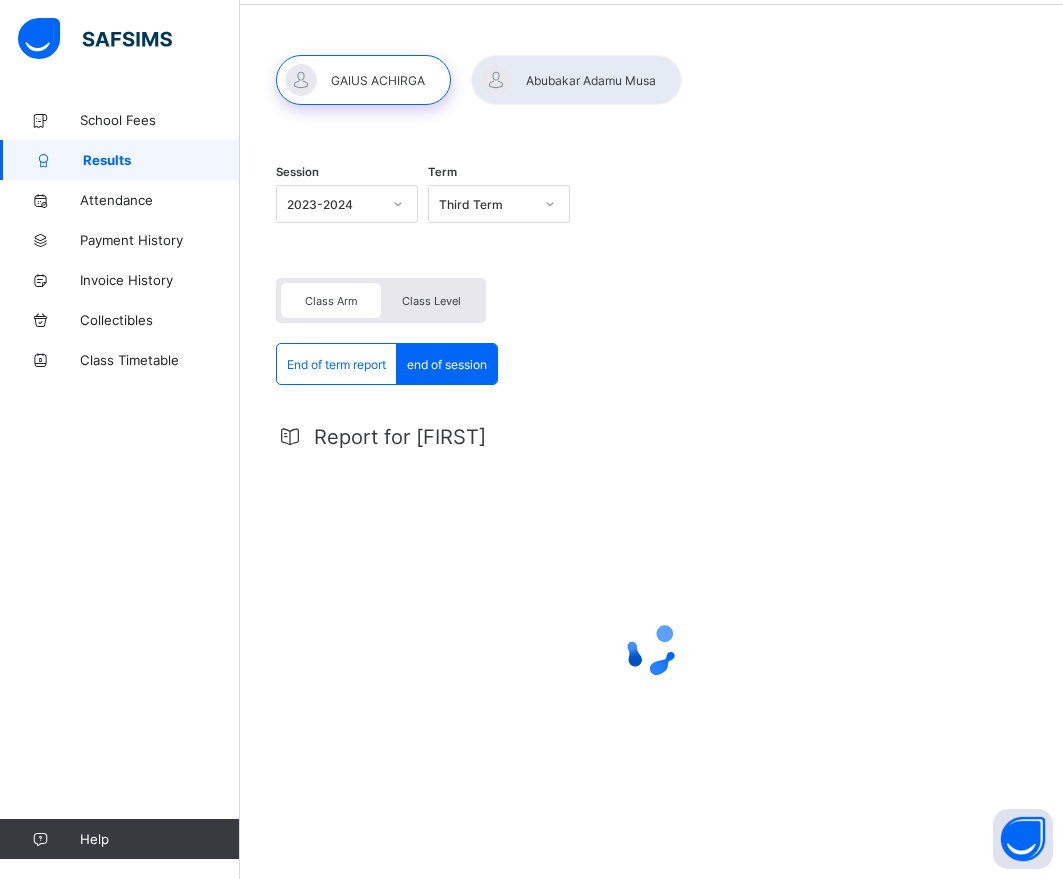 scroll, scrollTop: 75, scrollLeft: 0, axis: vertical 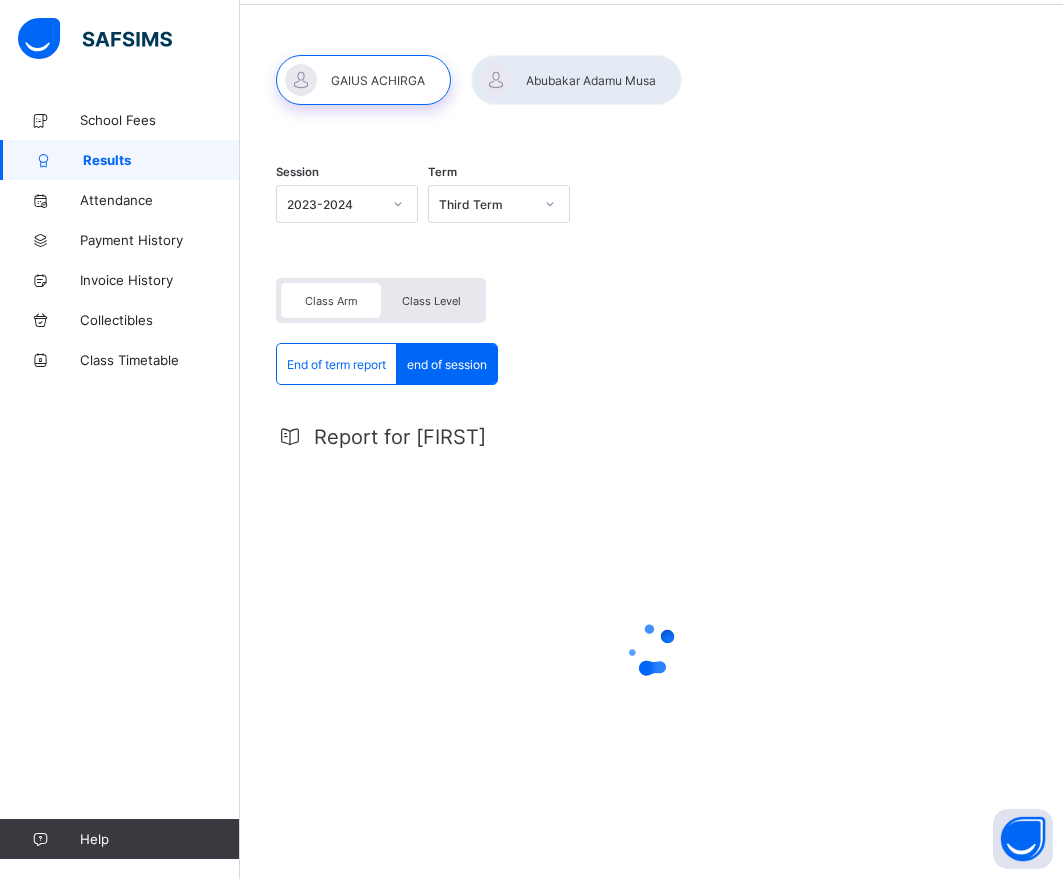 click on "End of term report" at bounding box center [337, 364] 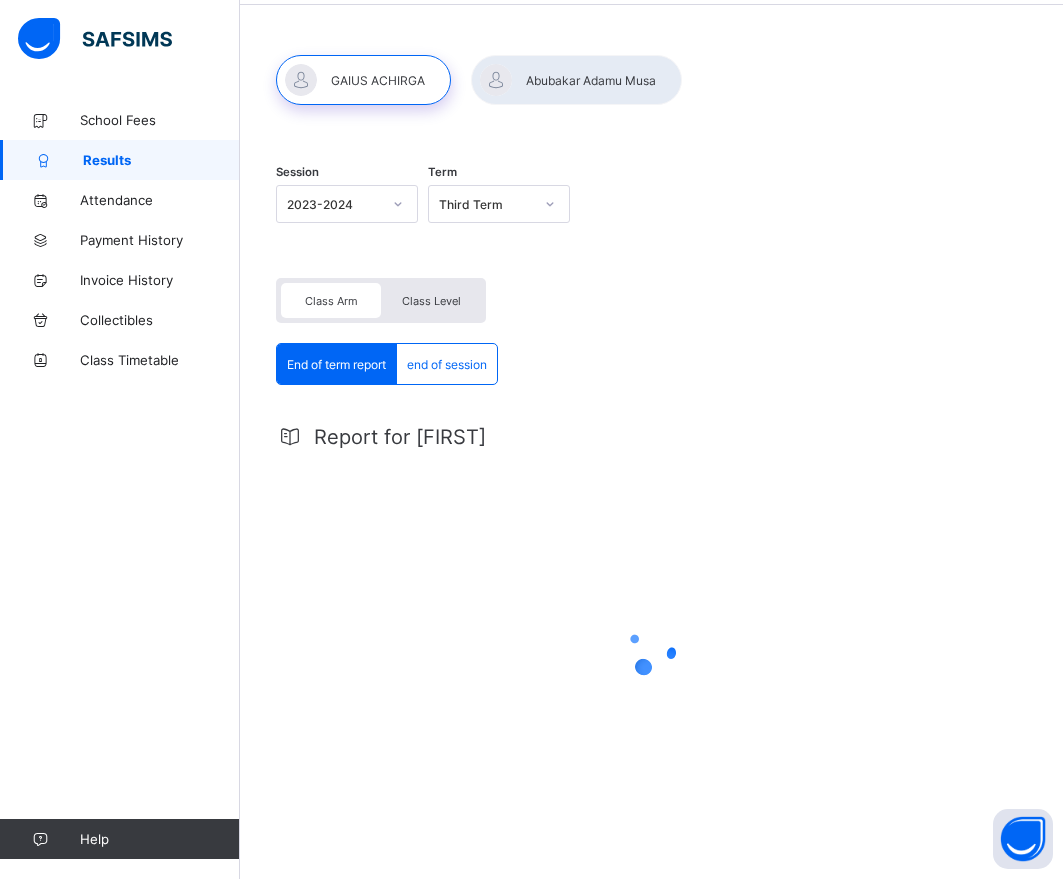 scroll, scrollTop: 127, scrollLeft: 0, axis: vertical 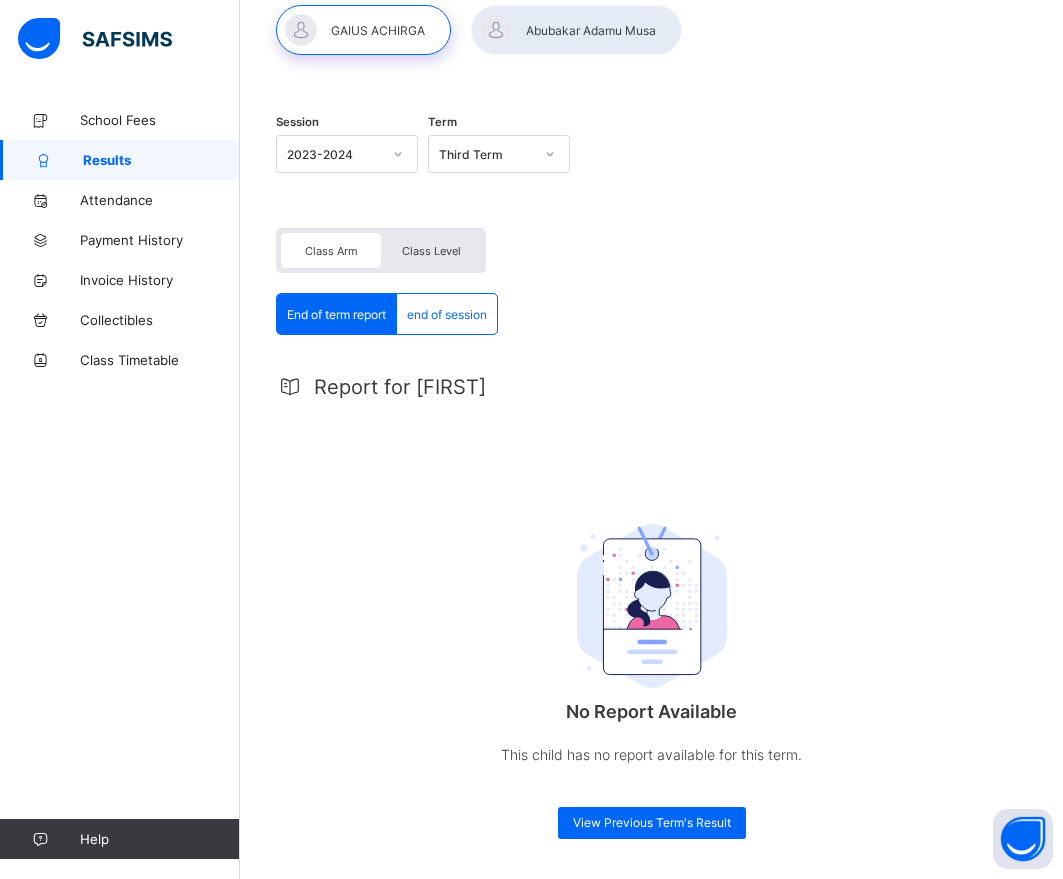 click at bounding box center [576, 30] 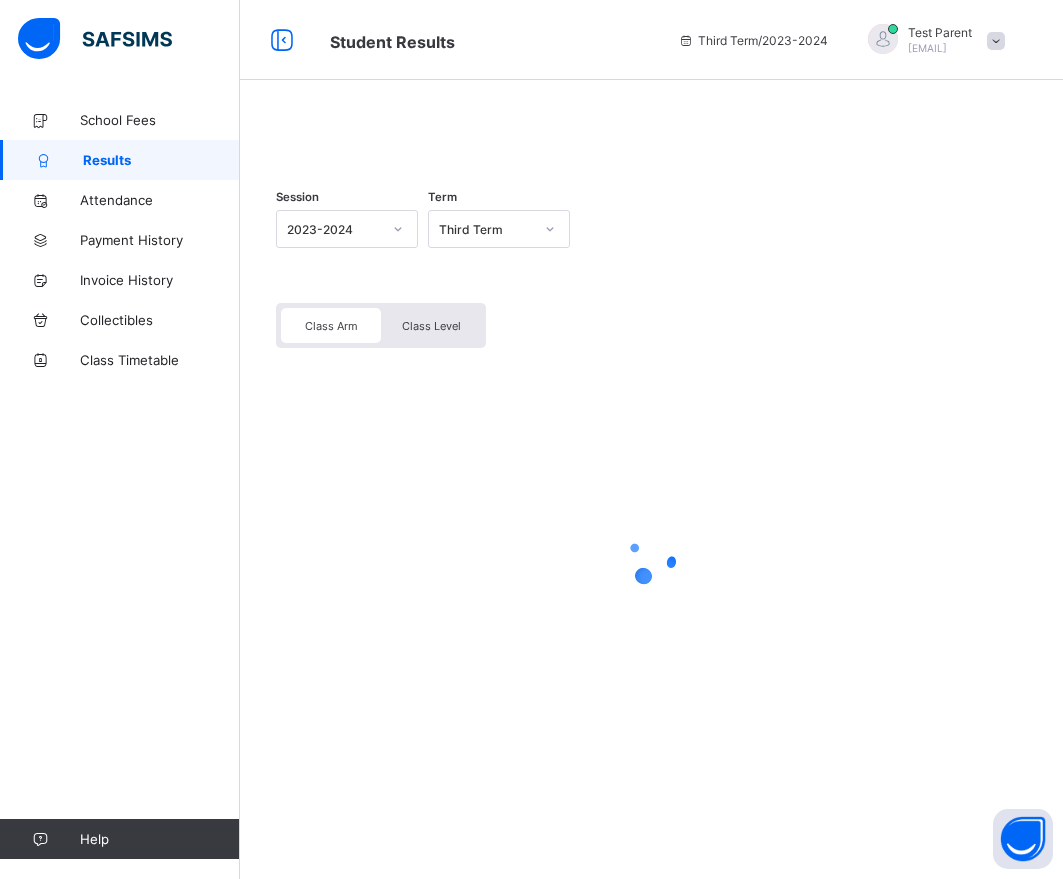 scroll, scrollTop: 0, scrollLeft: 0, axis: both 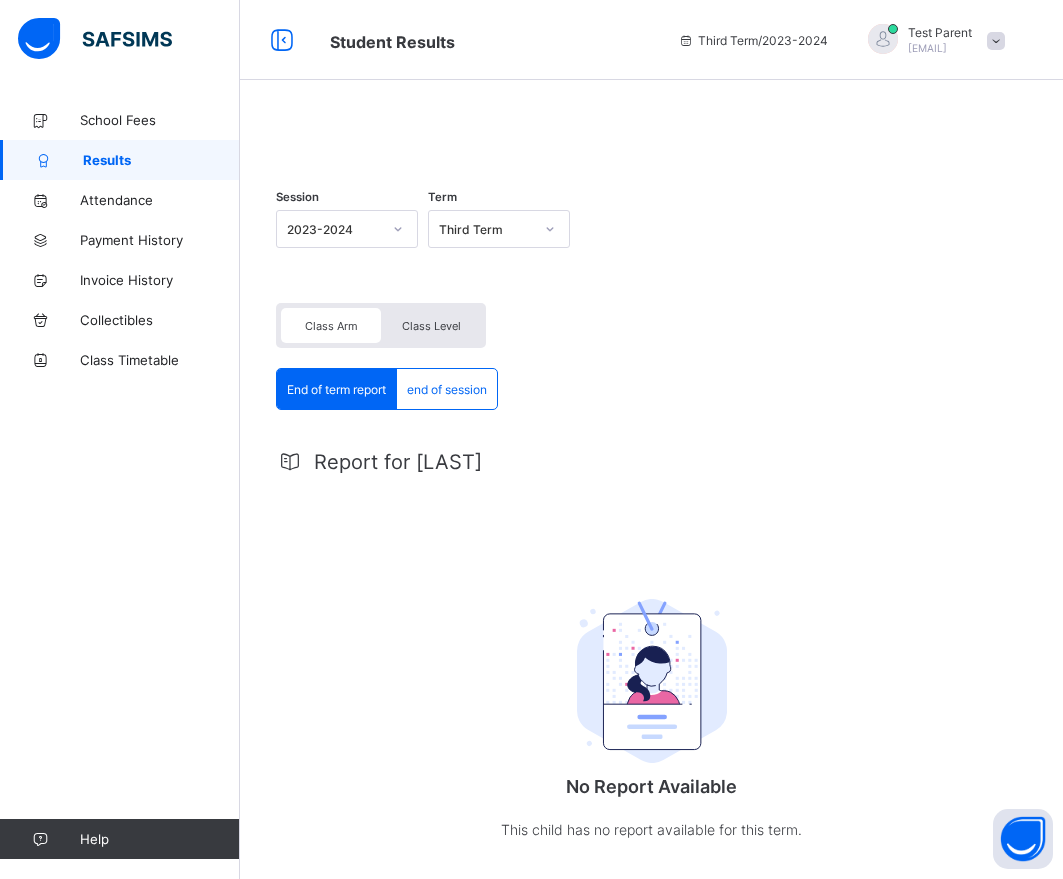 click on "Class Level" at bounding box center [431, 326] 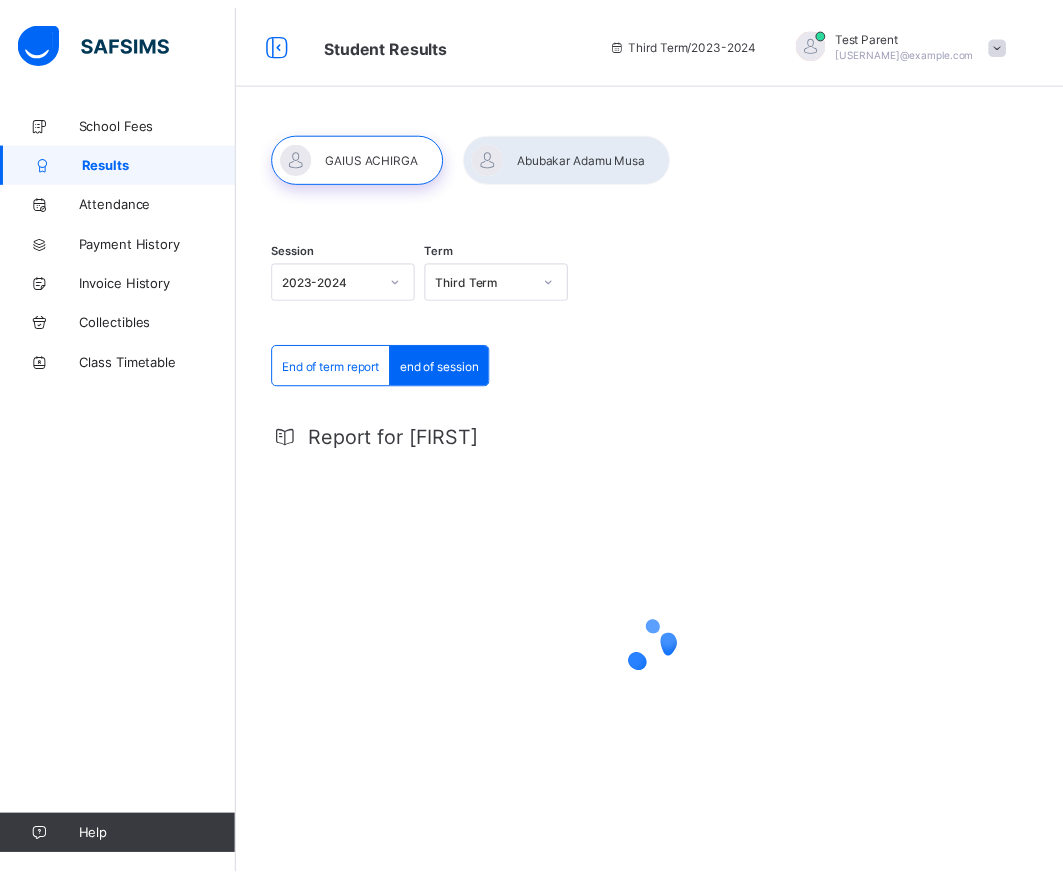 scroll, scrollTop: 0, scrollLeft: 0, axis: both 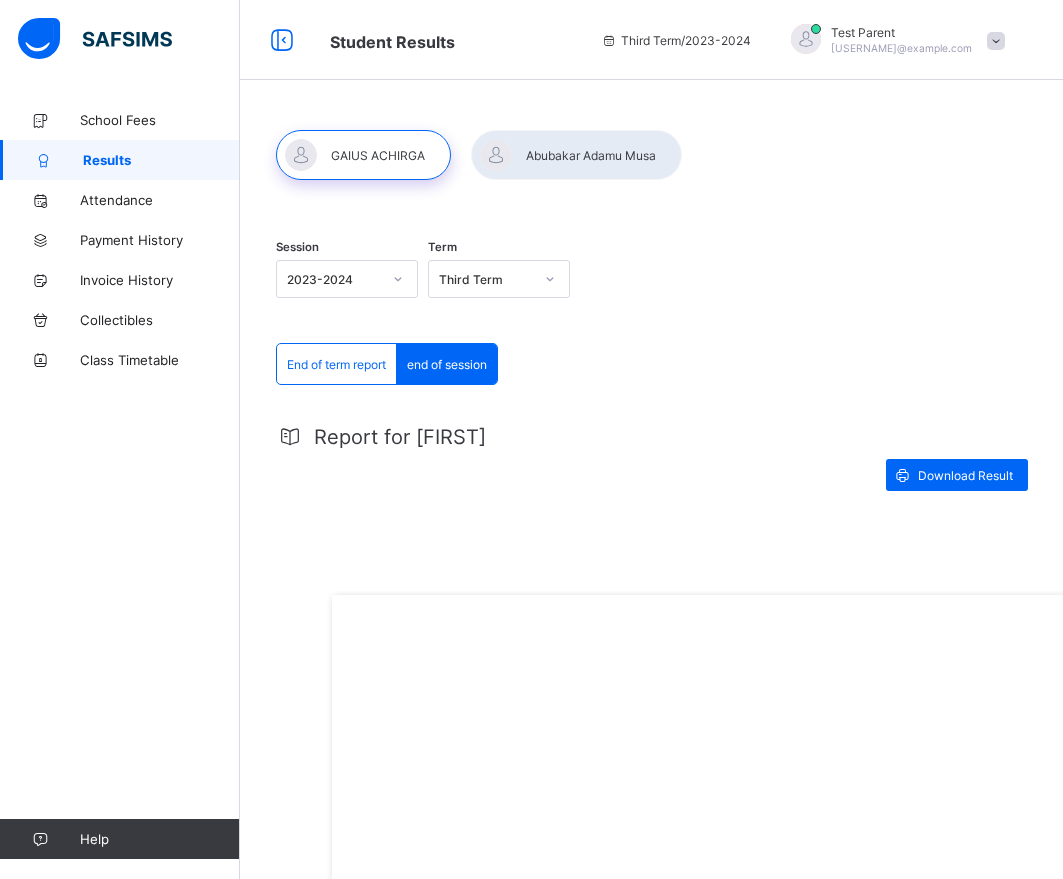 click on "End of term report" at bounding box center (336, 364) 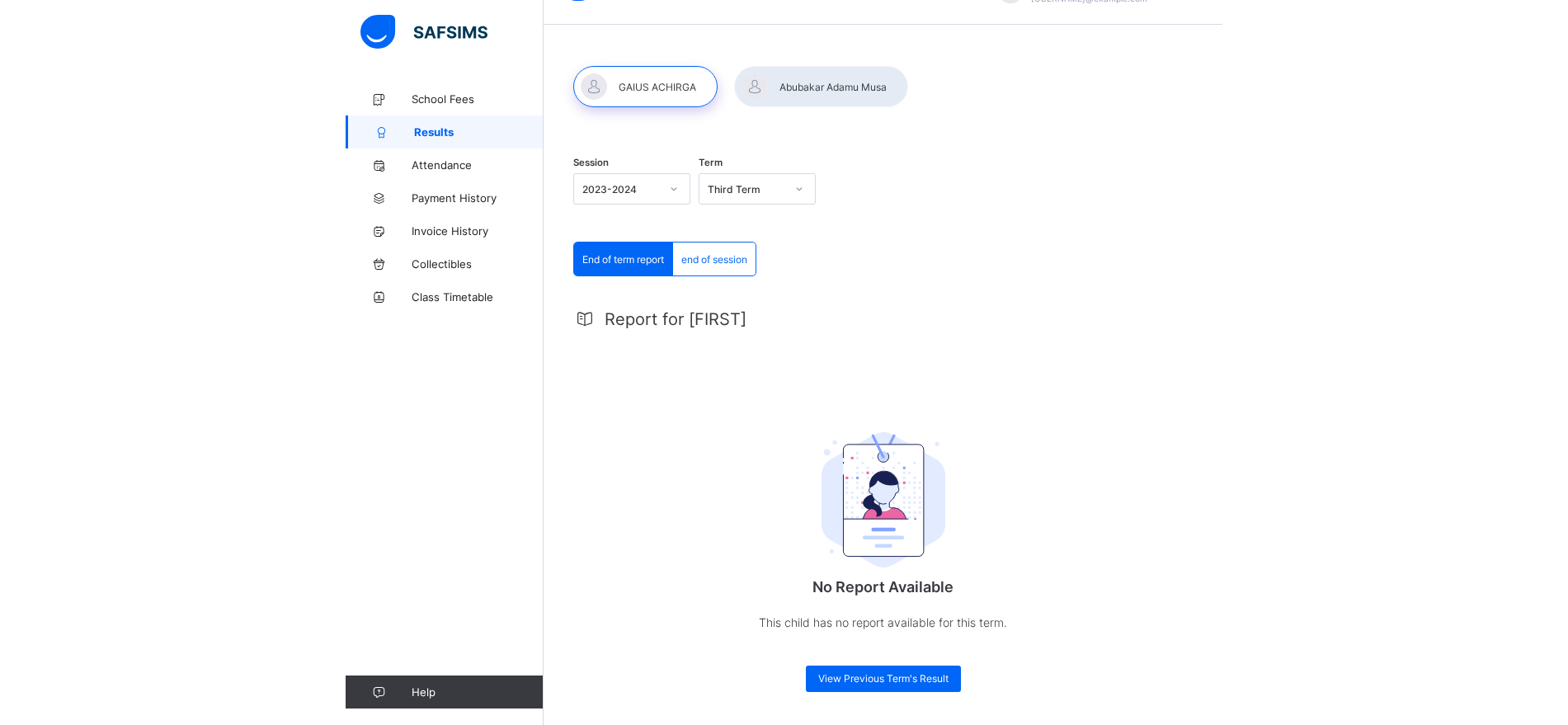 scroll, scrollTop: 0, scrollLeft: 0, axis: both 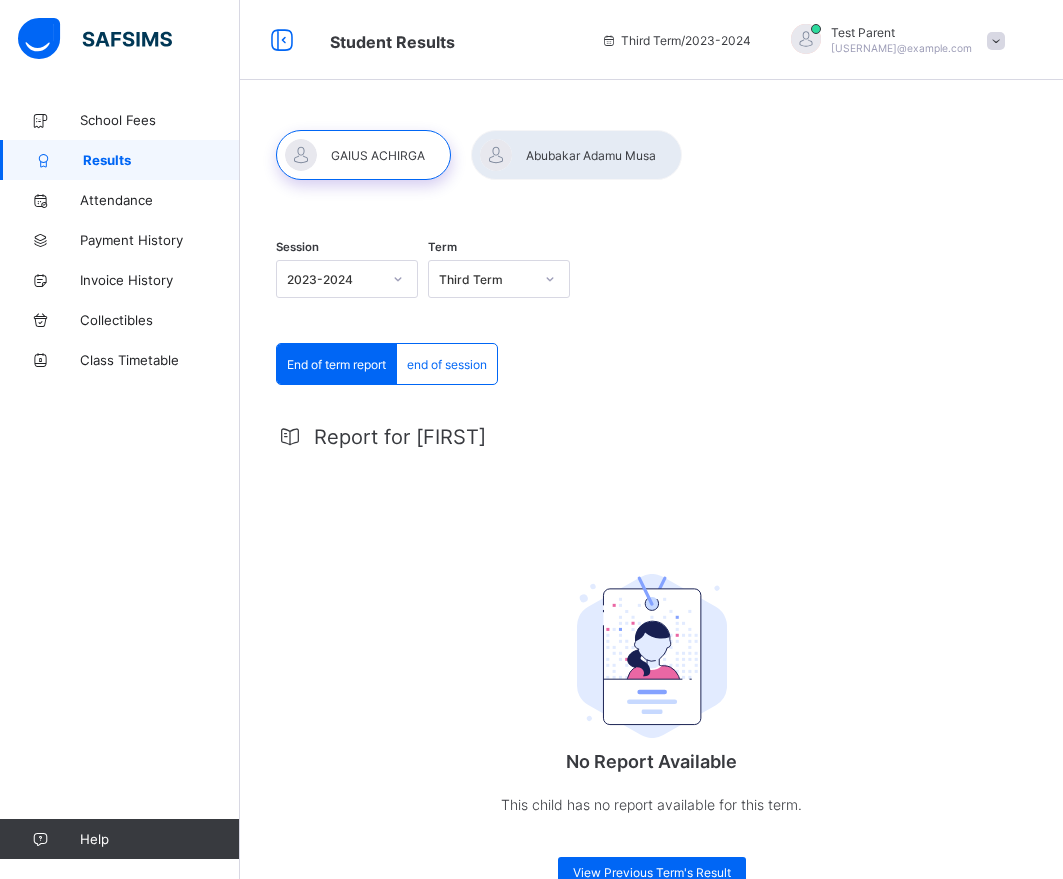 click on "end of session" at bounding box center [447, 364] 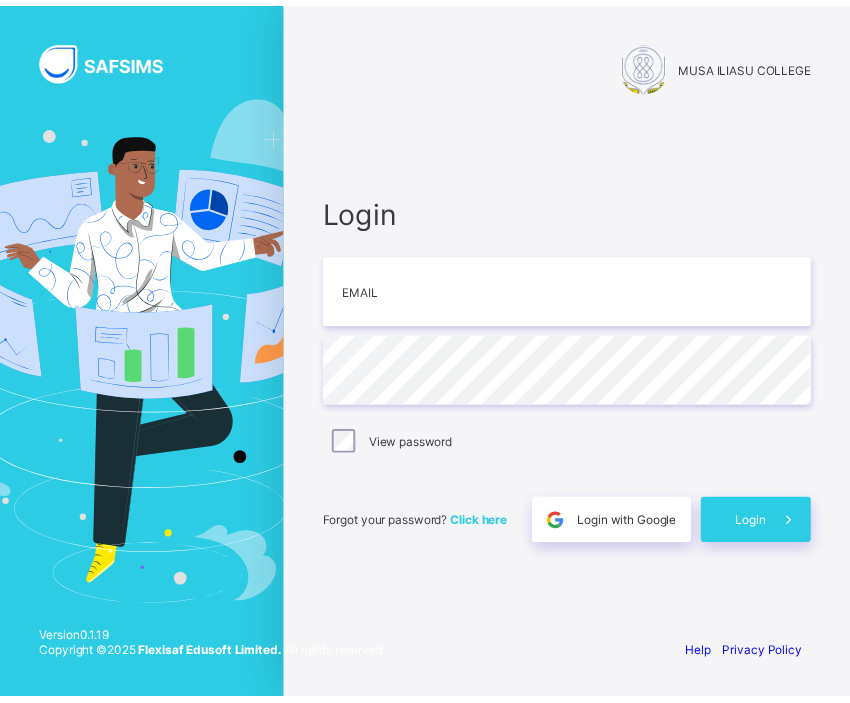 scroll, scrollTop: 0, scrollLeft: 0, axis: both 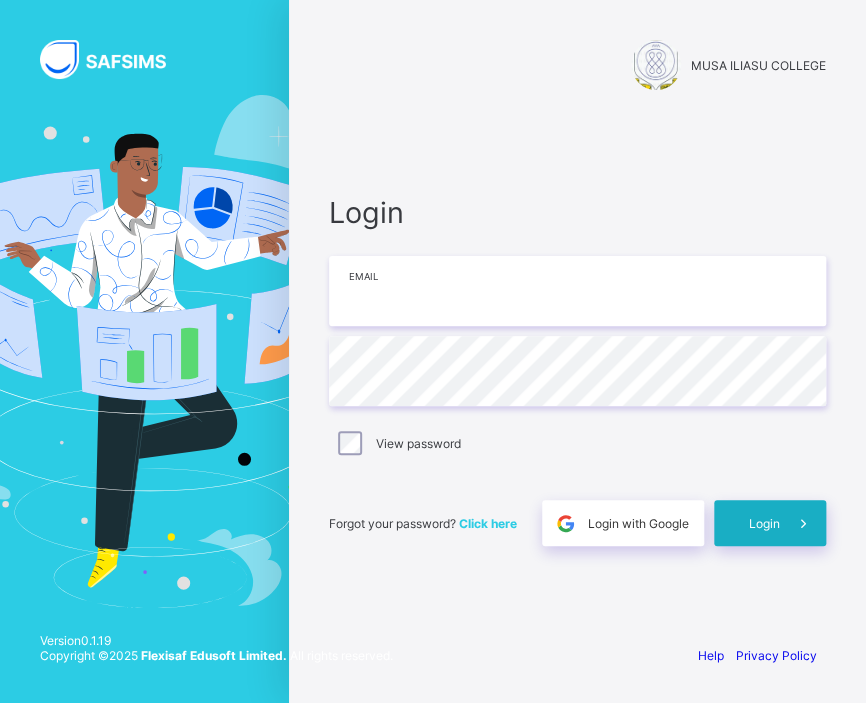 type on "**********" 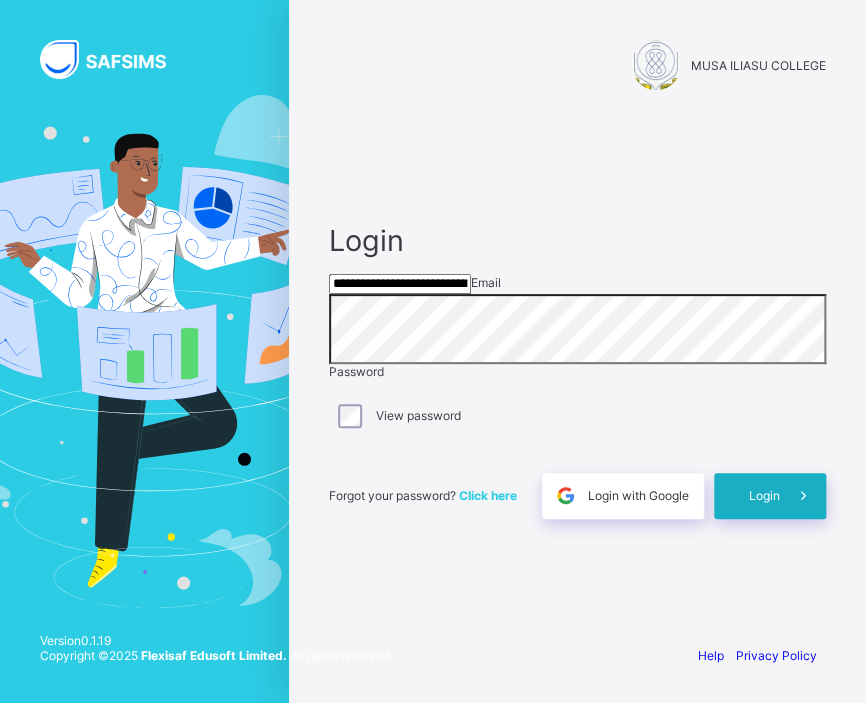 click on "Login" at bounding box center (770, 496) 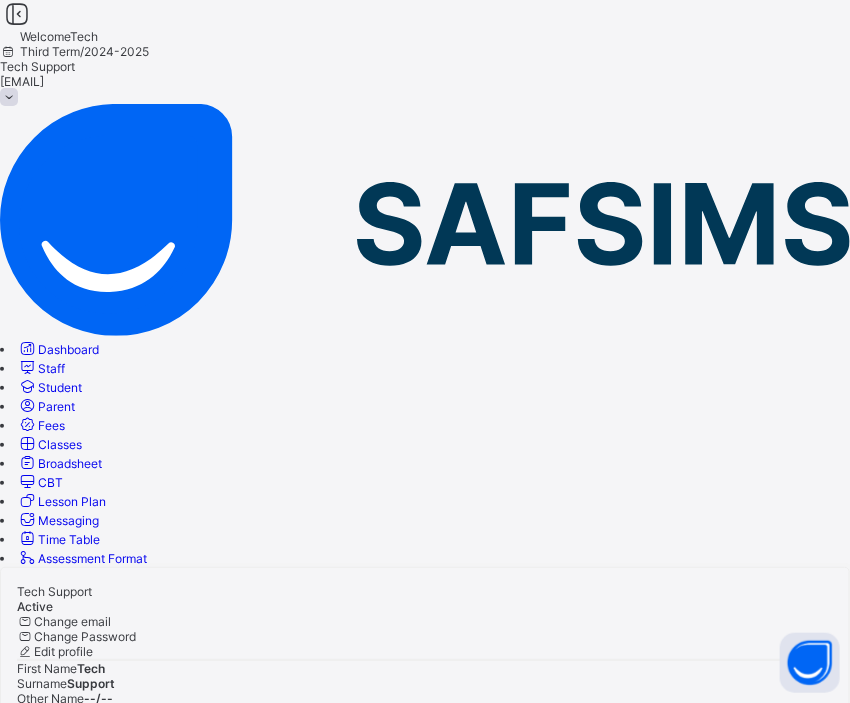 click on "Broadsheet" at bounding box center (70, 463) 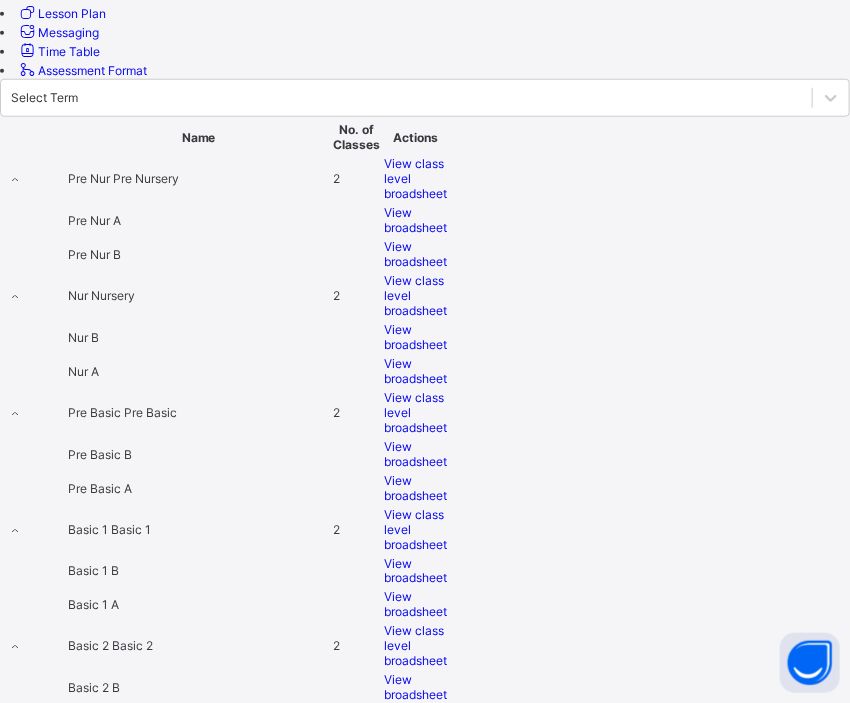 scroll, scrollTop: 488, scrollLeft: 0, axis: vertical 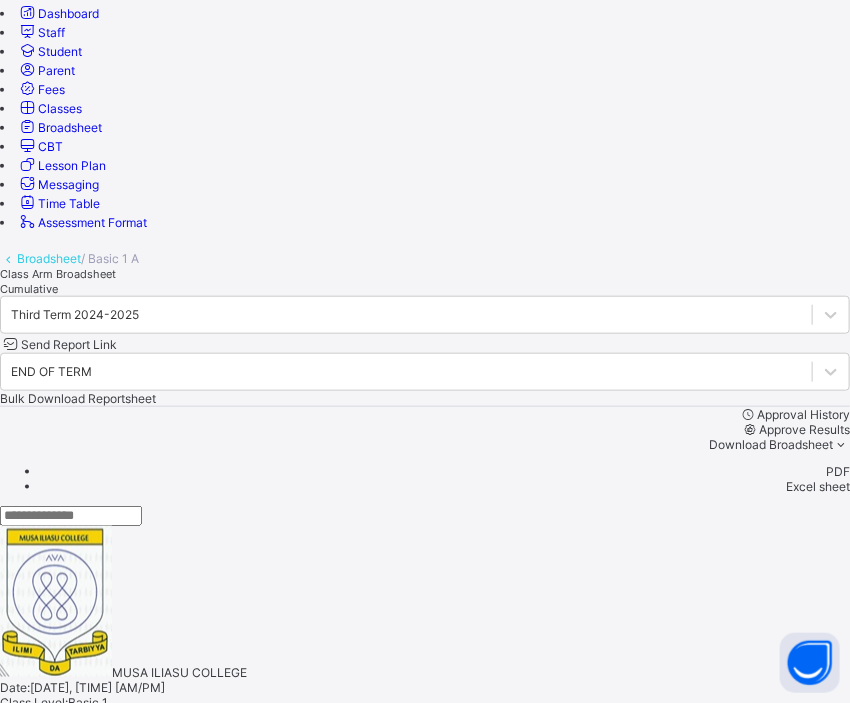 click on "AISHA WIDAD JA'AFAR" at bounding box center (104, 1379) 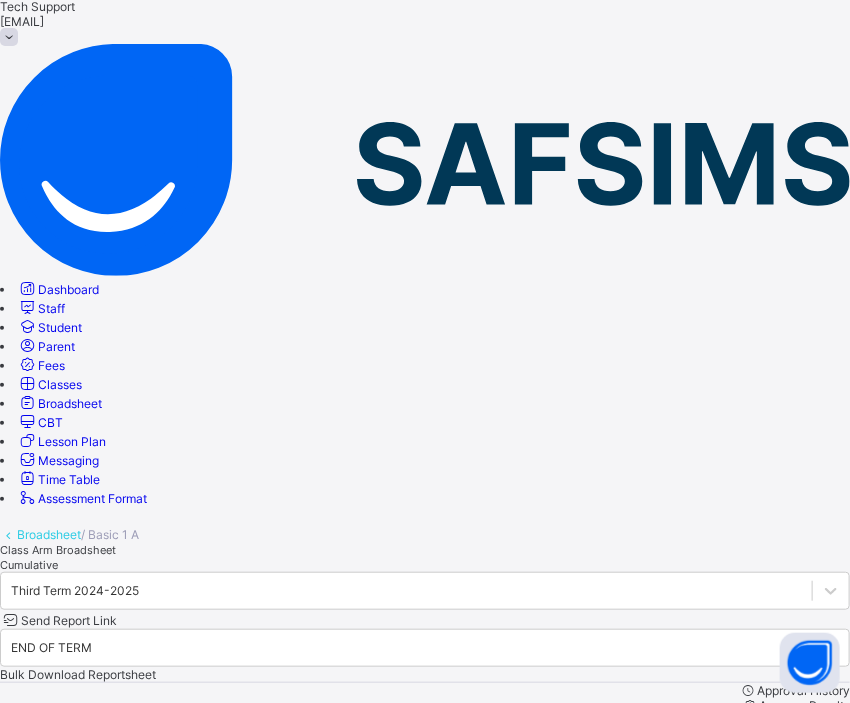 scroll, scrollTop: 0, scrollLeft: 0, axis: both 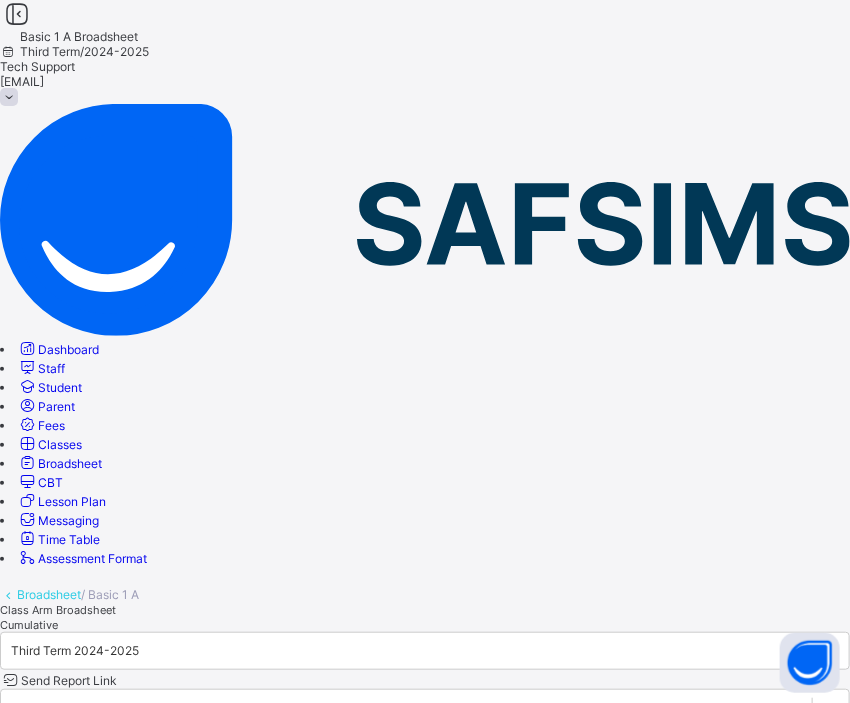 click on "Cumulative" at bounding box center [29, 625] 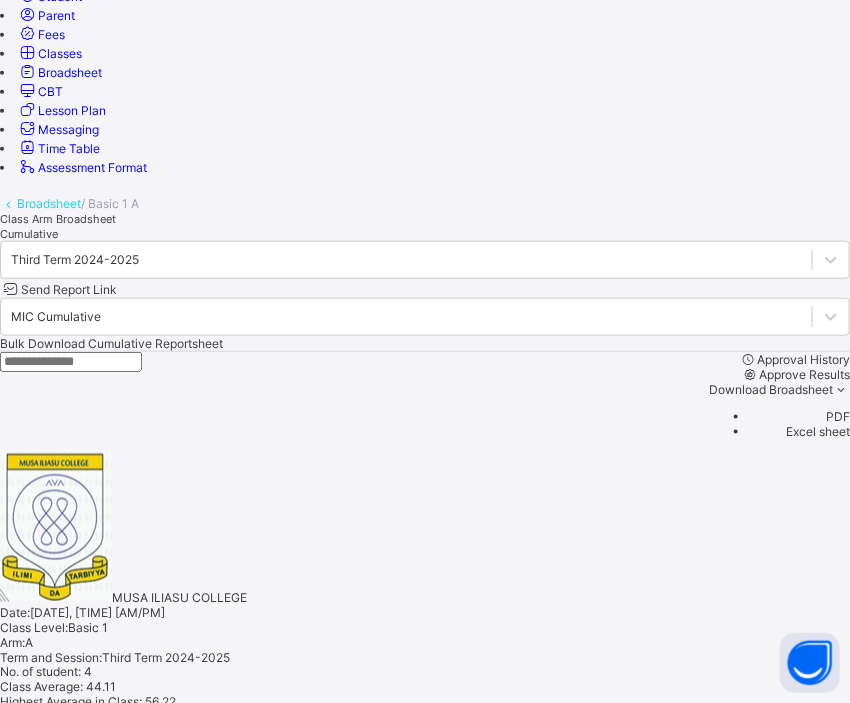 scroll, scrollTop: 0, scrollLeft: 0, axis: both 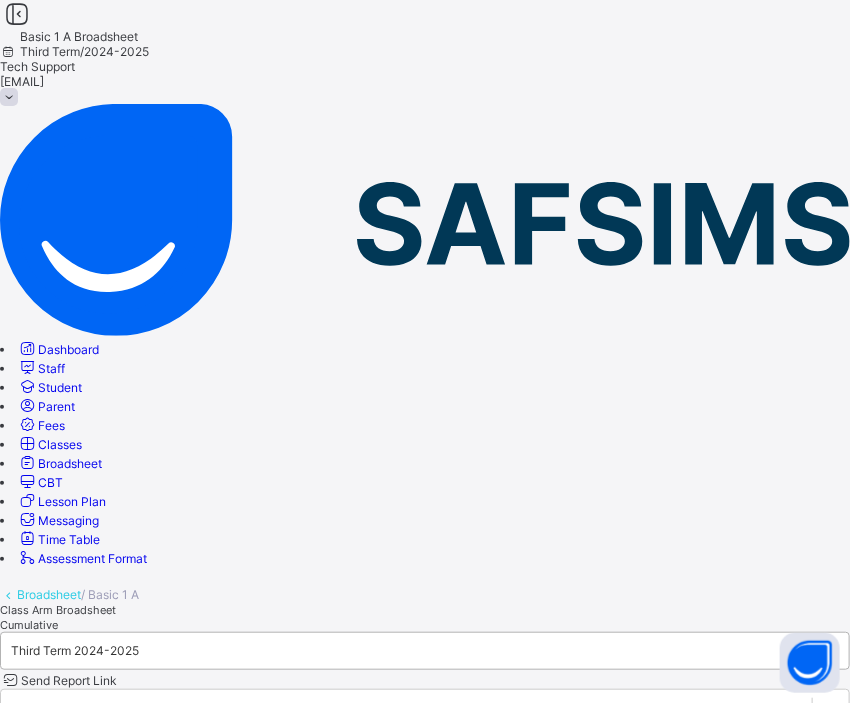 click 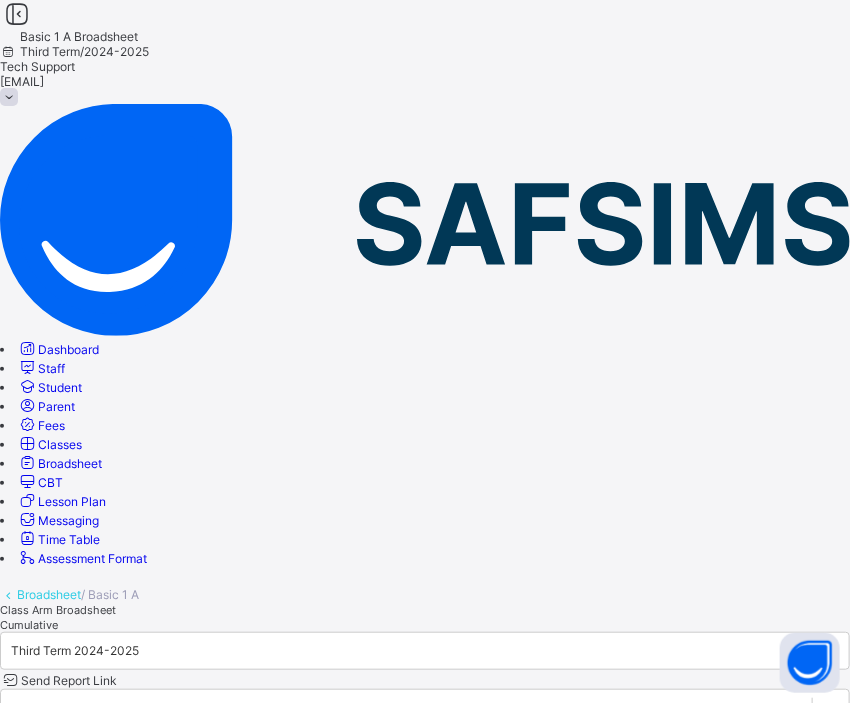 click on "Class Arm Broadsheet Cumulative" at bounding box center [425, 617] 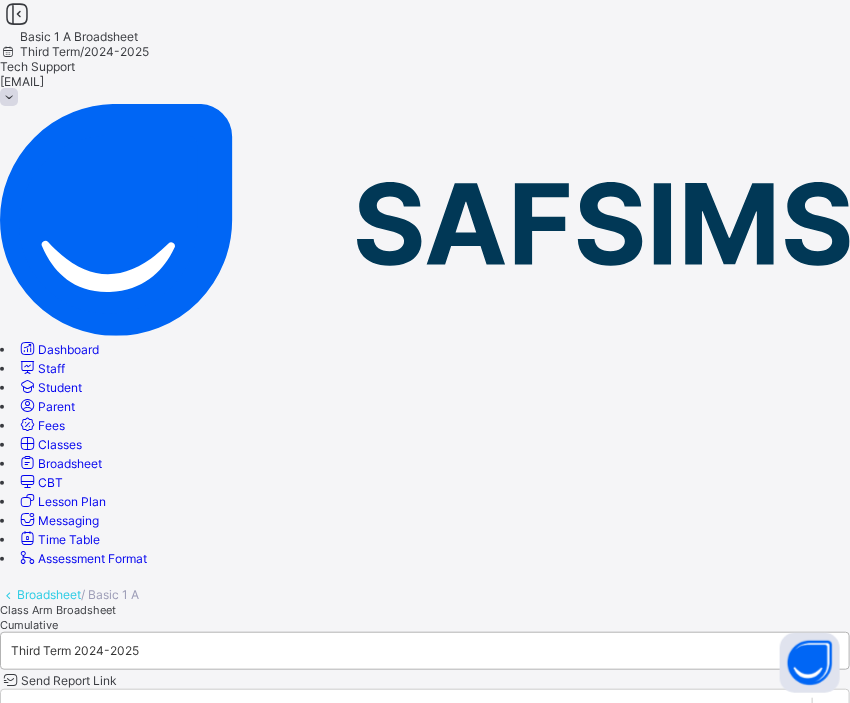 click 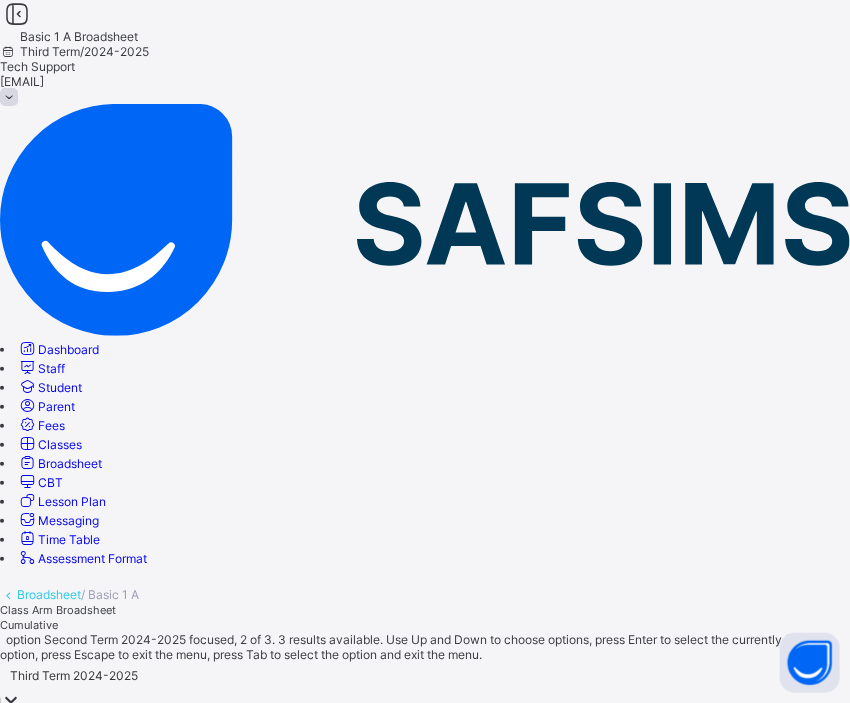 click on "Second Term 2024-2025" at bounding box center (425, 735) 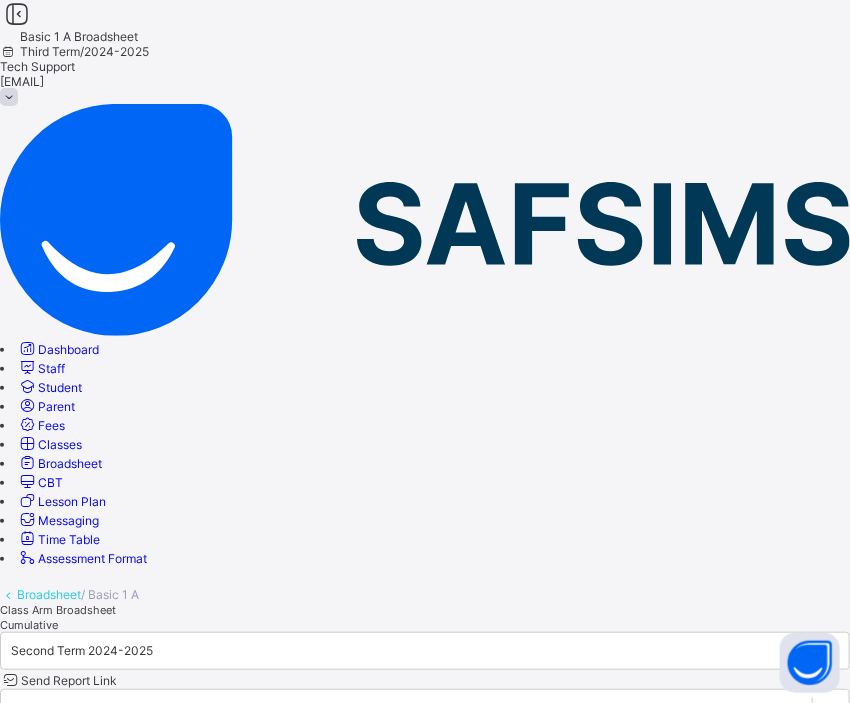 click on "Class Arm Broadsheet" at bounding box center [58, 610] 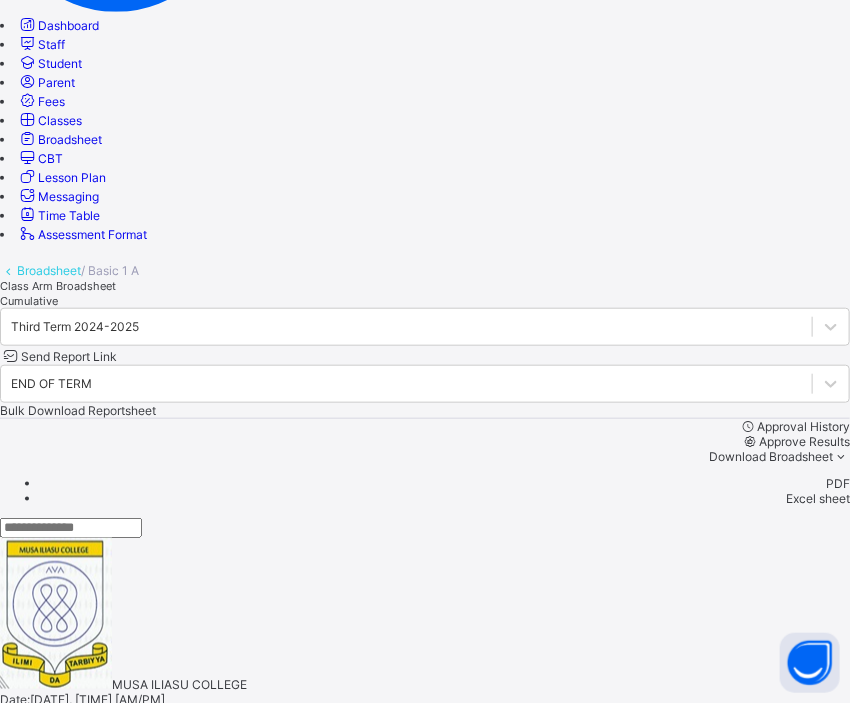 scroll, scrollTop: 336, scrollLeft: 0, axis: vertical 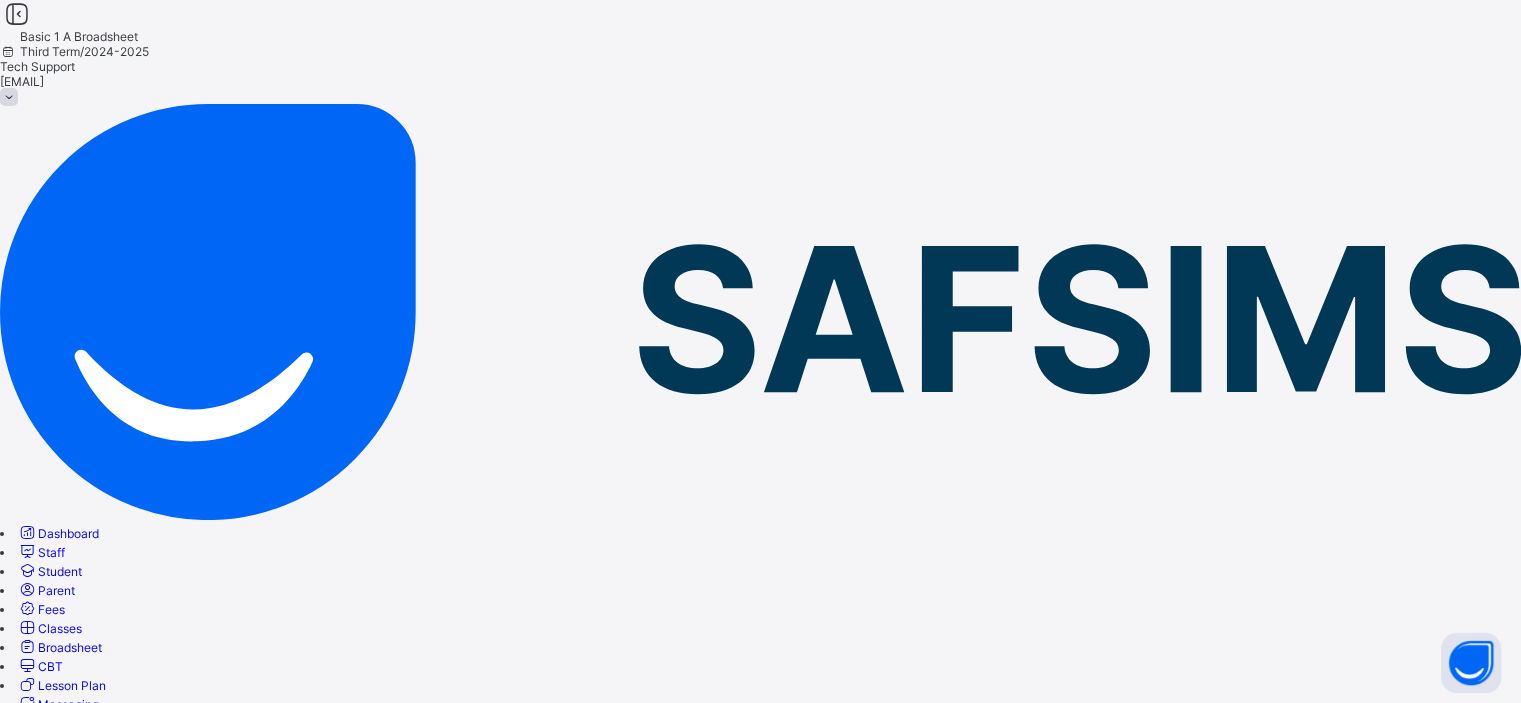 click at bounding box center [760, 761] 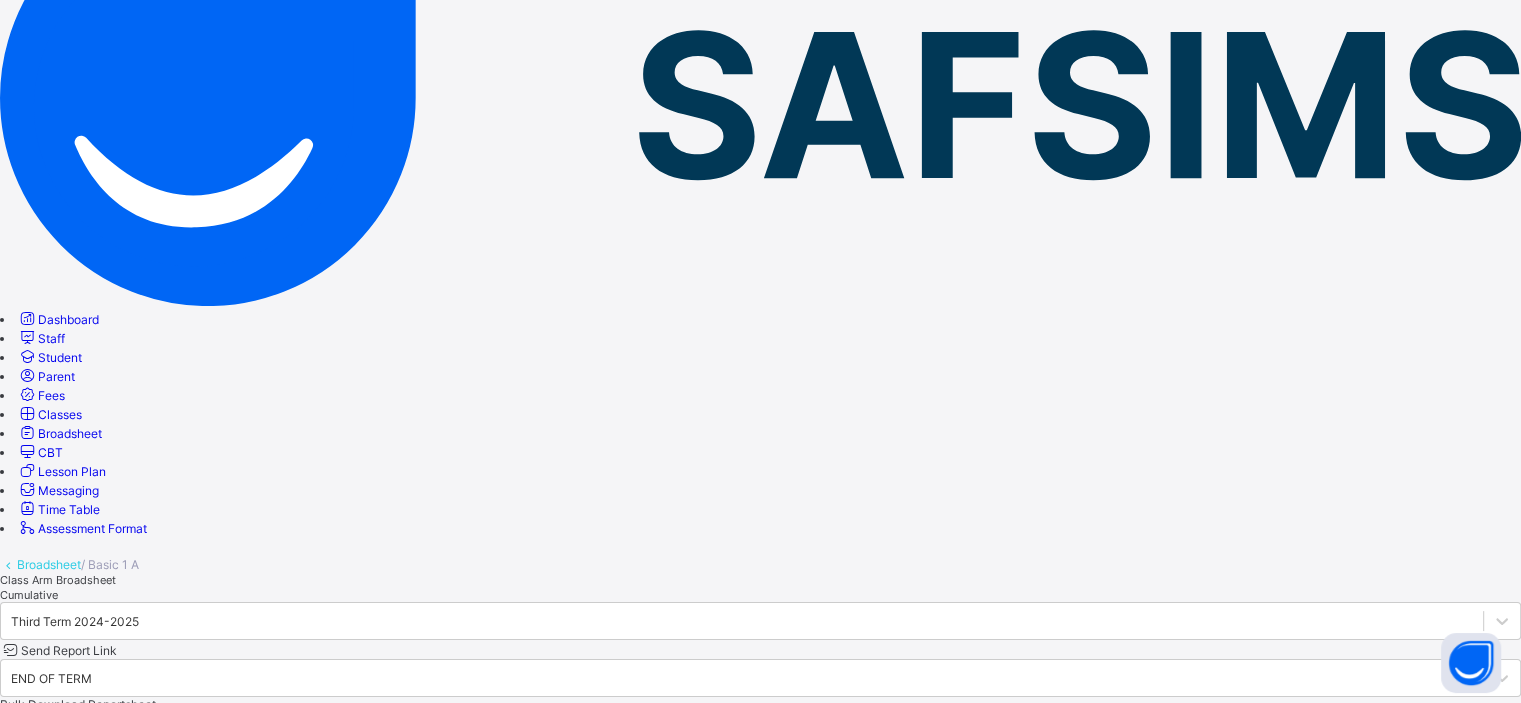 scroll, scrollTop: 215, scrollLeft: 0, axis: vertical 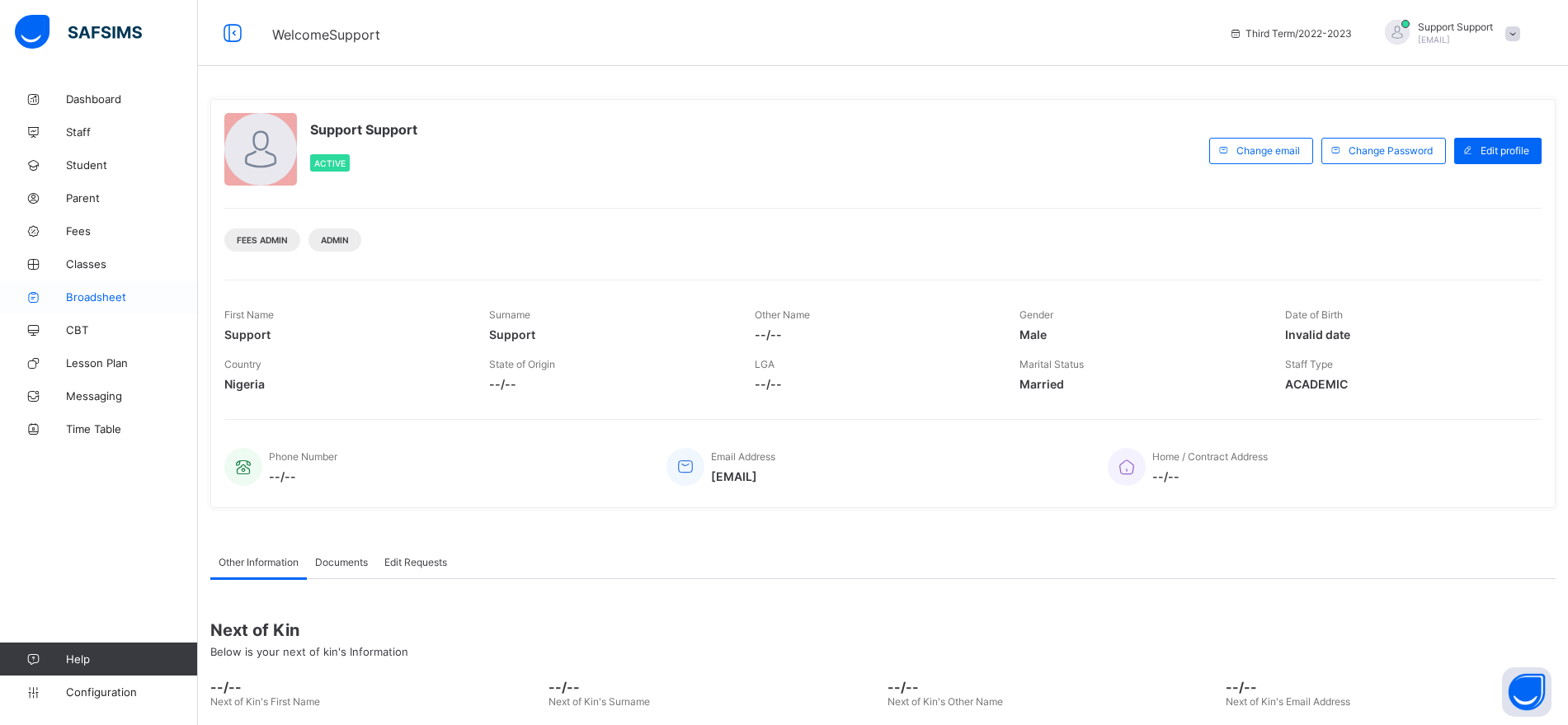 click on "Broadsheet" at bounding box center (132, 297) 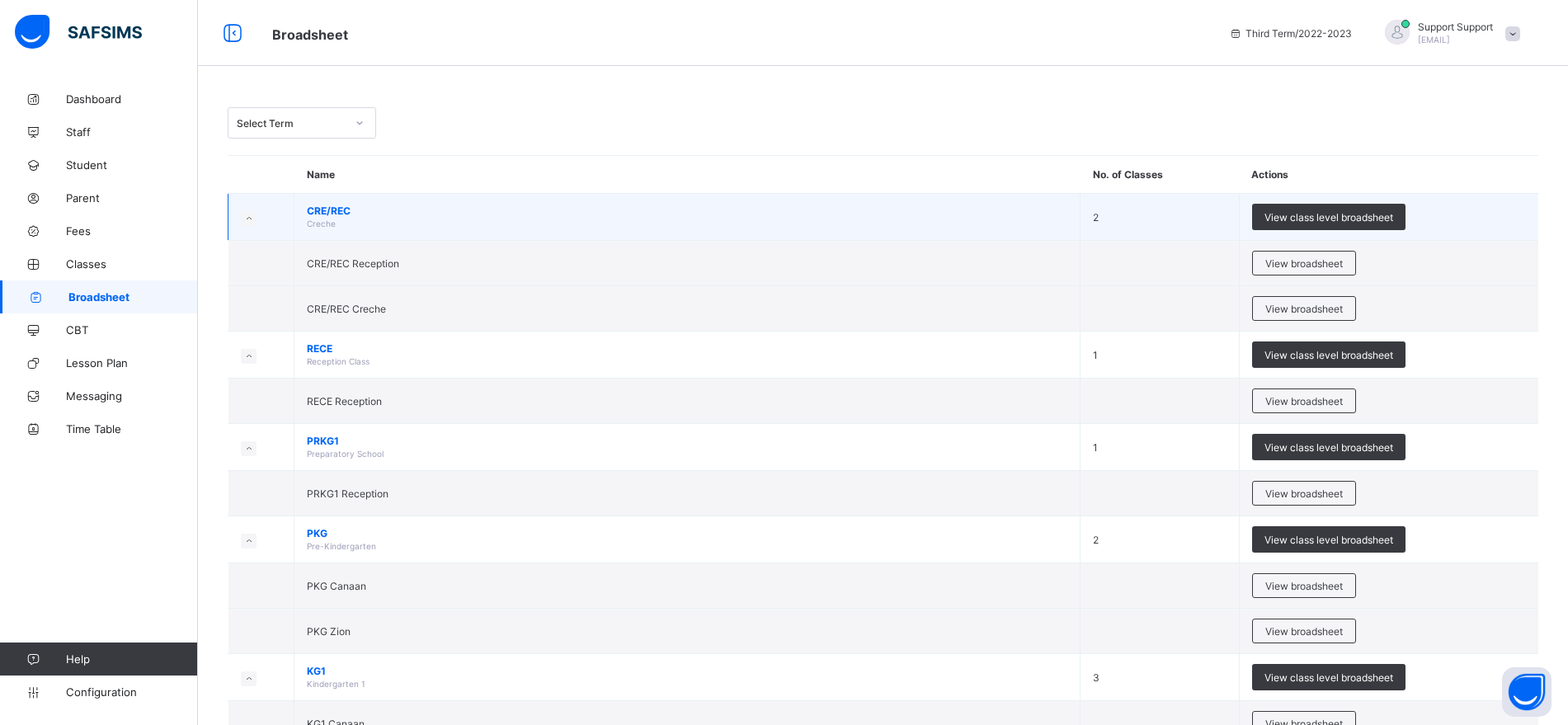 click on "CRE/REC     Creche" at bounding box center (687, 217) 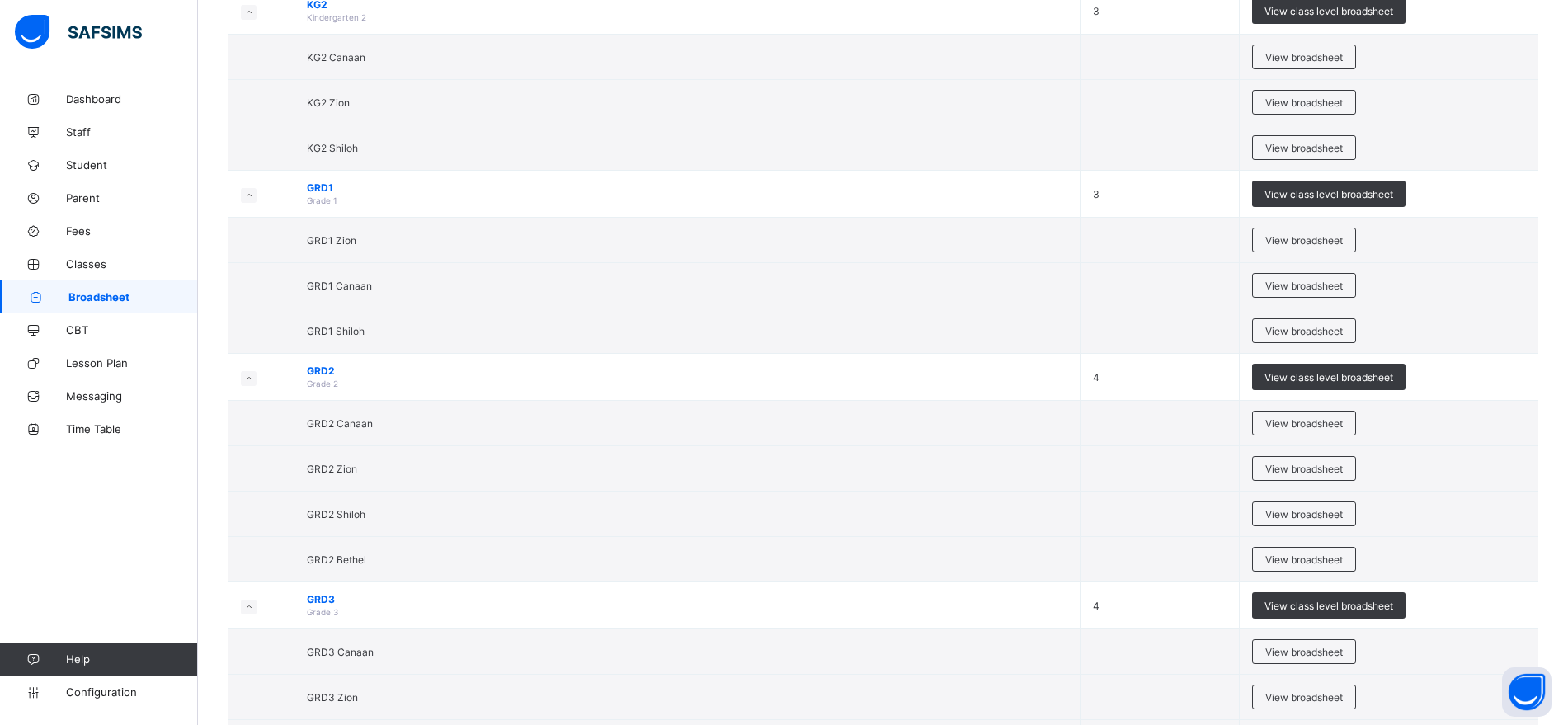 scroll, scrollTop: 850, scrollLeft: 0, axis: vertical 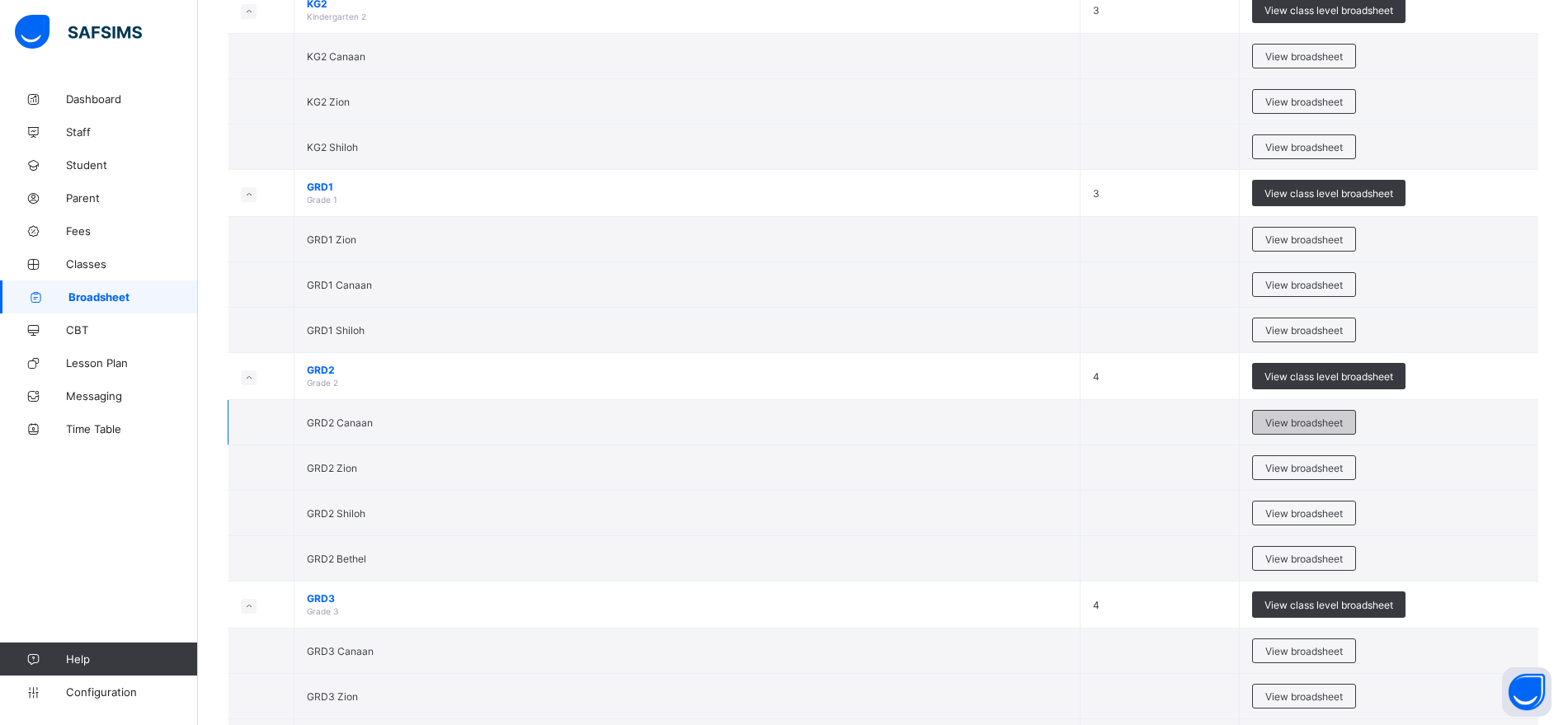 click on "View broadsheet" at bounding box center (1304, 422) 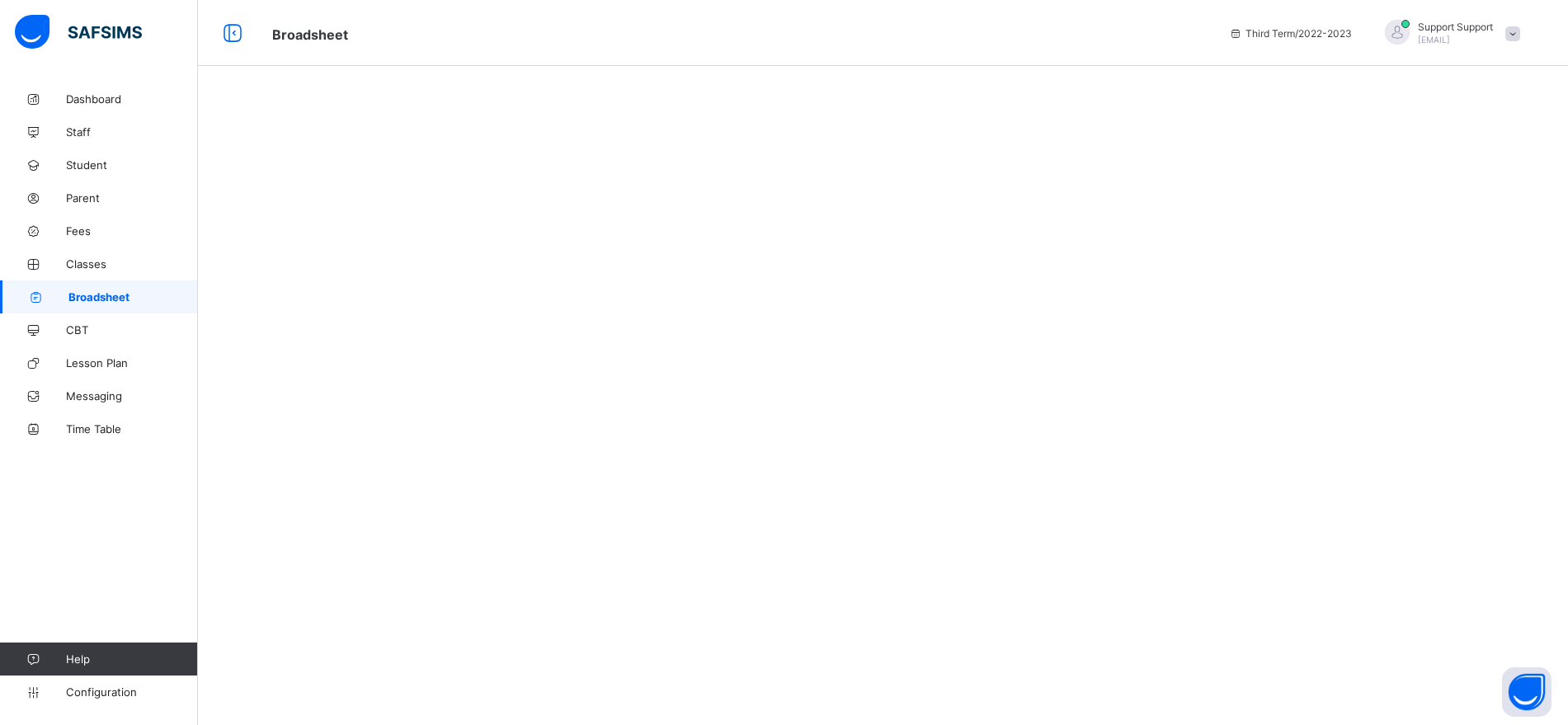 scroll, scrollTop: 0, scrollLeft: 0, axis: both 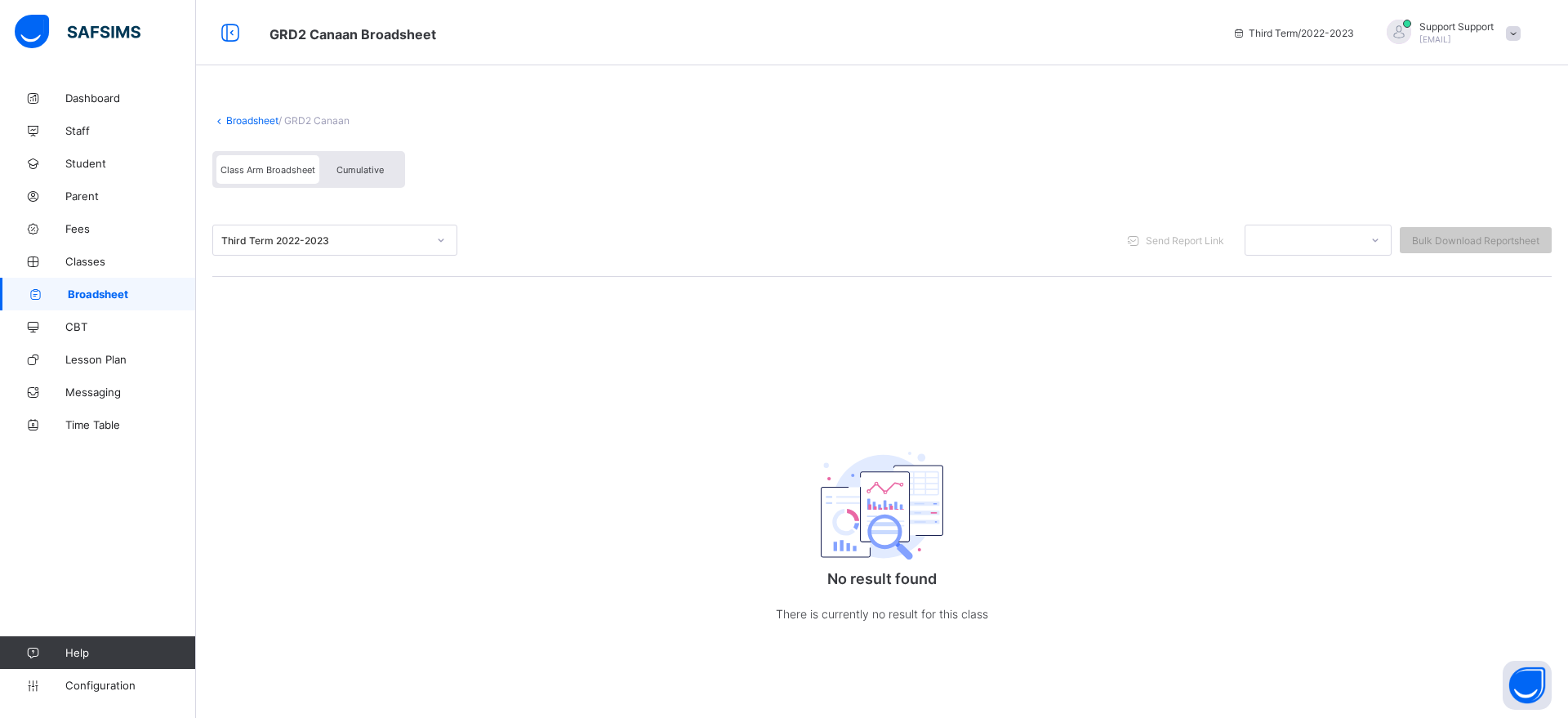 click on "Cumulative" at bounding box center (360, 169) 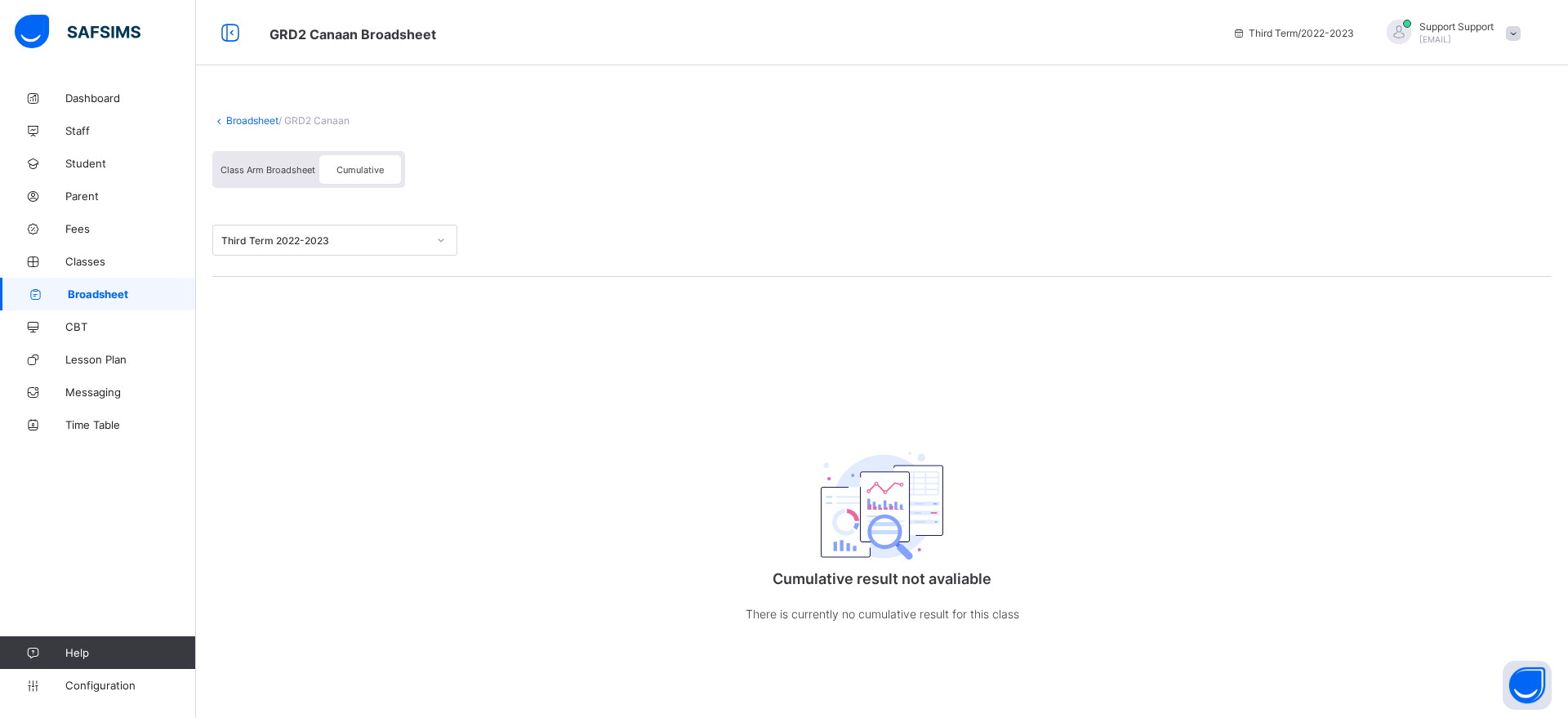 click on "Class Arm Broadsheet" at bounding box center [268, 169] 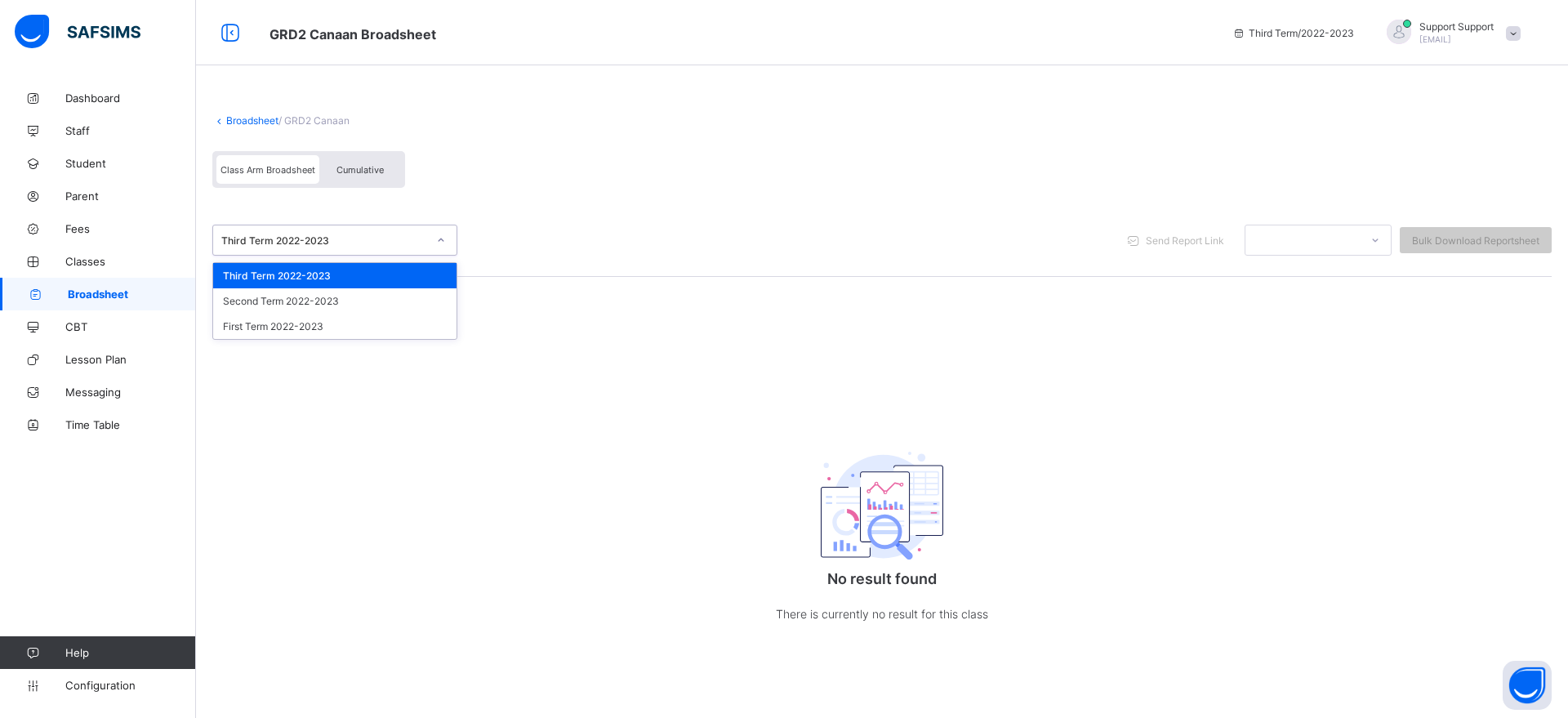 click on "Third Term 2022-2023" at bounding box center [324, 240] 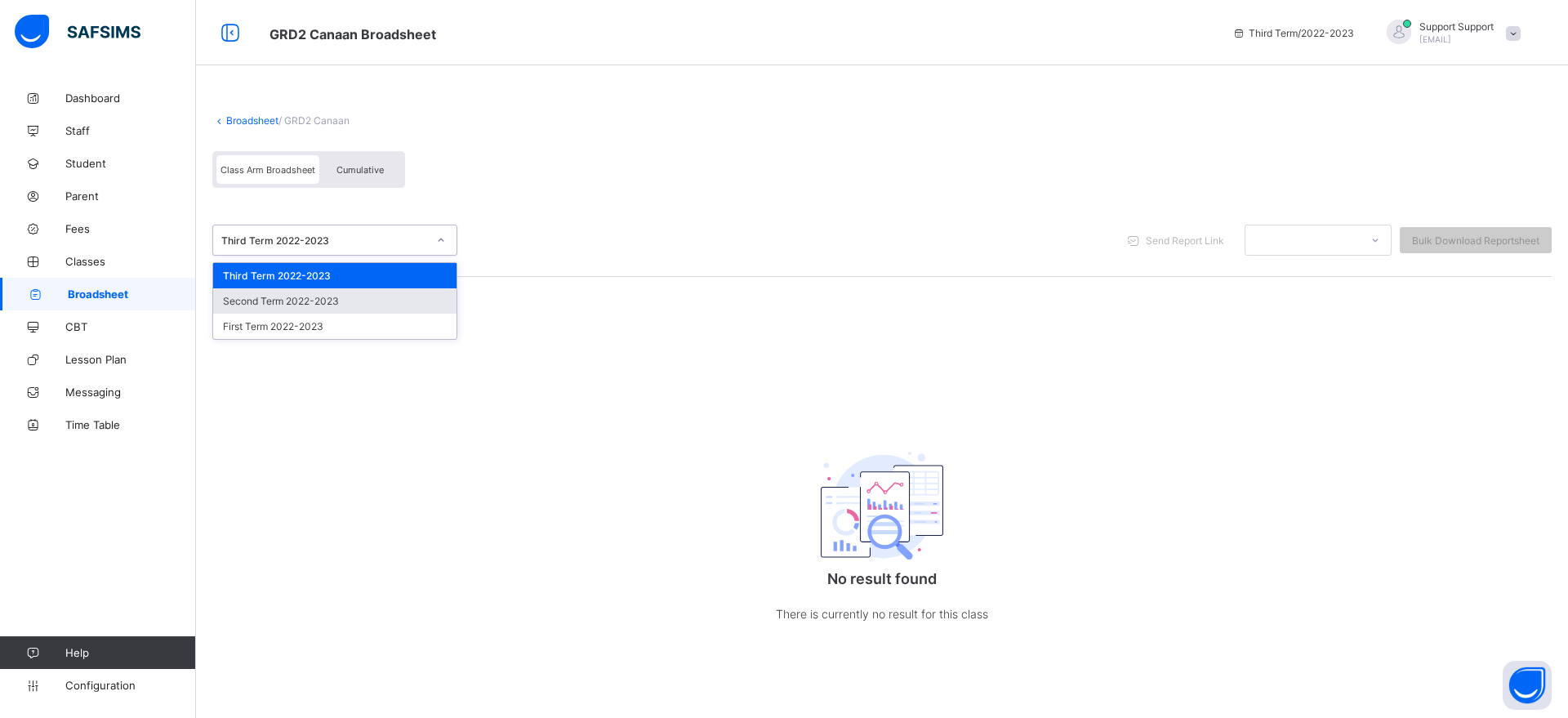 click on "Second Term 2022-2023" at bounding box center [335, 301] 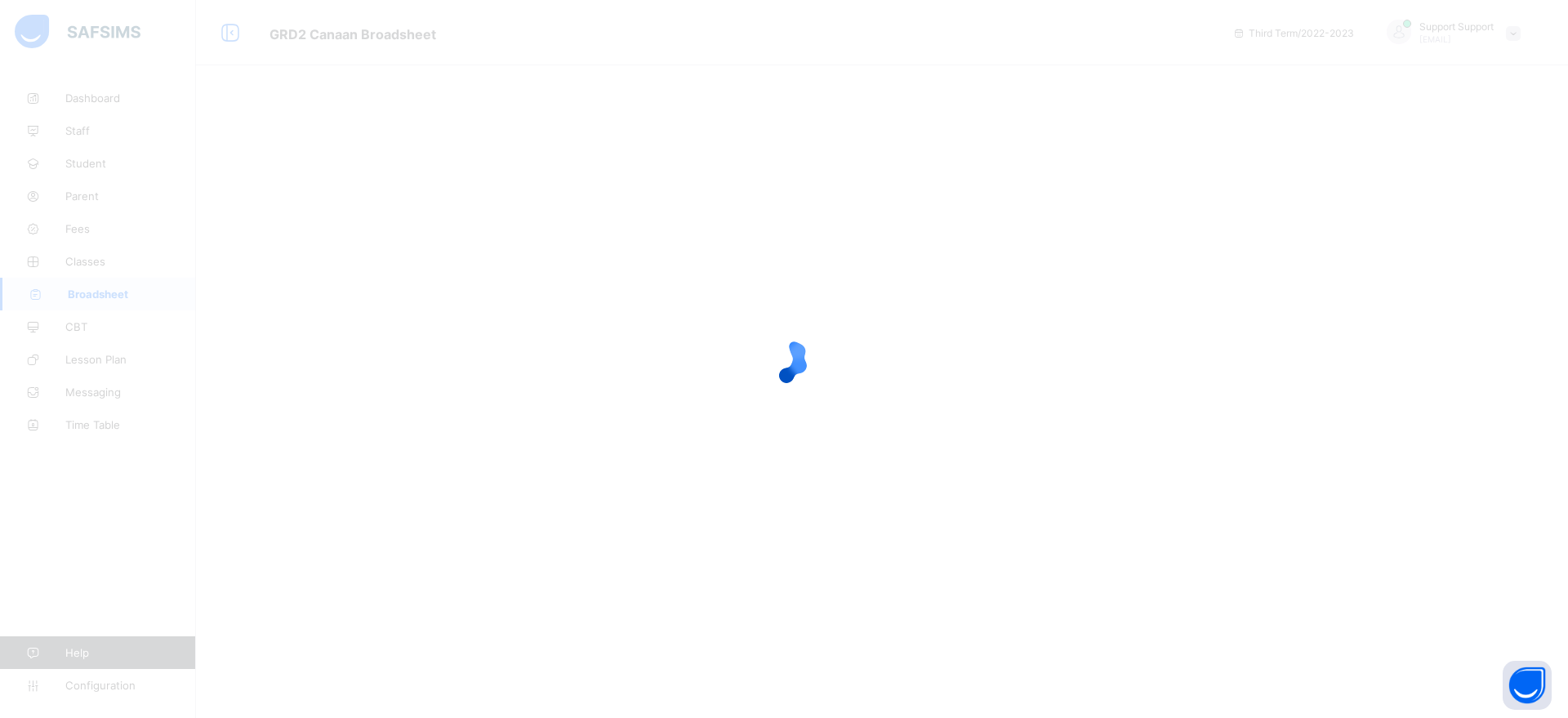 click at bounding box center (784, 359) 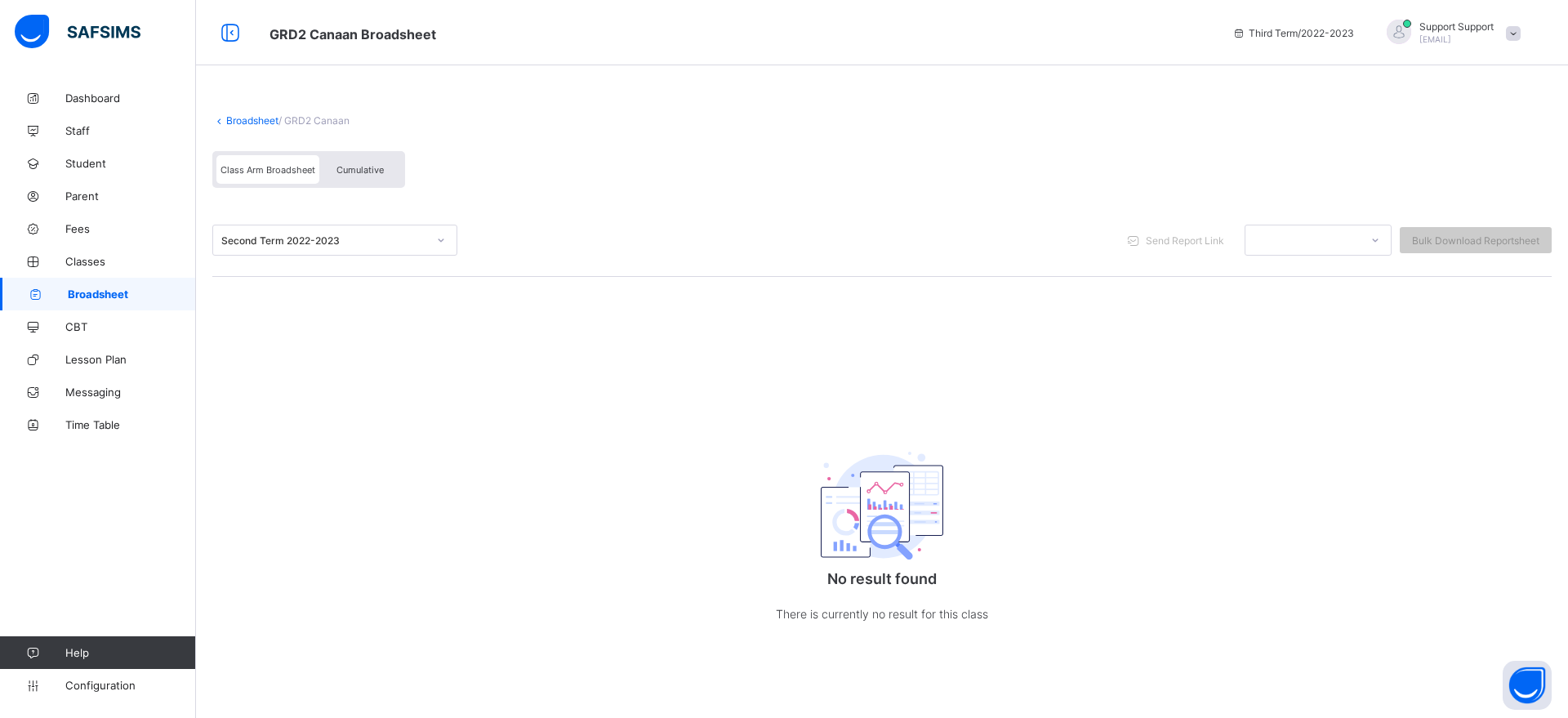 click 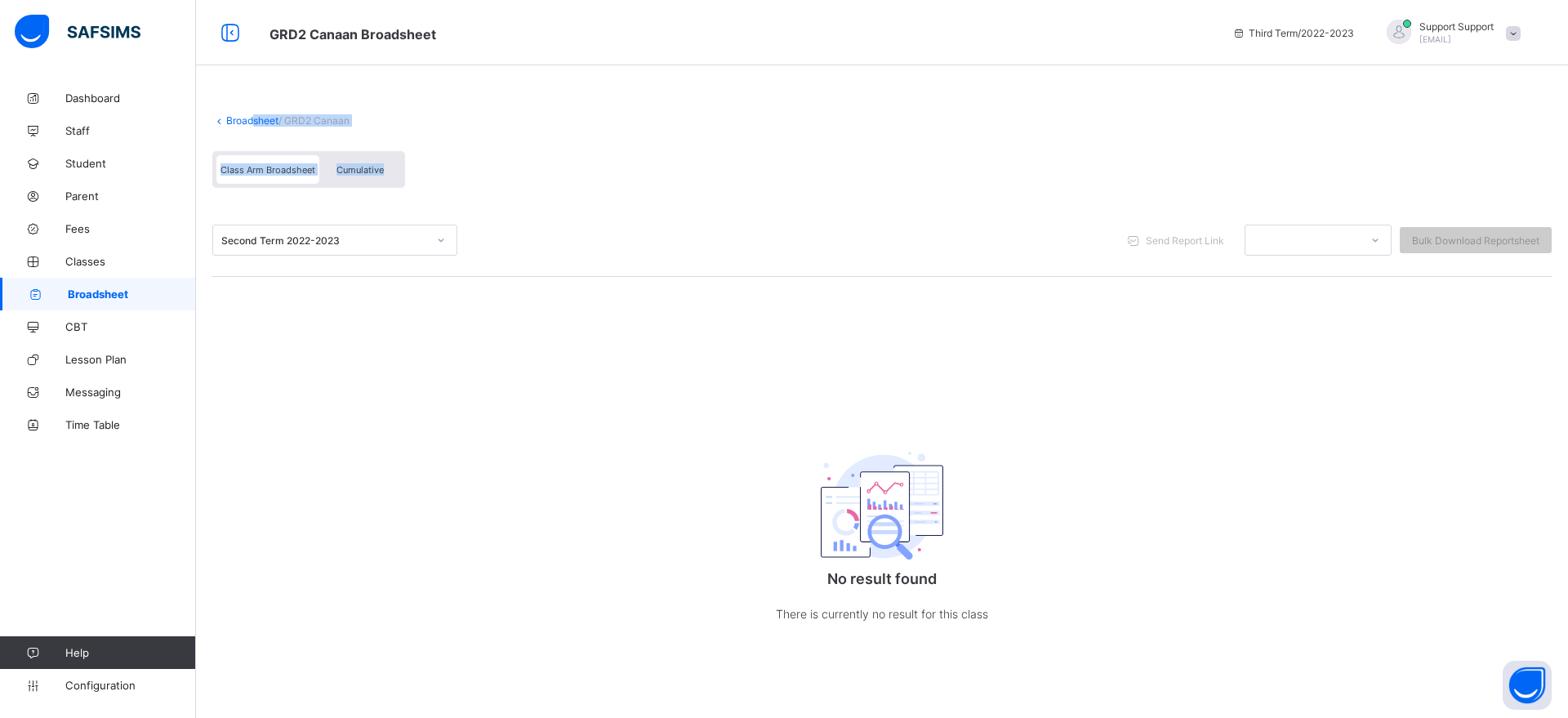drag, startPoint x: 555, startPoint y: 193, endPoint x: 253, endPoint y: 119, distance: 310.93408 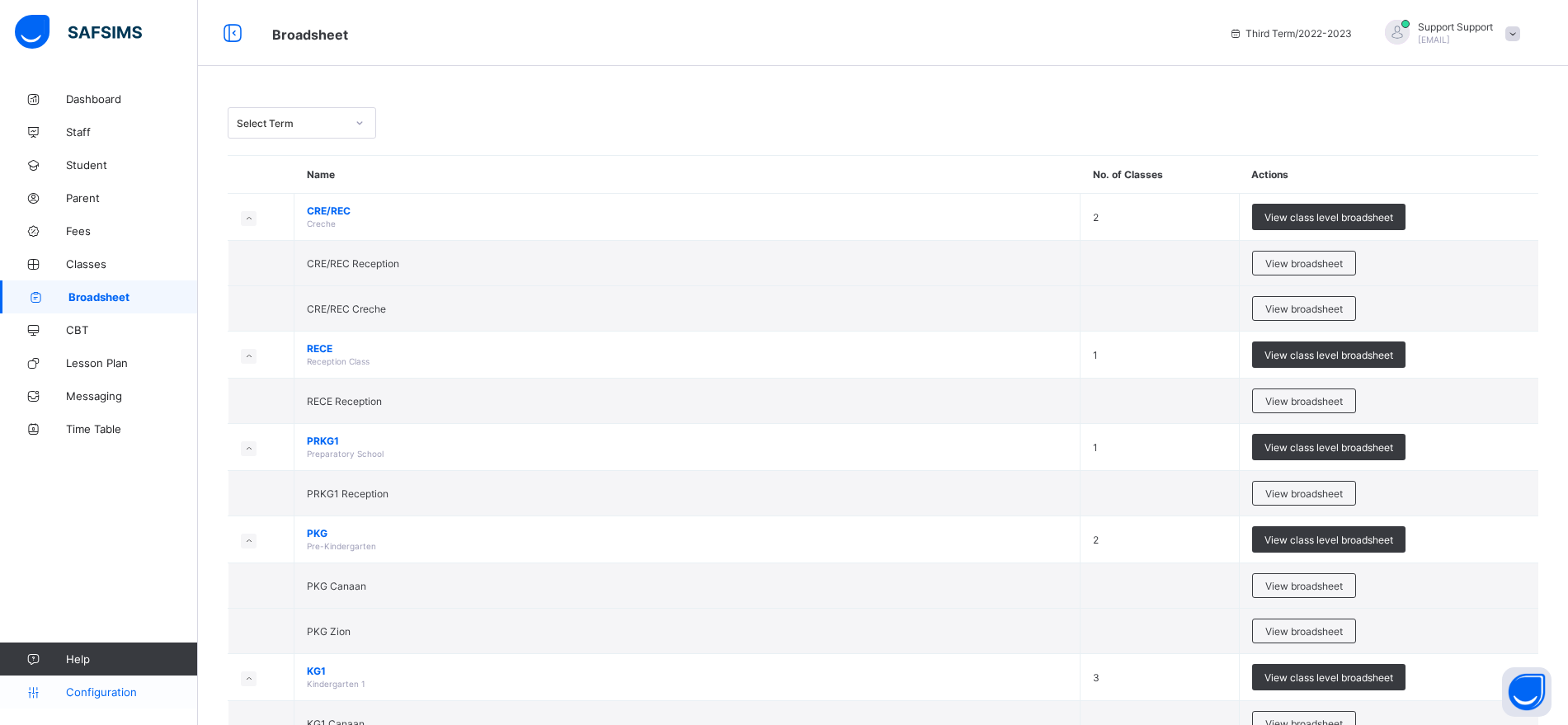 click on "Configuration" at bounding box center (98, 692) 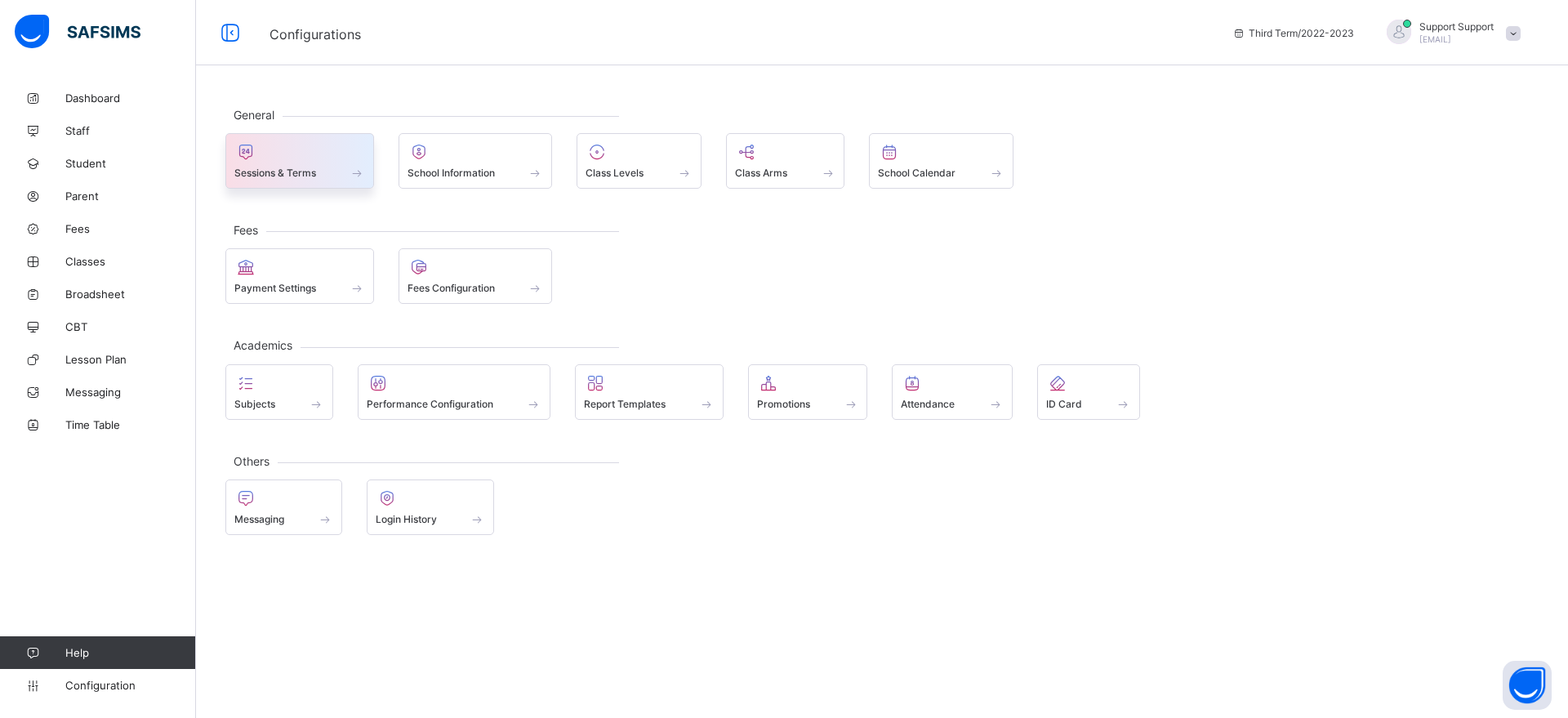 click on "Sessions & Terms" at bounding box center (300, 172) 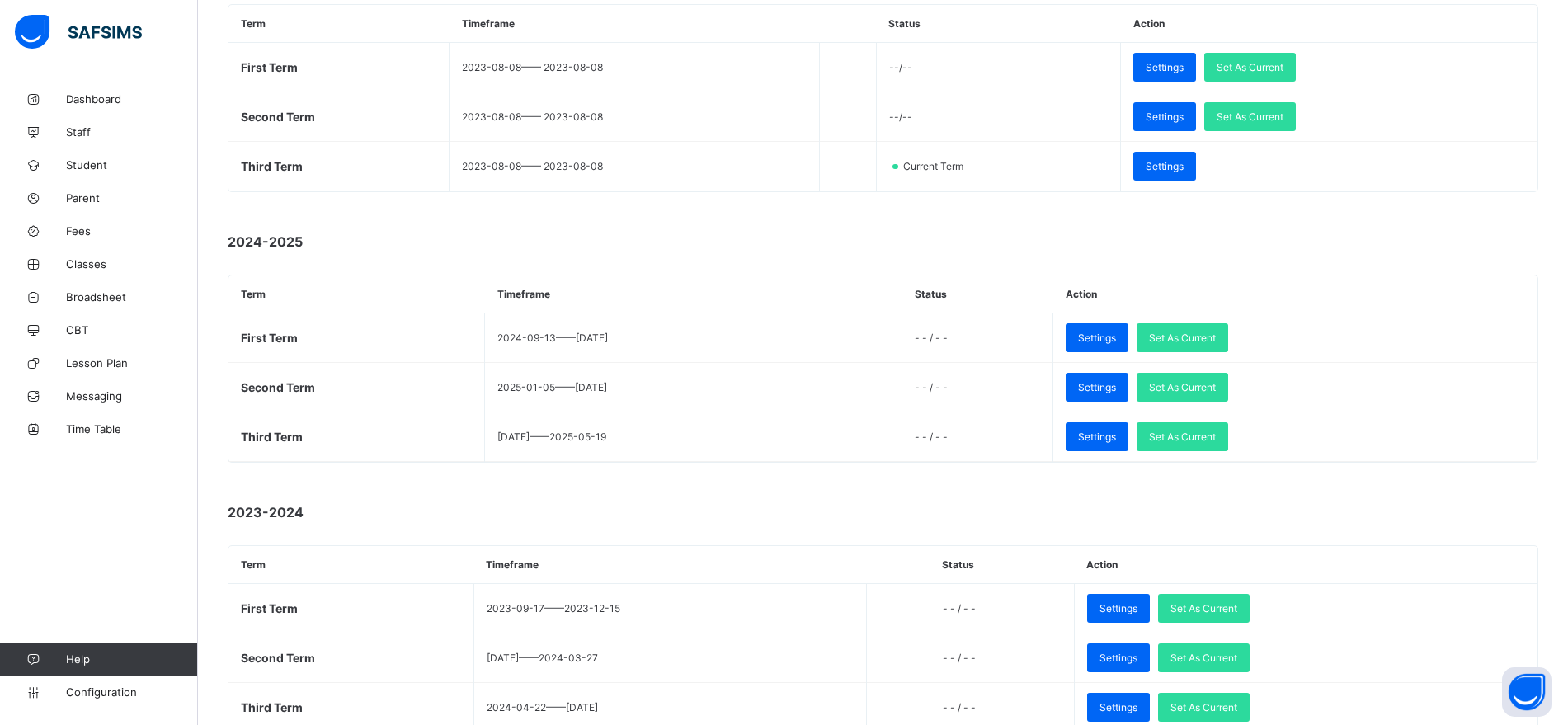 scroll, scrollTop: 366, scrollLeft: 0, axis: vertical 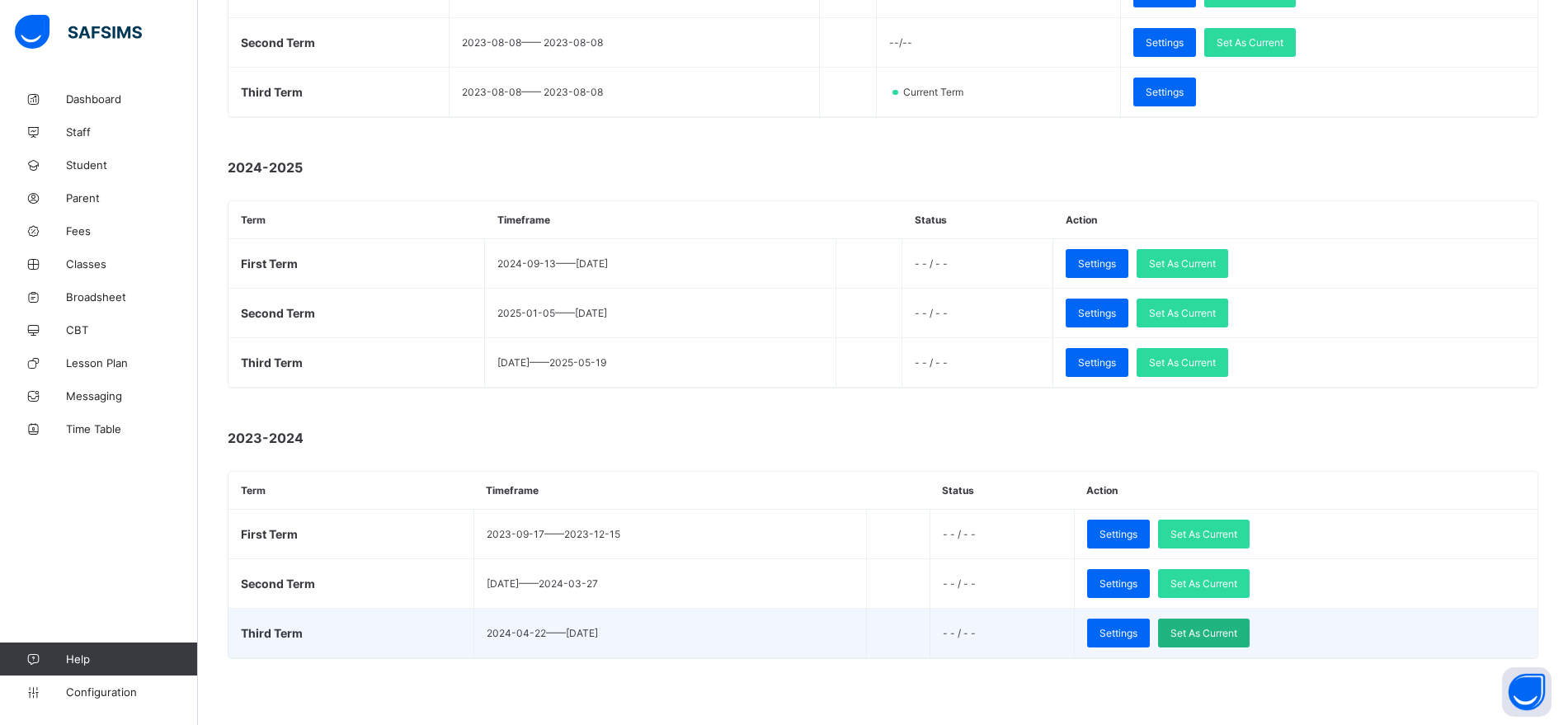 click on "Set As Current" at bounding box center [1203, 633] 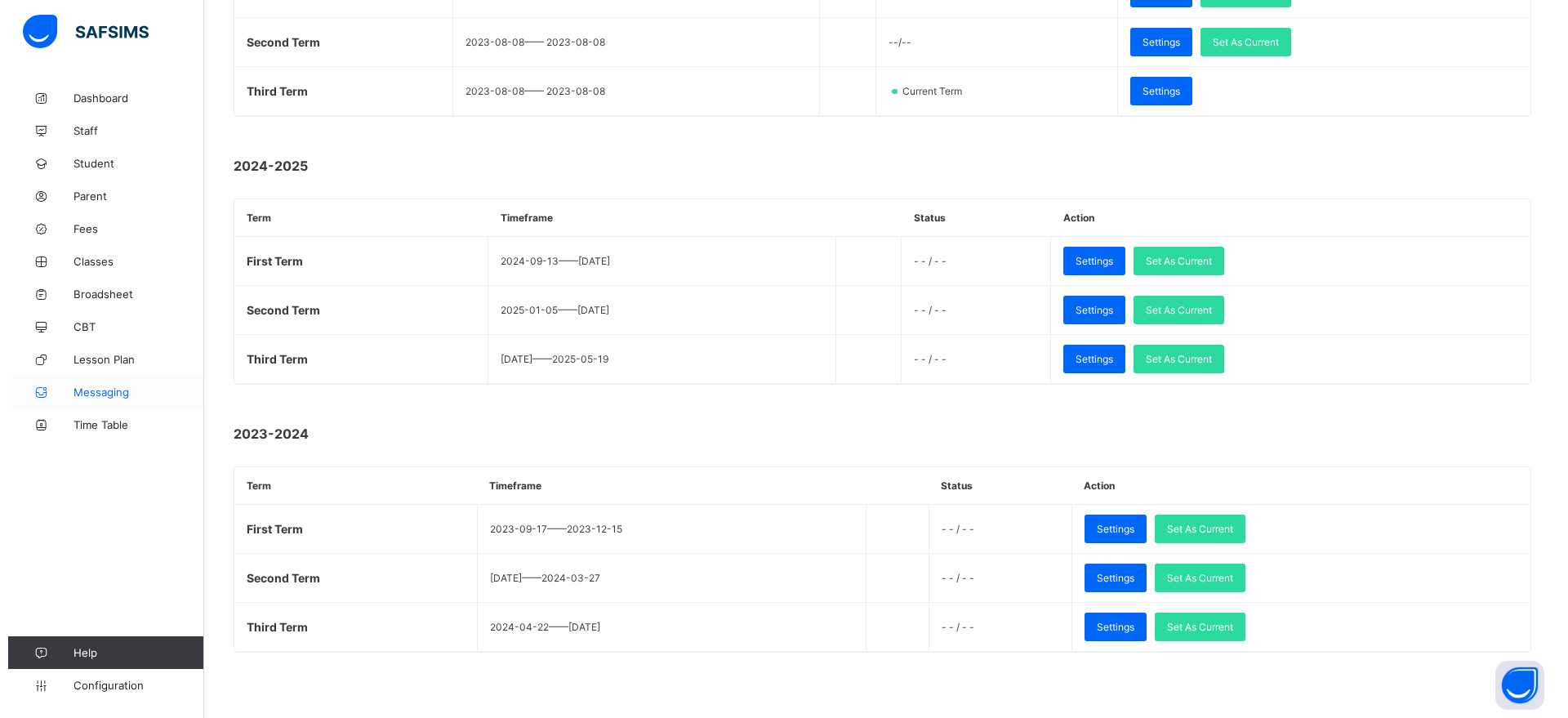 scroll, scrollTop: 0, scrollLeft: 0, axis: both 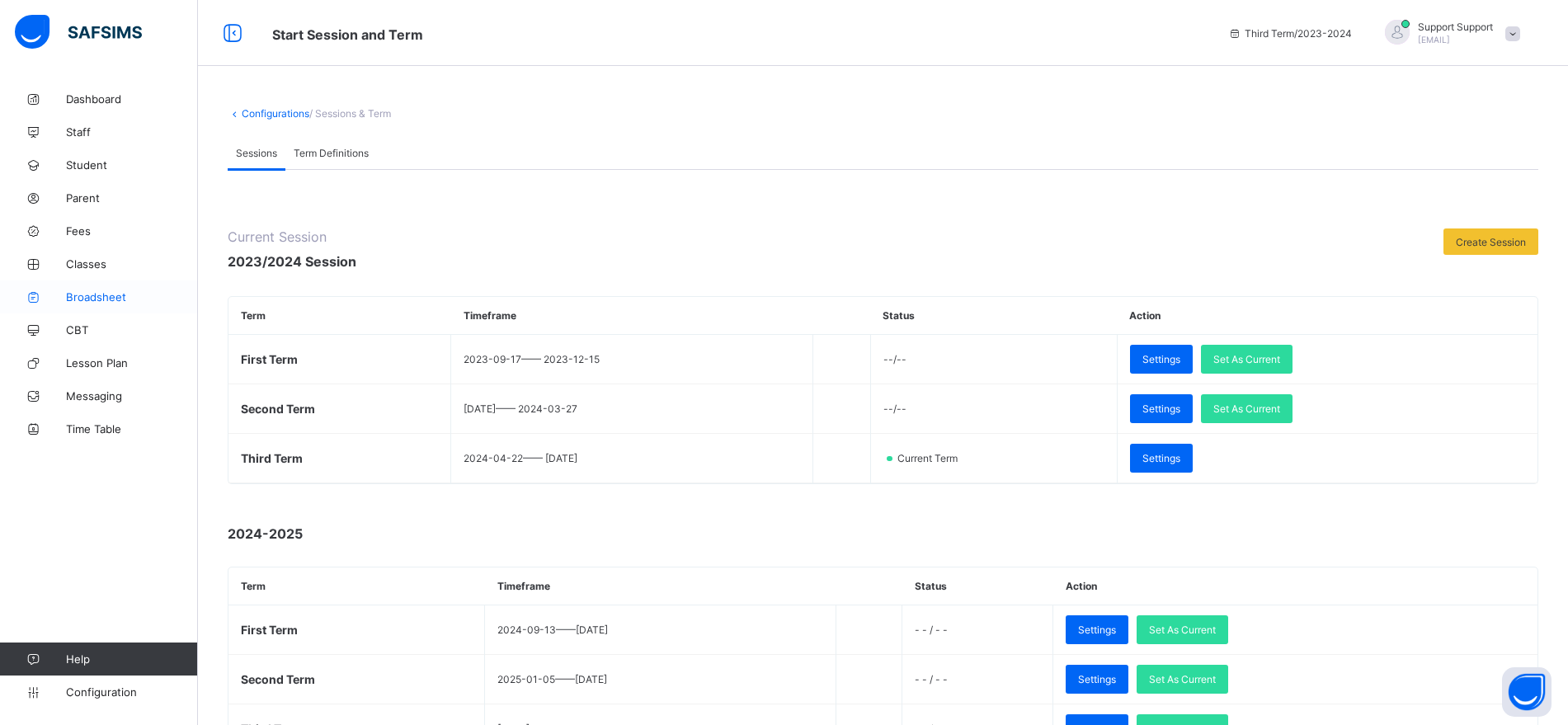 click on "Broadsheet" at bounding box center (99, 297) 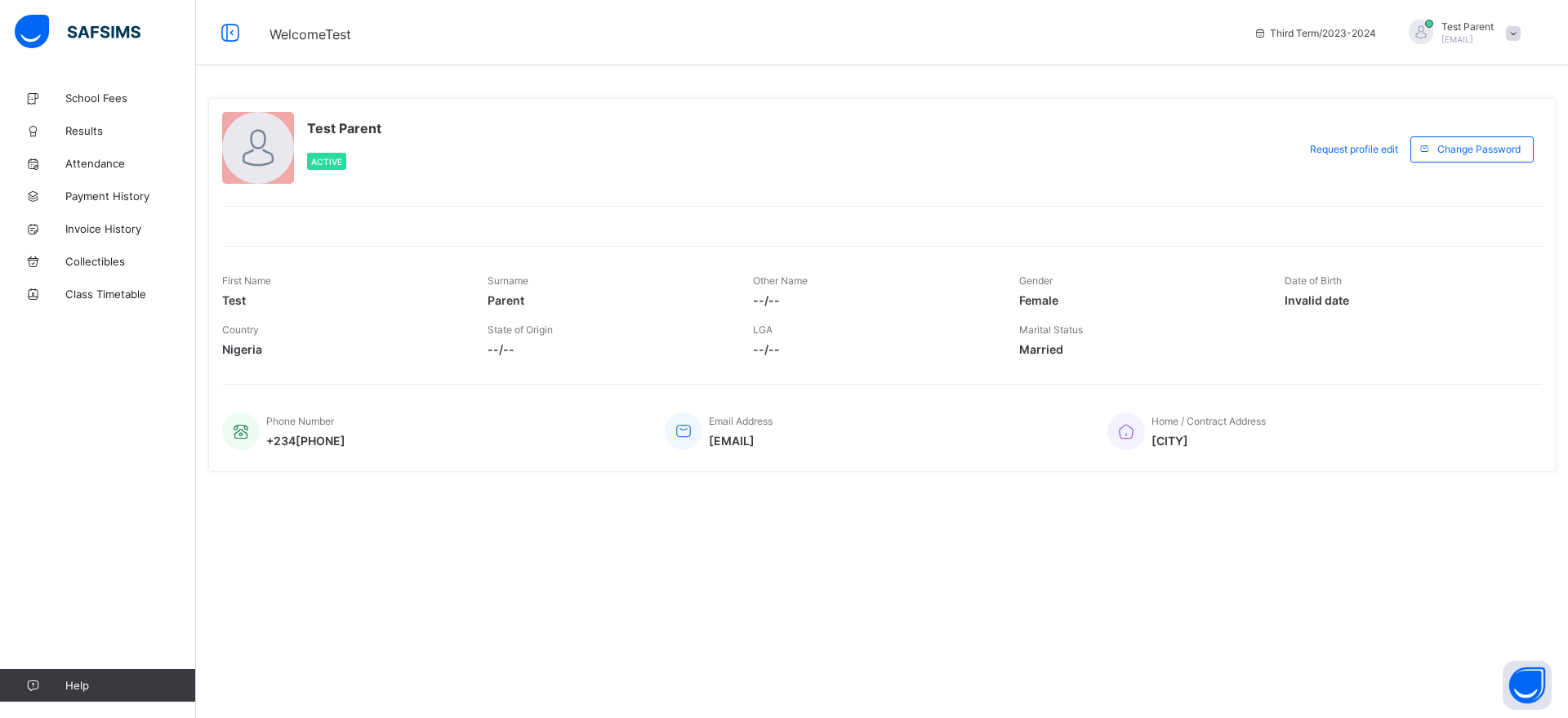 scroll, scrollTop: 0, scrollLeft: 0, axis: both 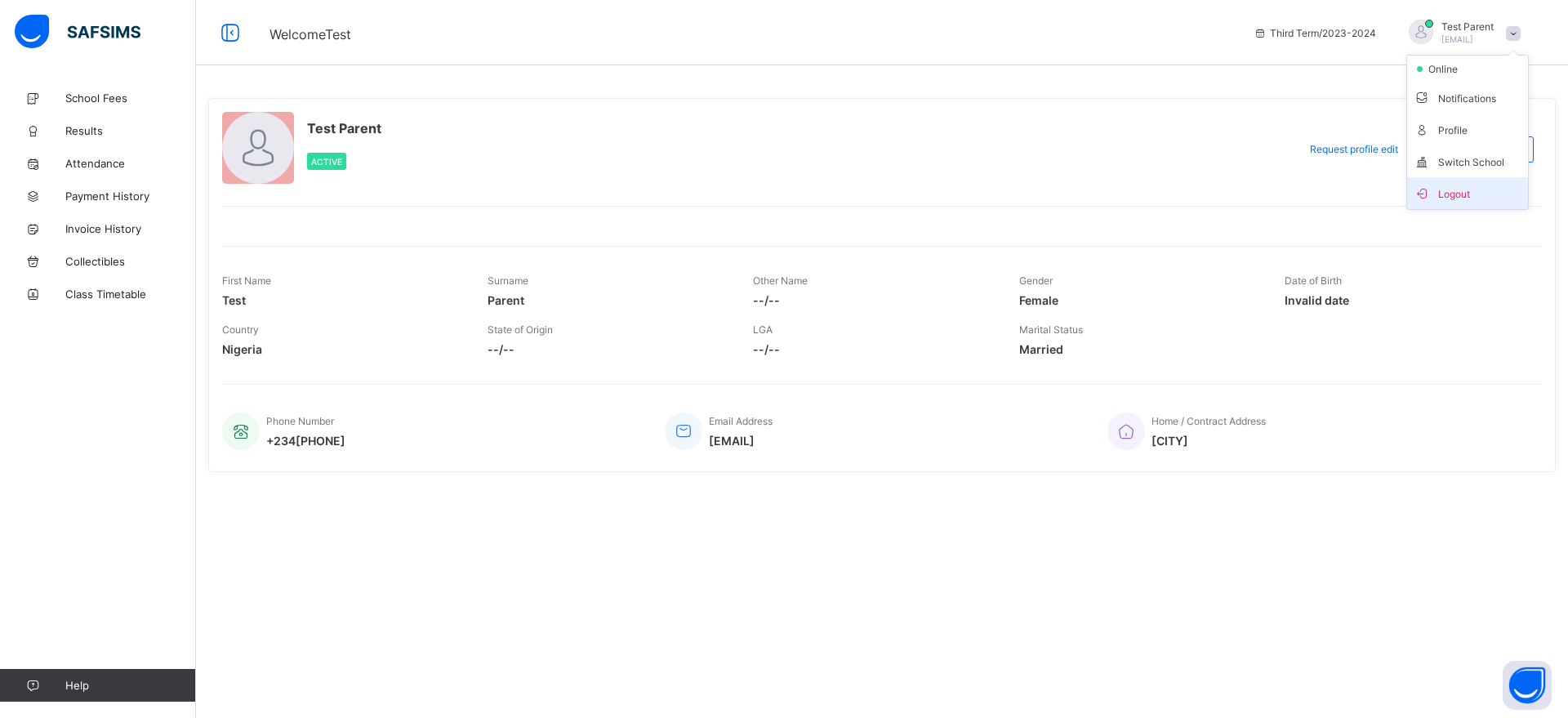 click on "Logout" at bounding box center [1468, 193] 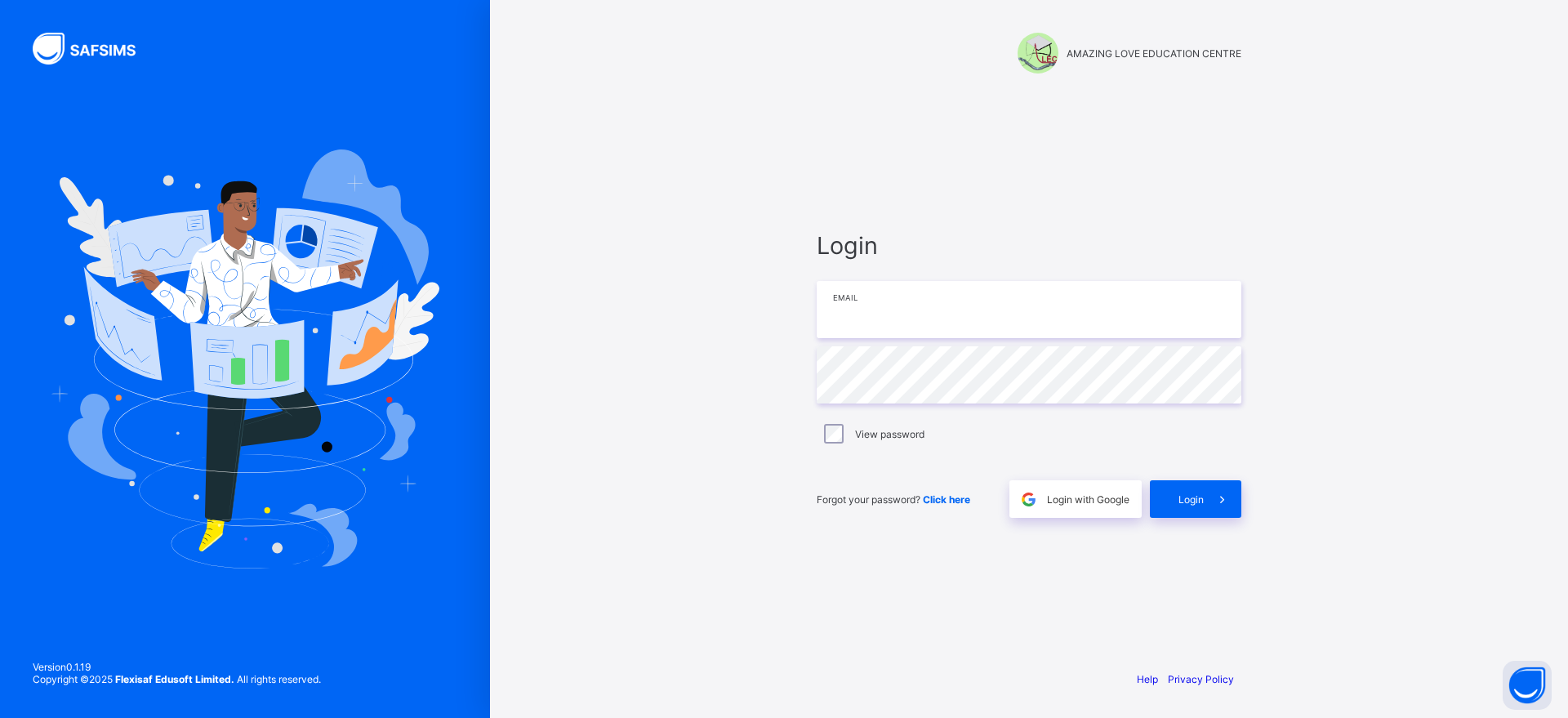type on "**********" 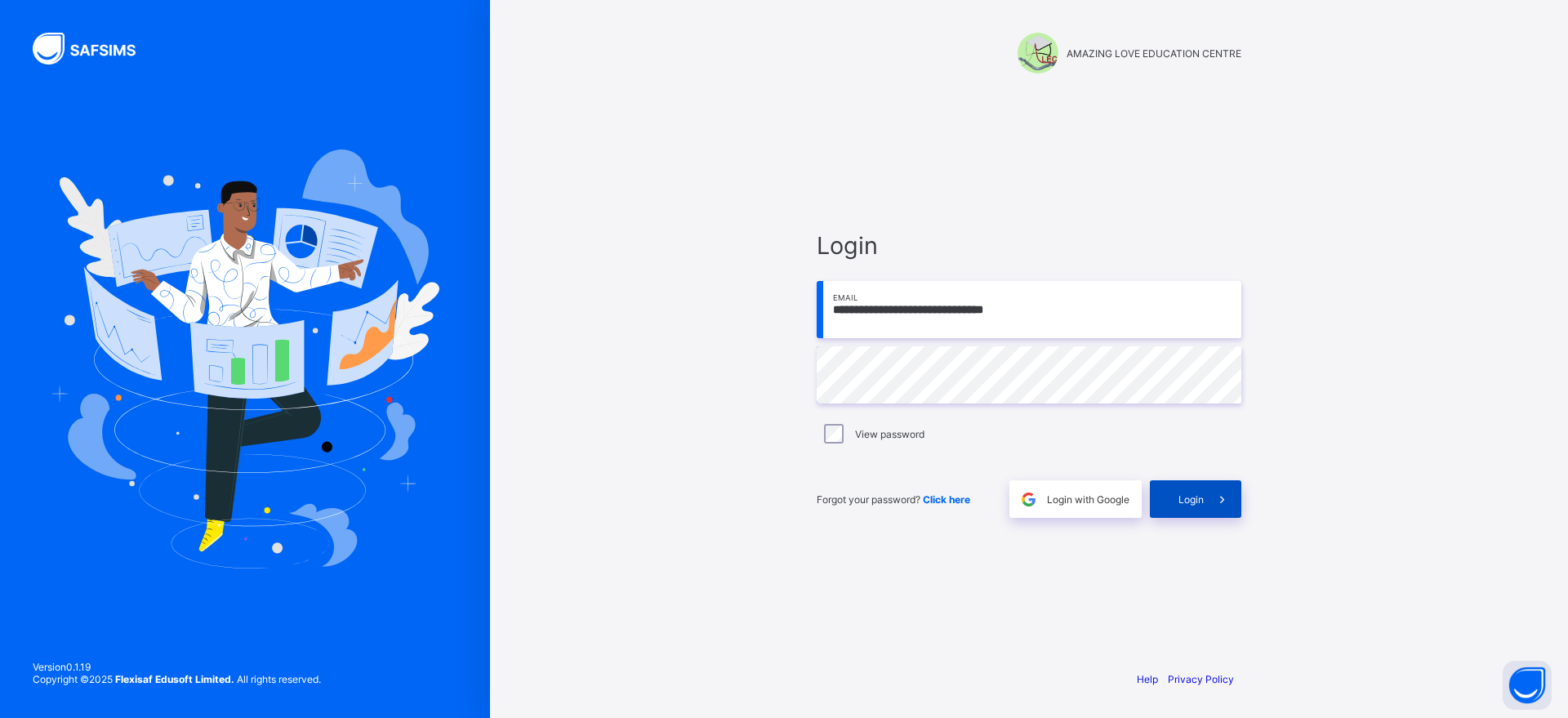 click on "Login" at bounding box center (1191, 499) 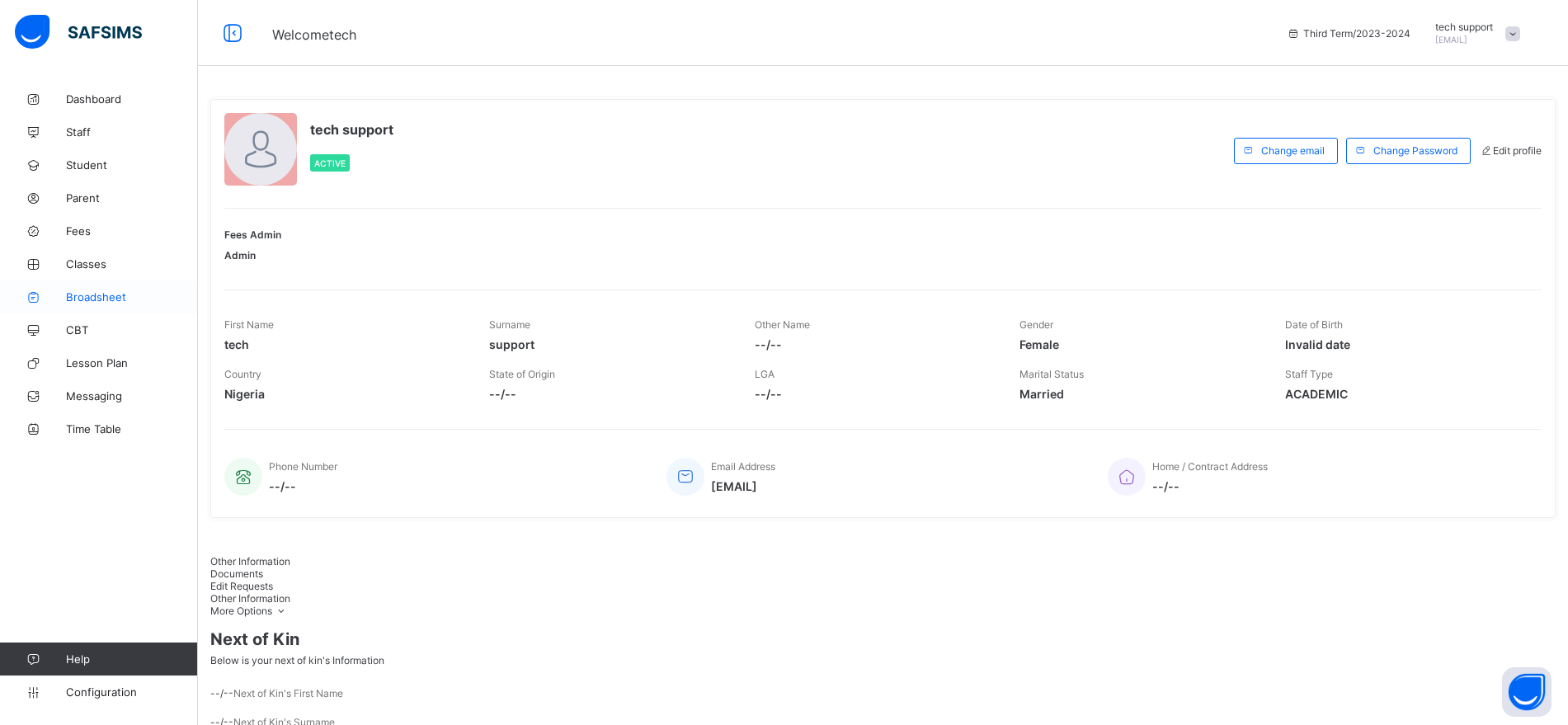 click on "Broadsheet" at bounding box center [132, 297] 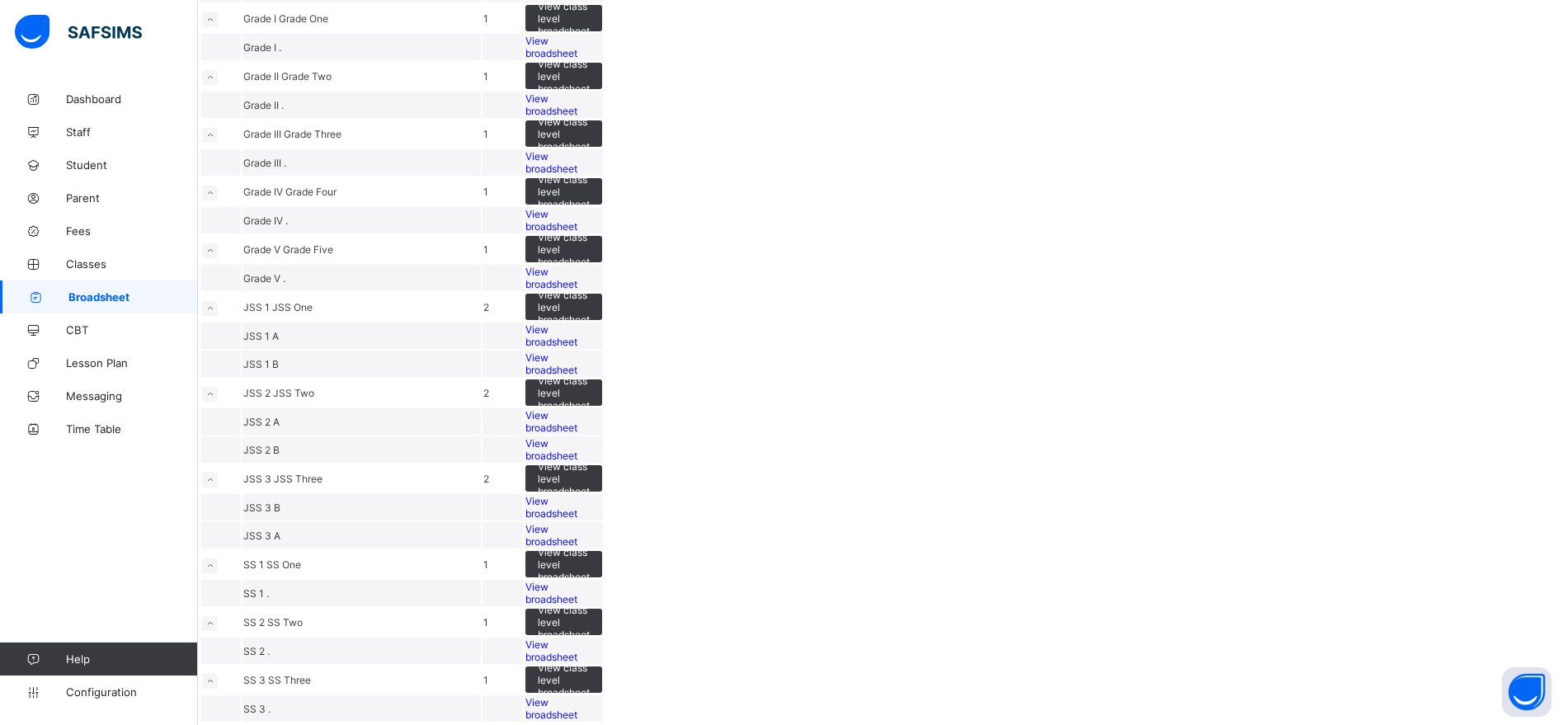 scroll, scrollTop: 529, scrollLeft: 0, axis: vertical 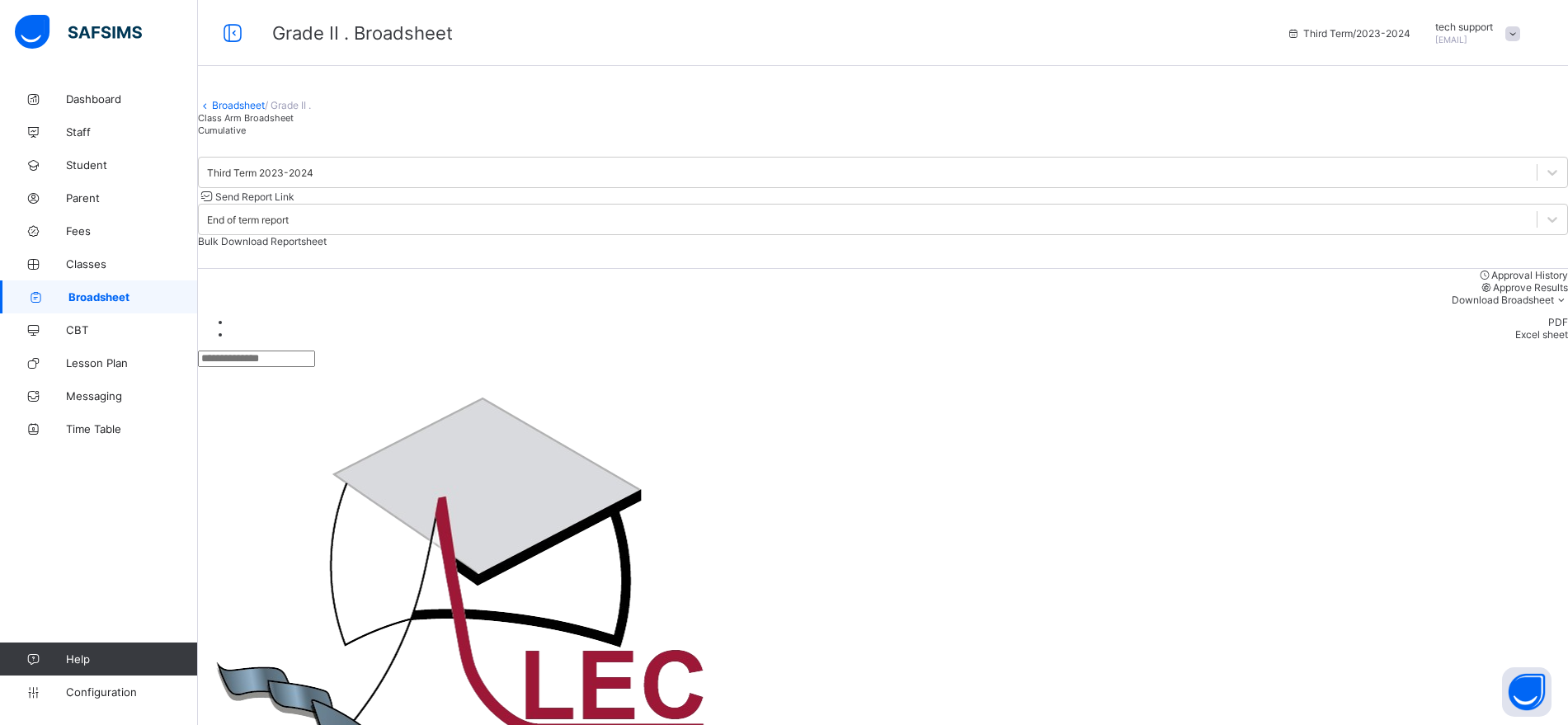 click on "IBRAHIM AMINU  AMINU    10103" at bounding box center (302, 1419) 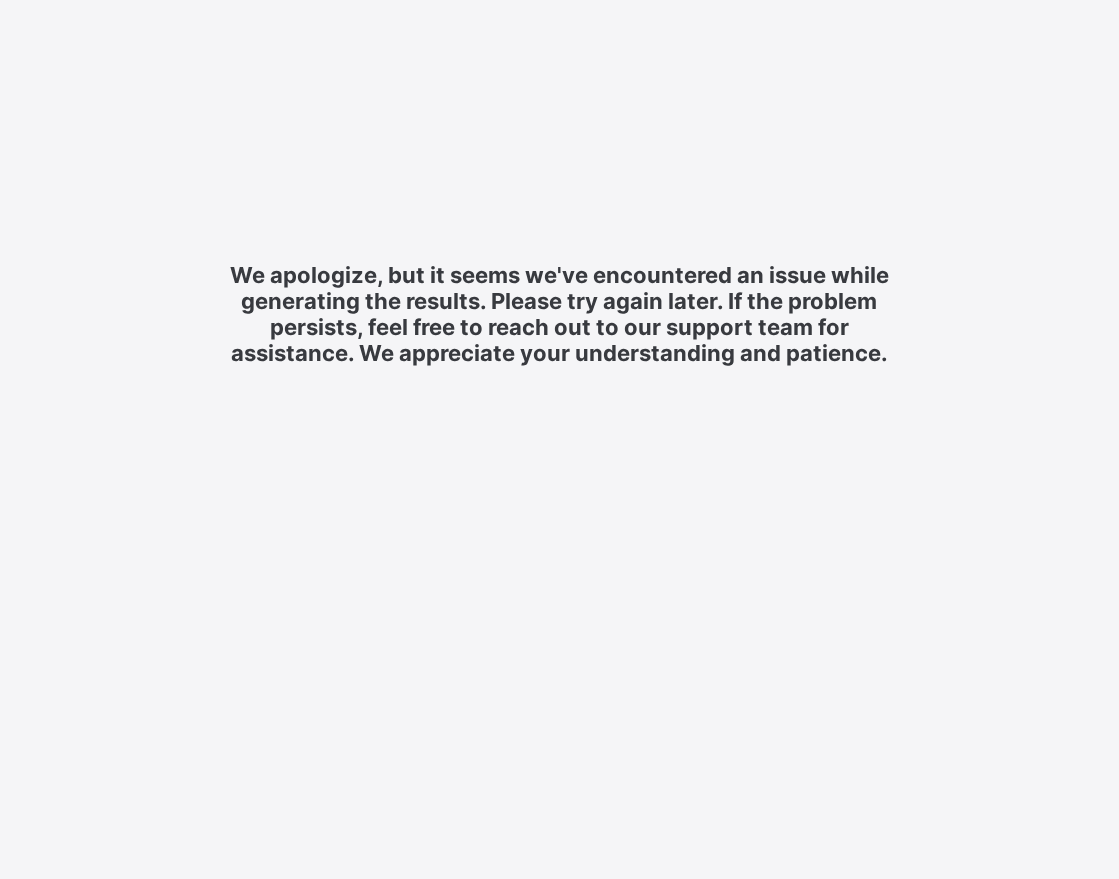scroll, scrollTop: 0, scrollLeft: 0, axis: both 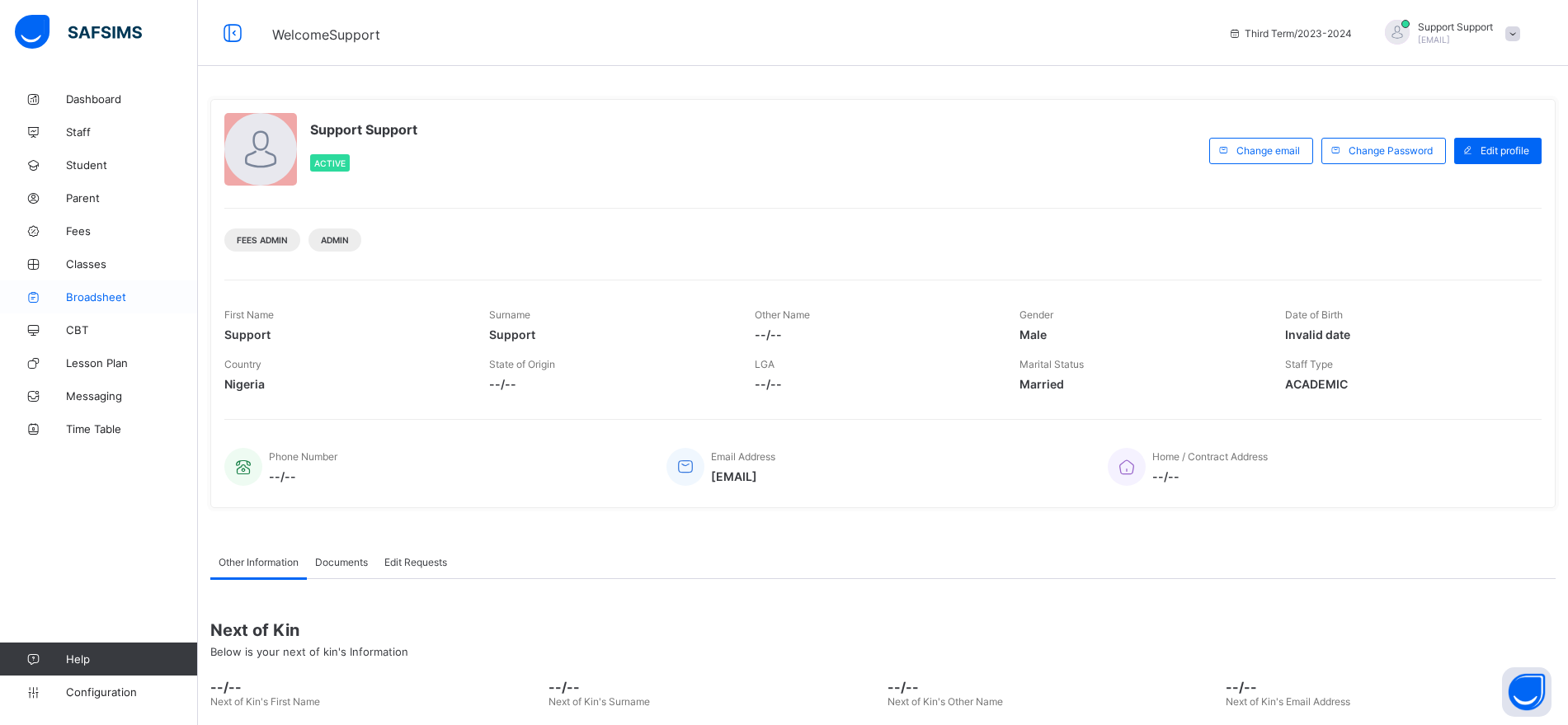 click on "Broadsheet" at bounding box center (132, 297) 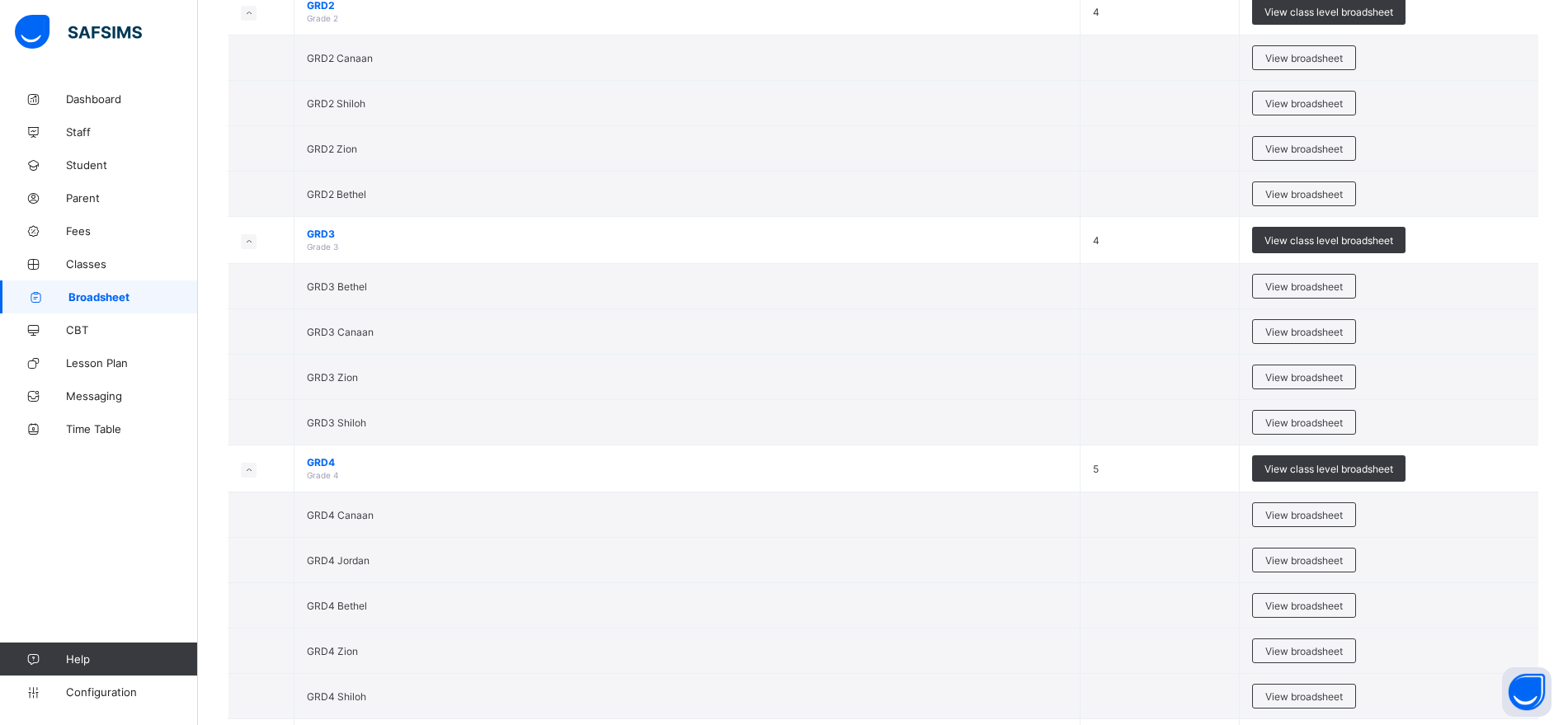 scroll, scrollTop: 1216, scrollLeft: 0, axis: vertical 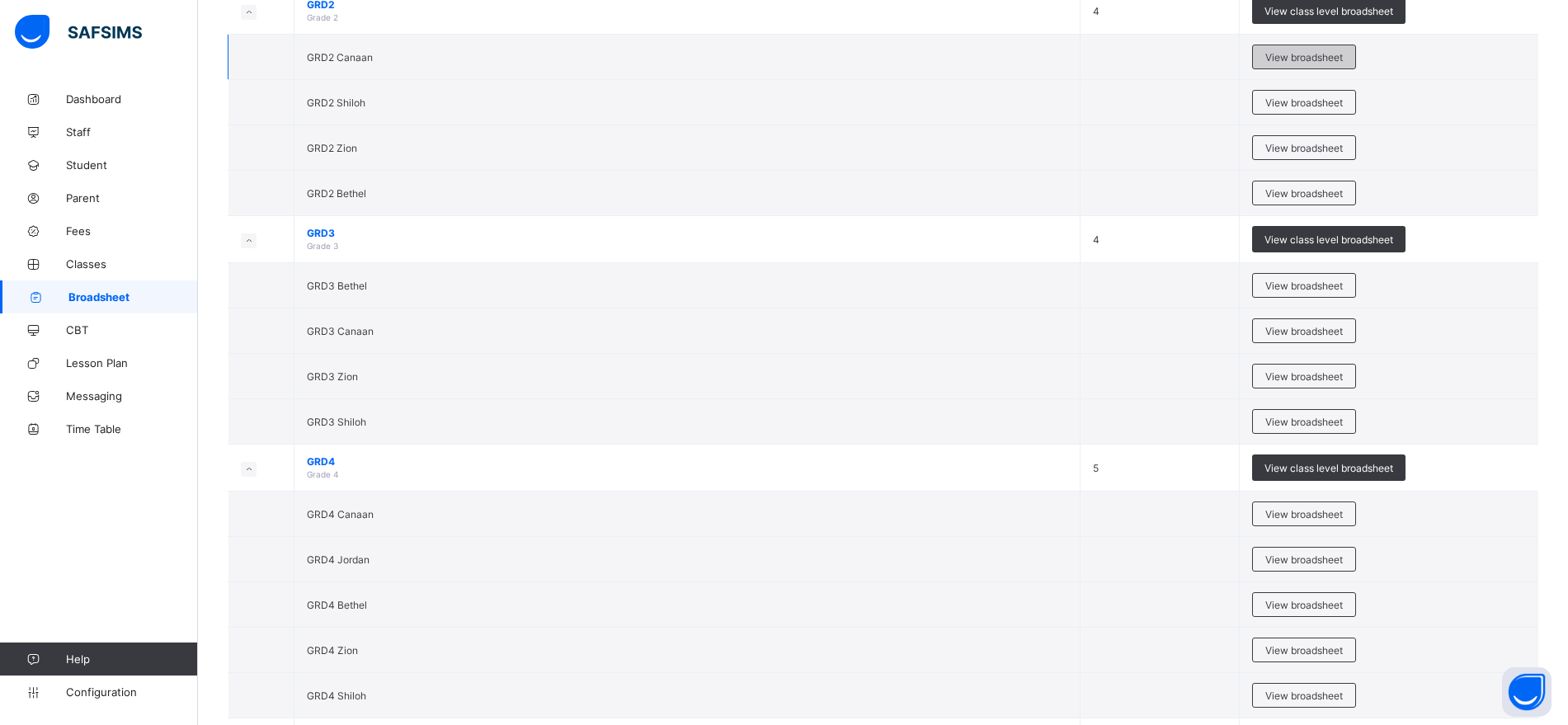 click on "View broadsheet" at bounding box center [1304, 57] 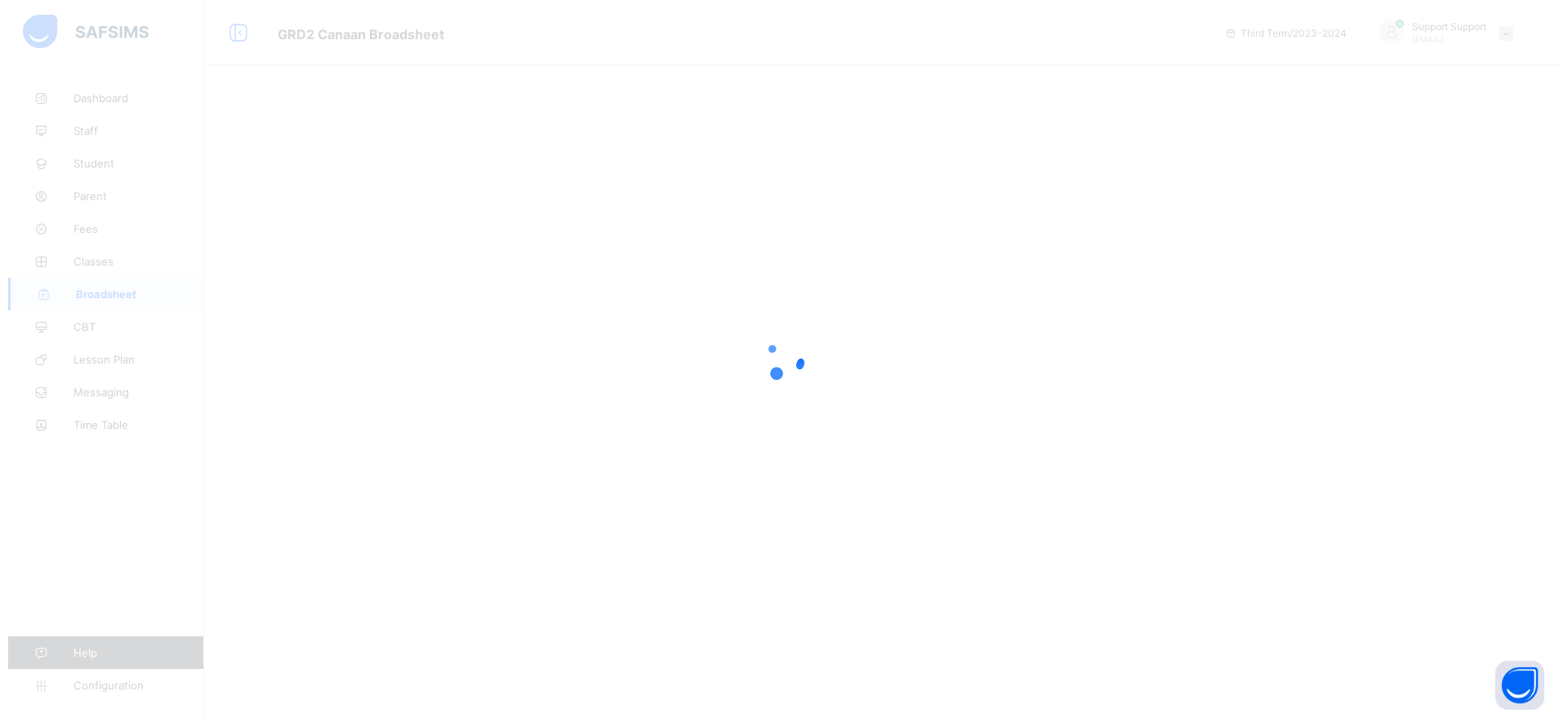 scroll, scrollTop: 0, scrollLeft: 0, axis: both 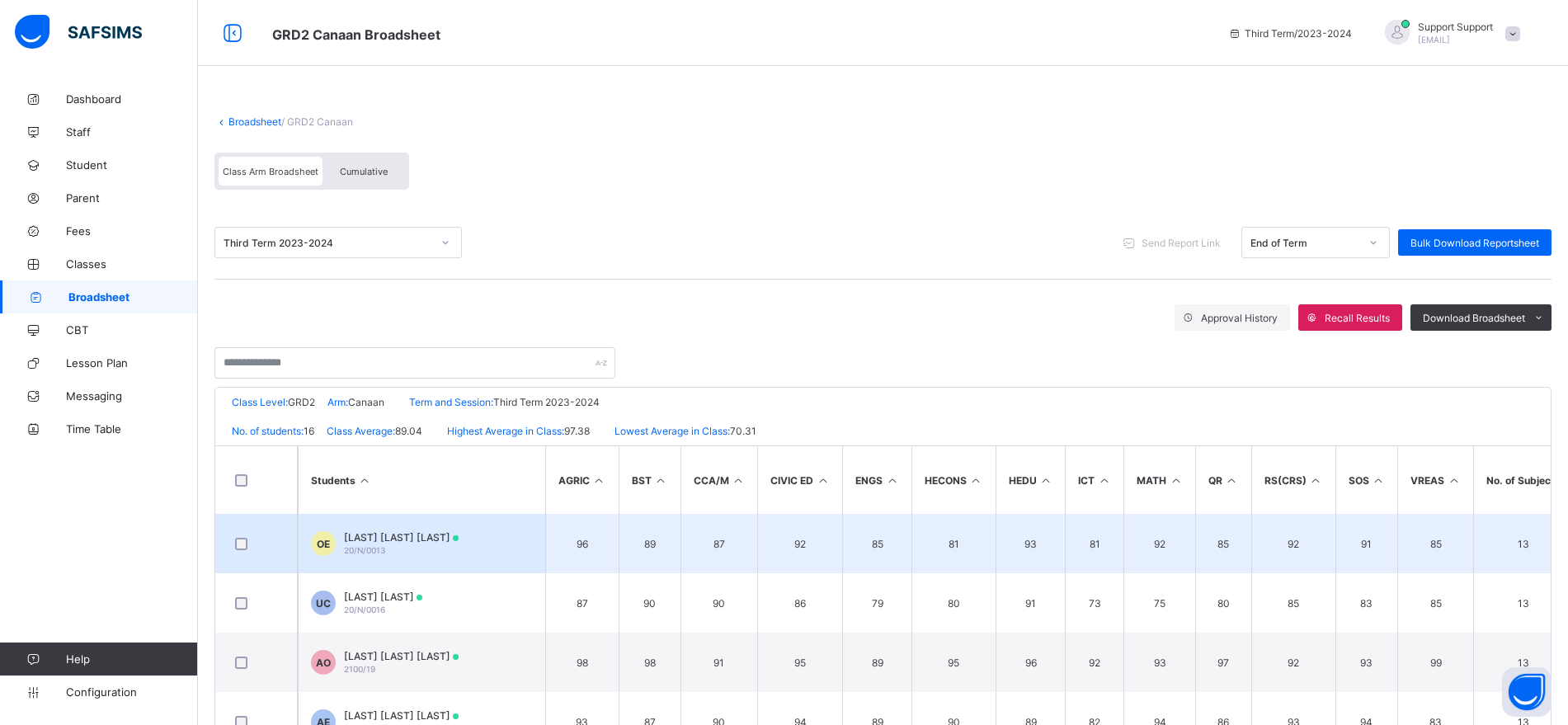 click on "OGBONNA NNEOMA ELYSSA" at bounding box center [401, 537] 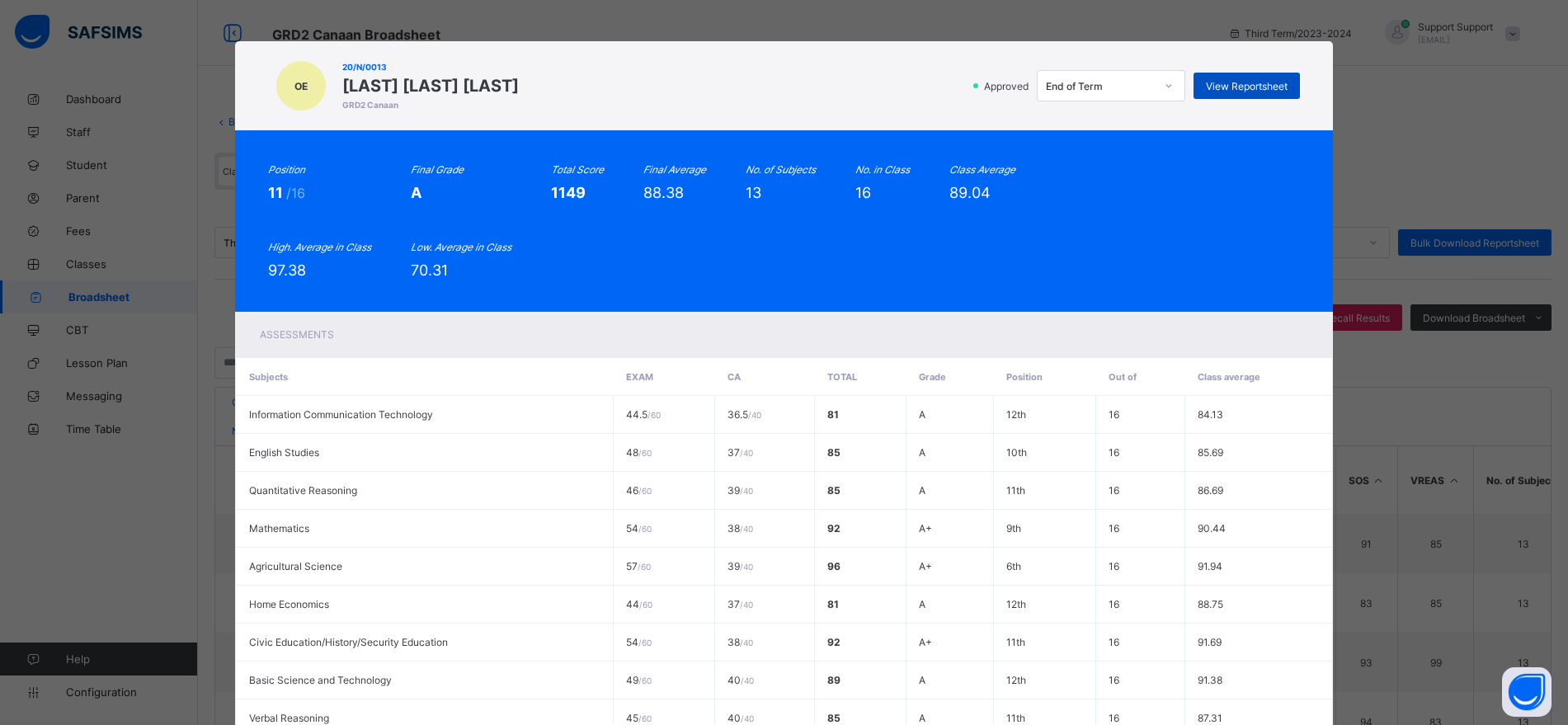 click on "View Reportsheet" at bounding box center [1246, 86] 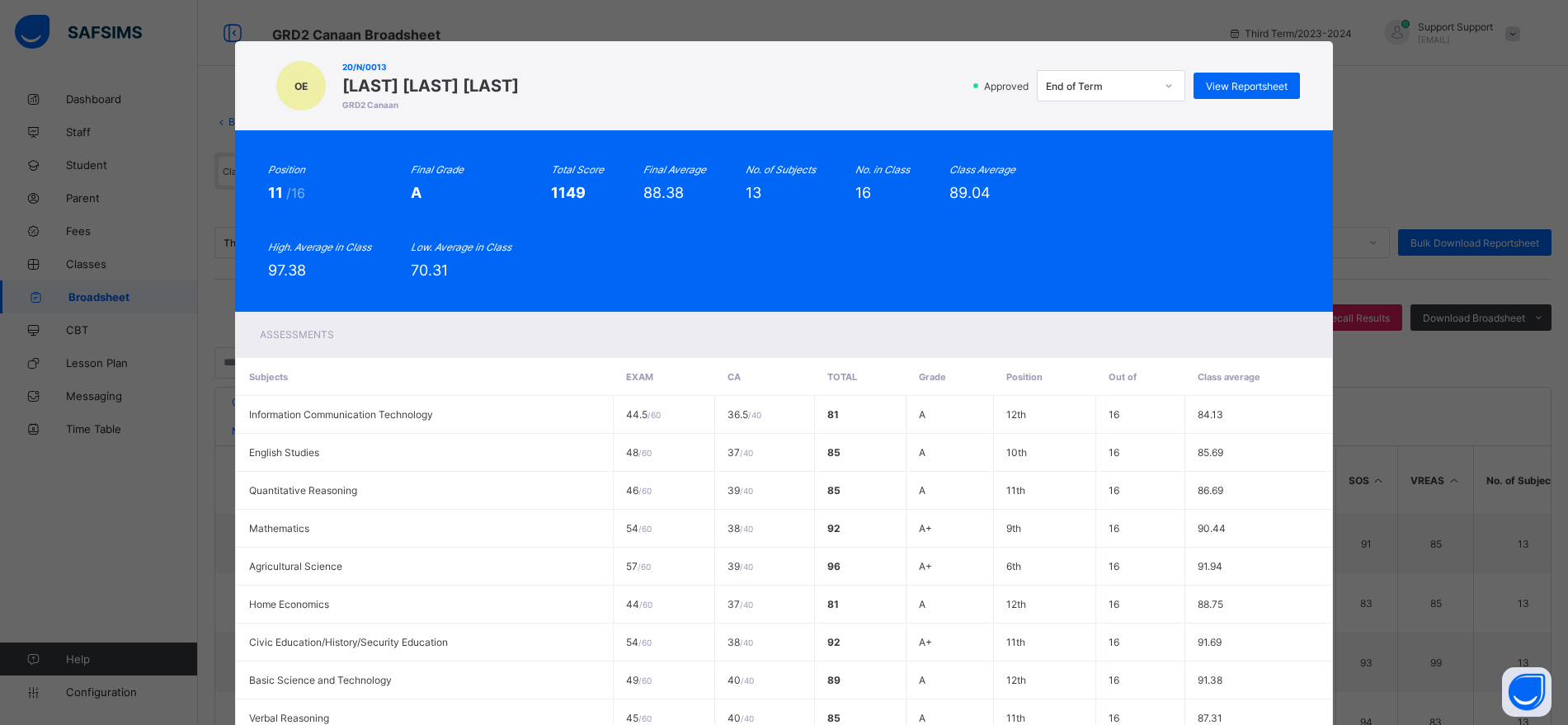 click on "Position         11       /16         Final Grade         A         Total Score         1149         Final Average         88.38         No. of Subjects         13         No. in Class         16         Class Average         89.04         High. Average in Class         97.38         Low. Average in Class         70.31" at bounding box center [784, 221] 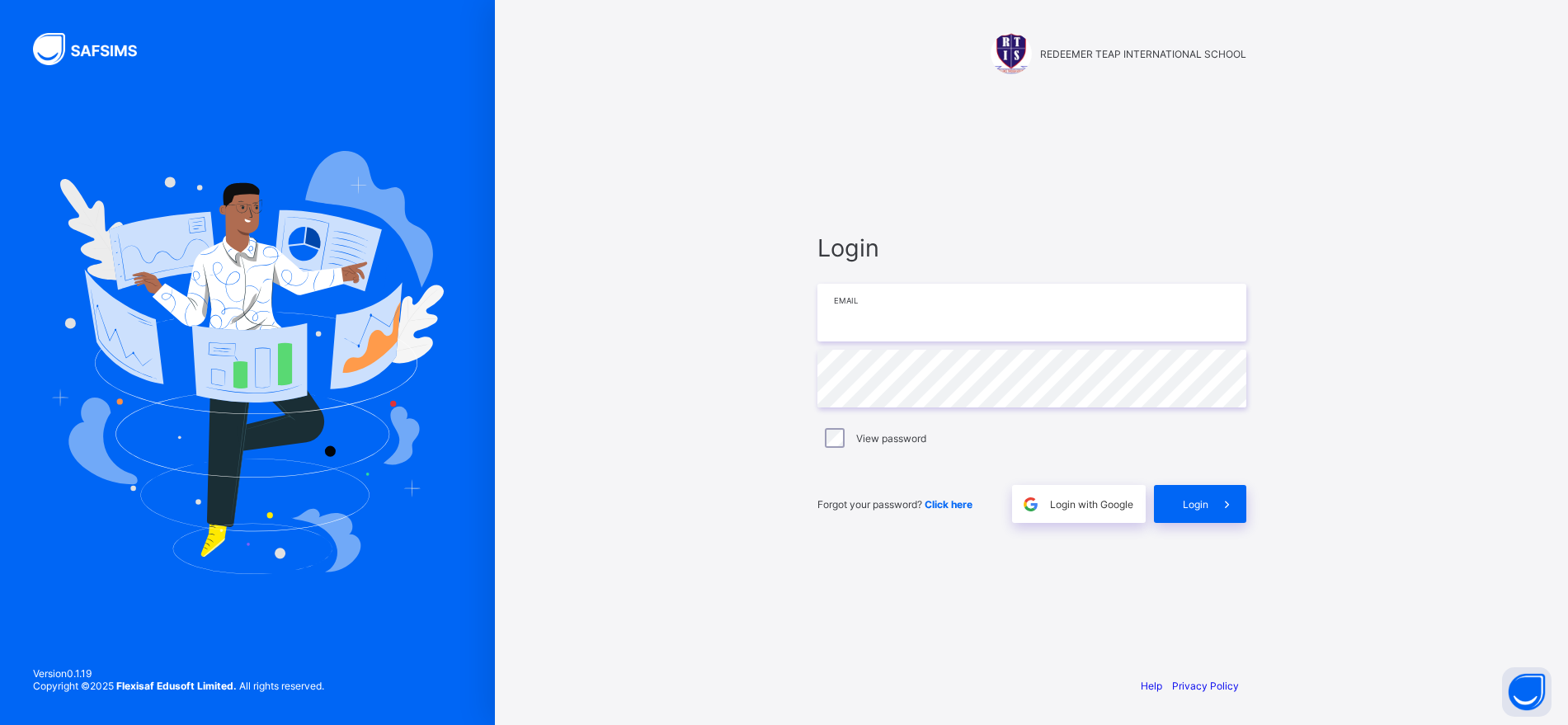 type on "**********" 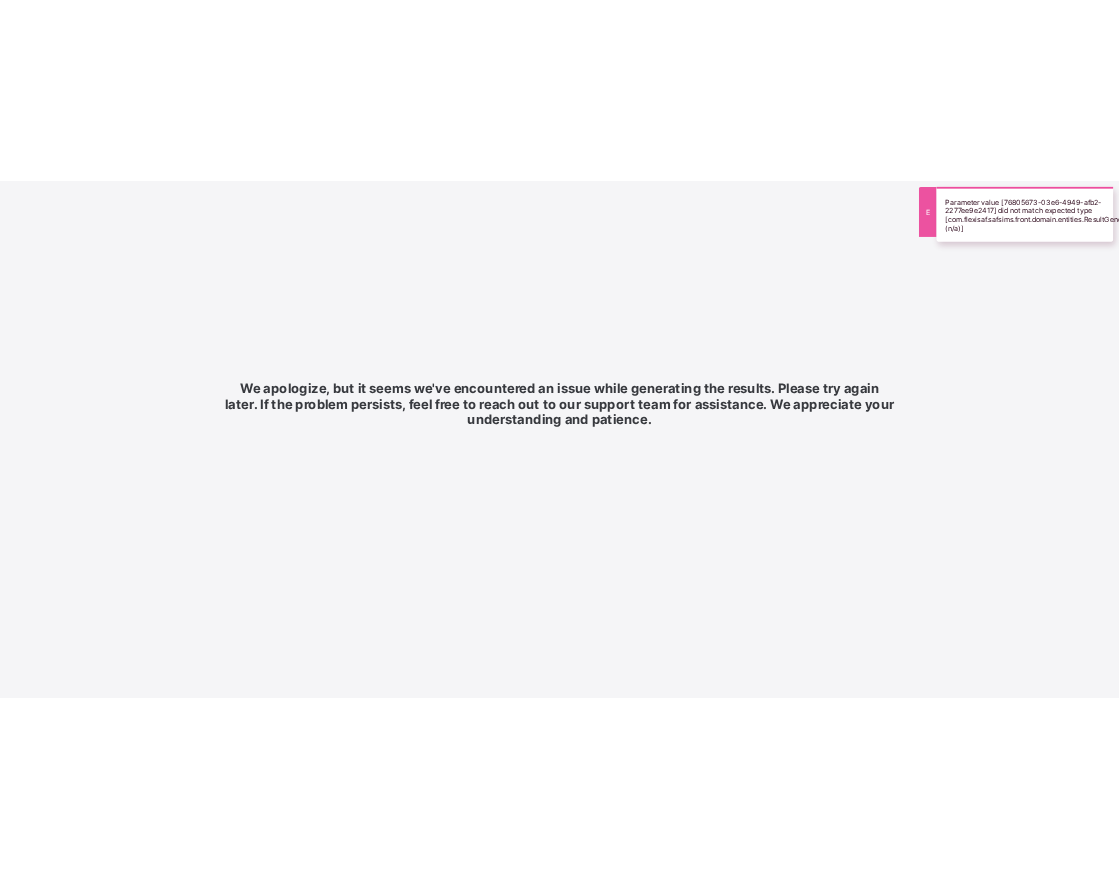 scroll, scrollTop: 0, scrollLeft: 0, axis: both 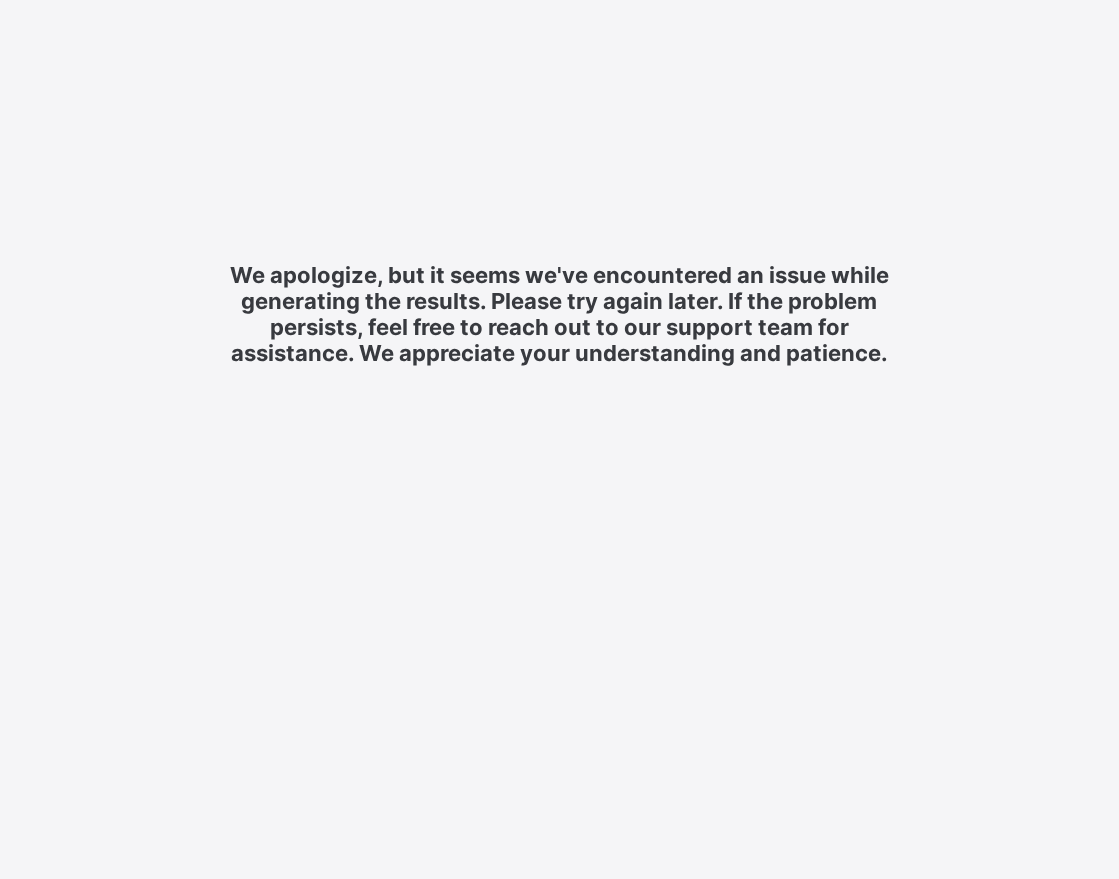 click on "We apologize, but it seems we've encountered an issue while generating the results. Please try again later. If the problem persists, feel free to reach out to our support team for assistance. We appreciate your understanding and patience. New Update Available Hello there, You can install SAFSIMS on your device for easier access. Dismiss Update app" at bounding box center (559, 551) 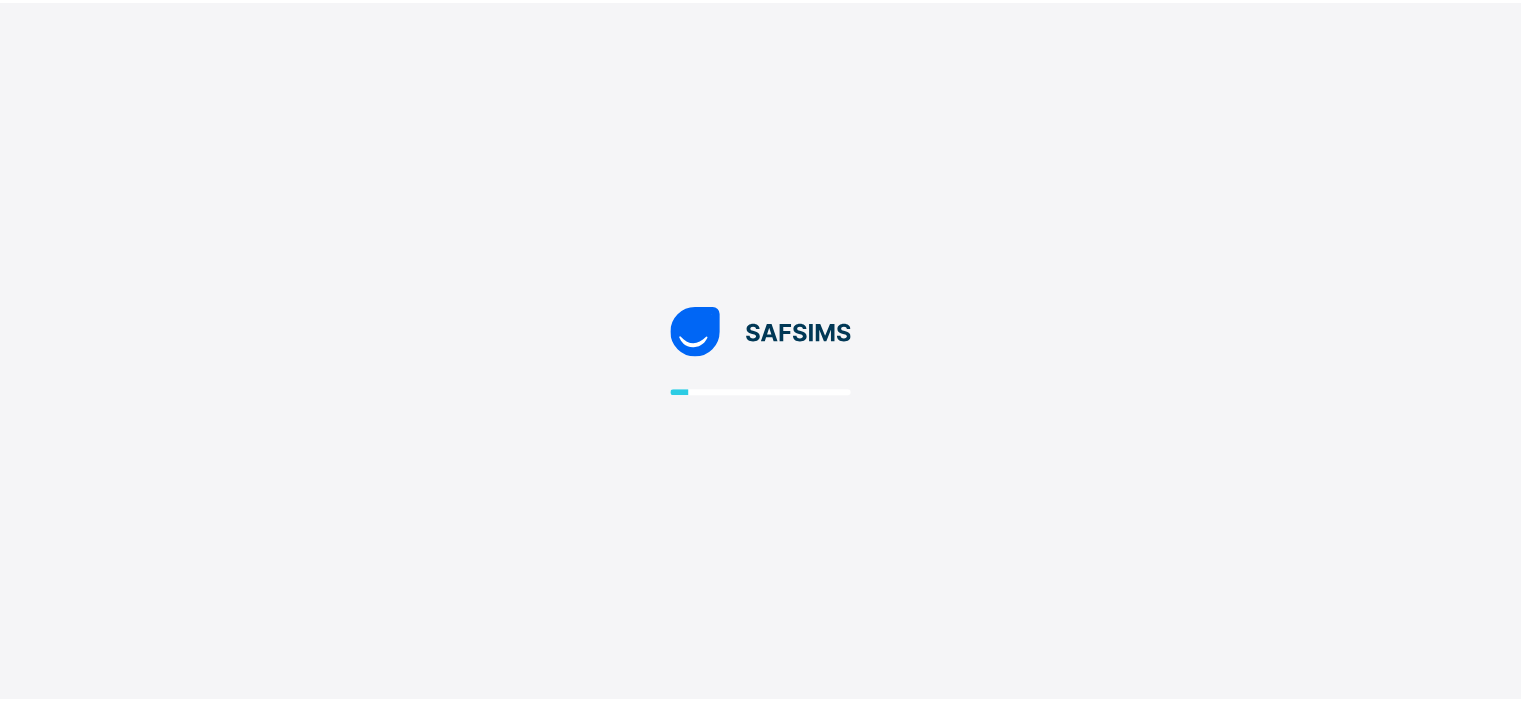 scroll, scrollTop: 0, scrollLeft: 0, axis: both 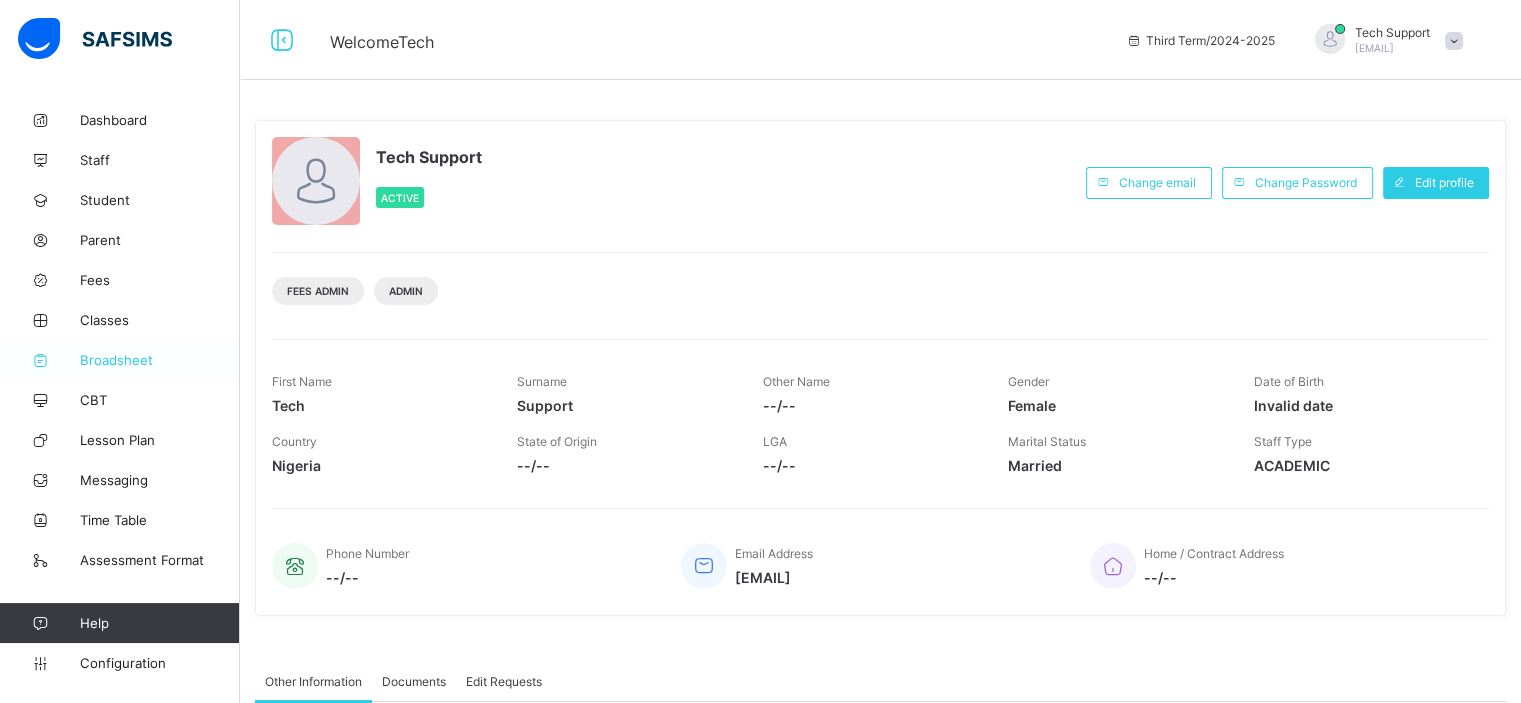 click on "Broadsheet" at bounding box center (160, 360) 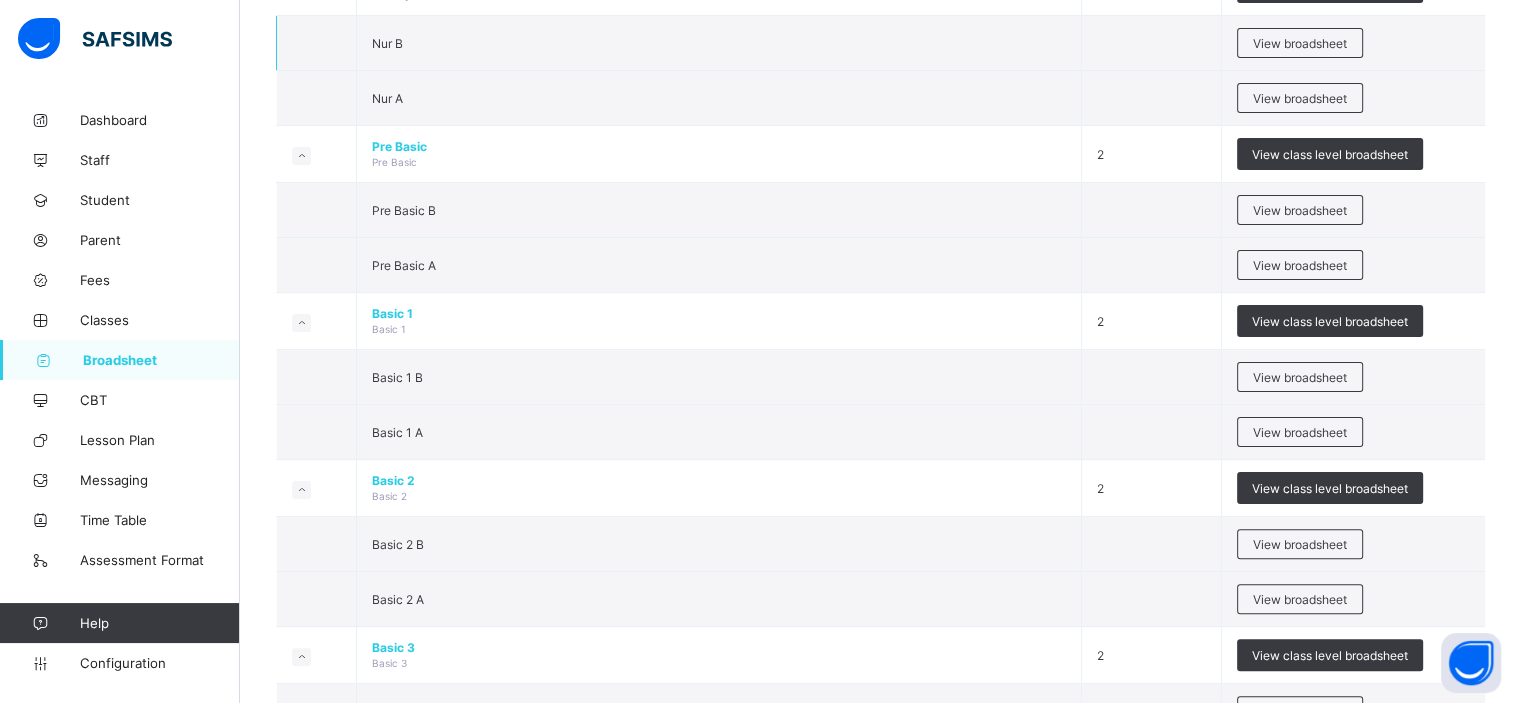 scroll, scrollTop: 444, scrollLeft: 0, axis: vertical 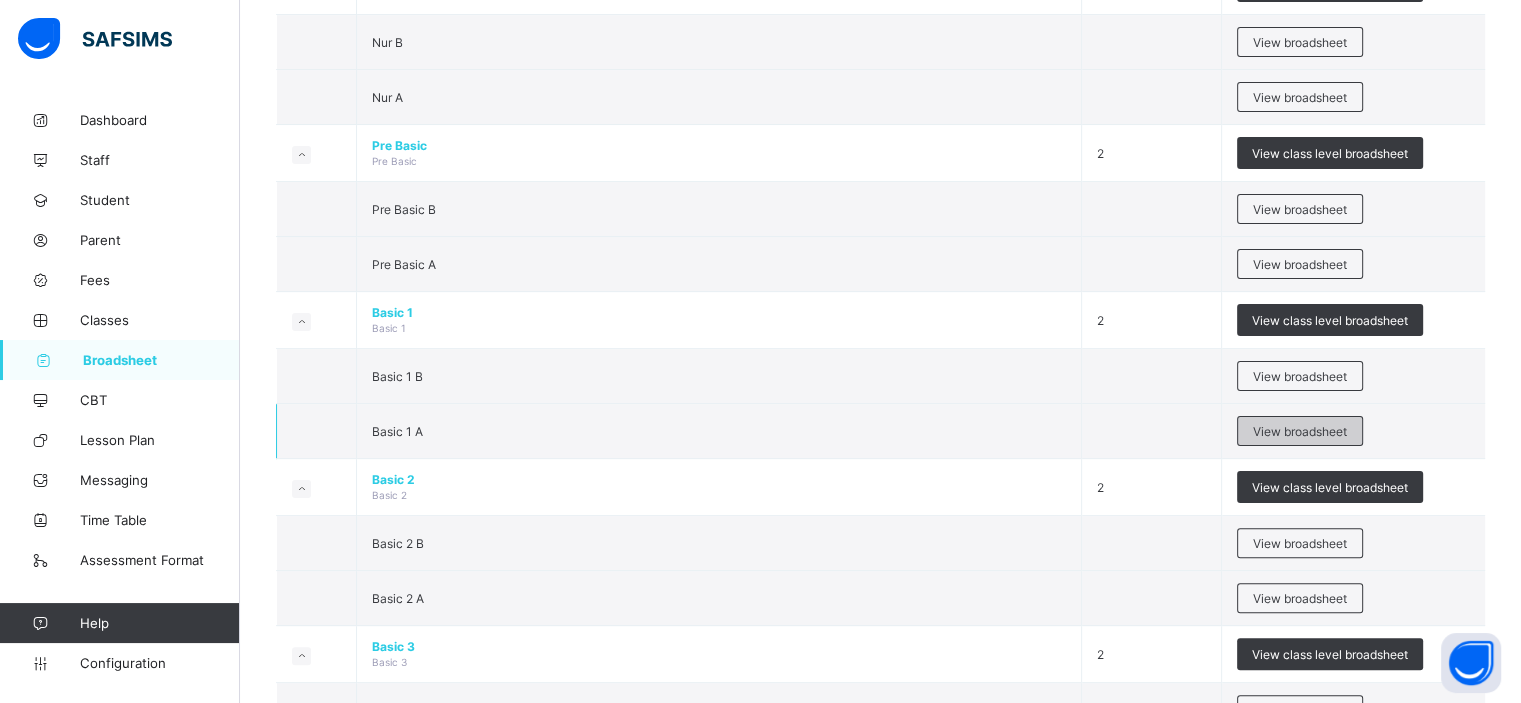 click on "View broadsheet" at bounding box center (1300, 431) 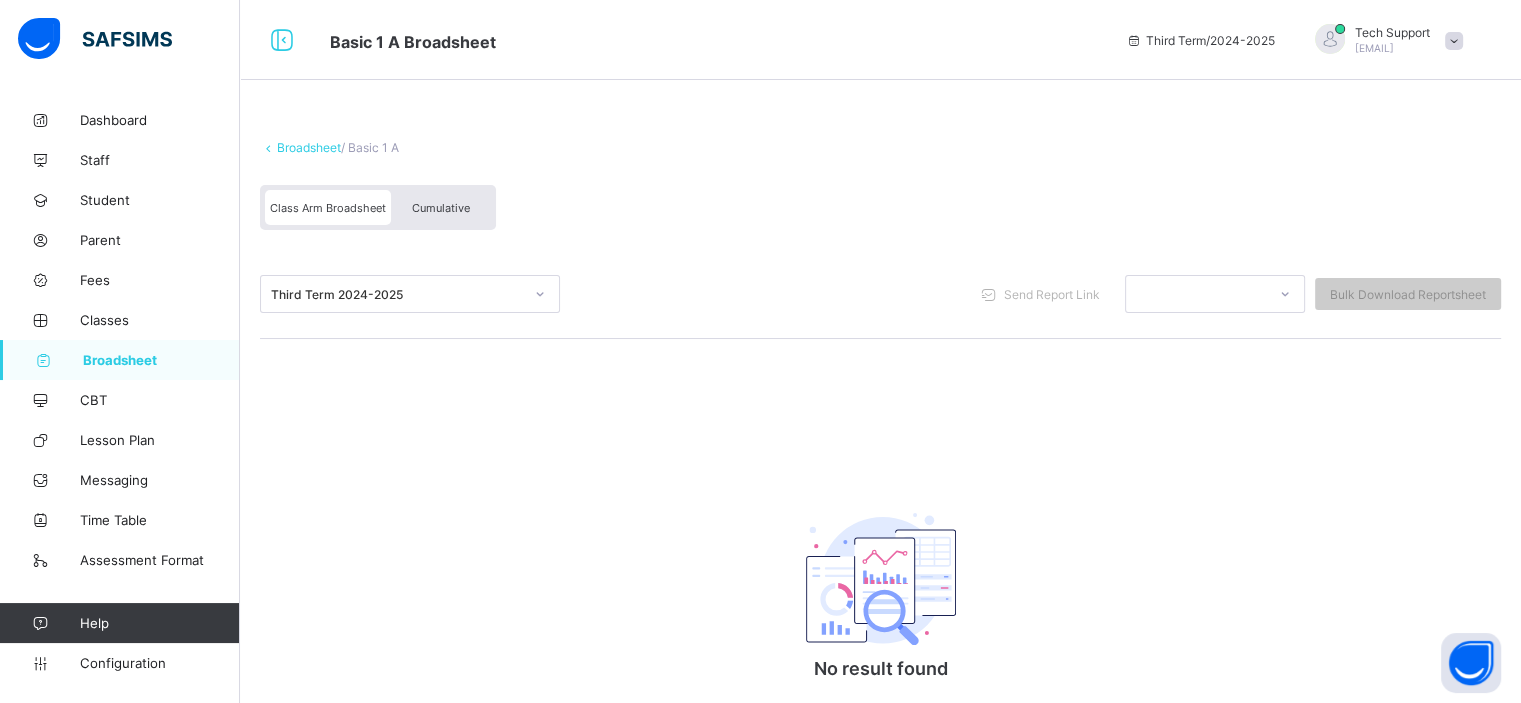 click on "Broadsheet" at bounding box center (309, 147) 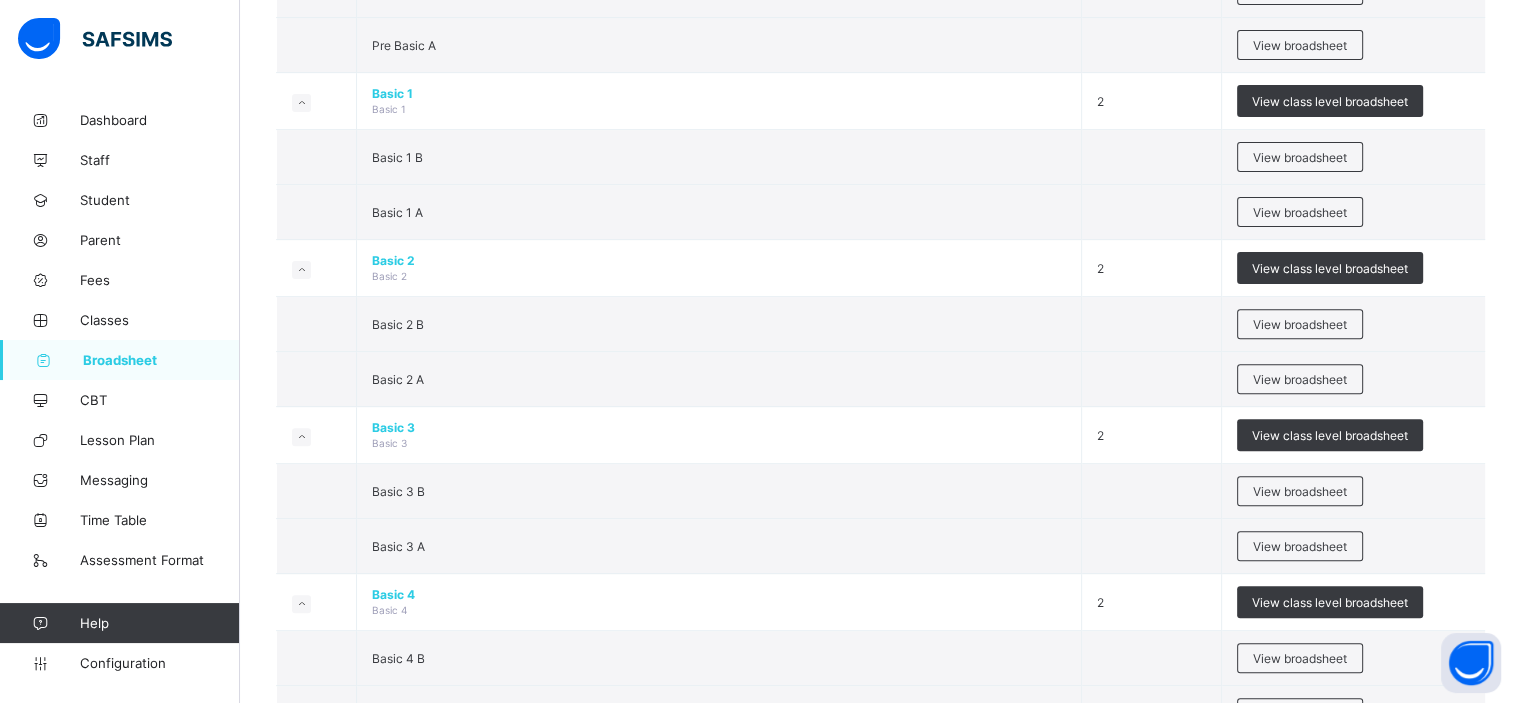 scroll, scrollTop: 670, scrollLeft: 0, axis: vertical 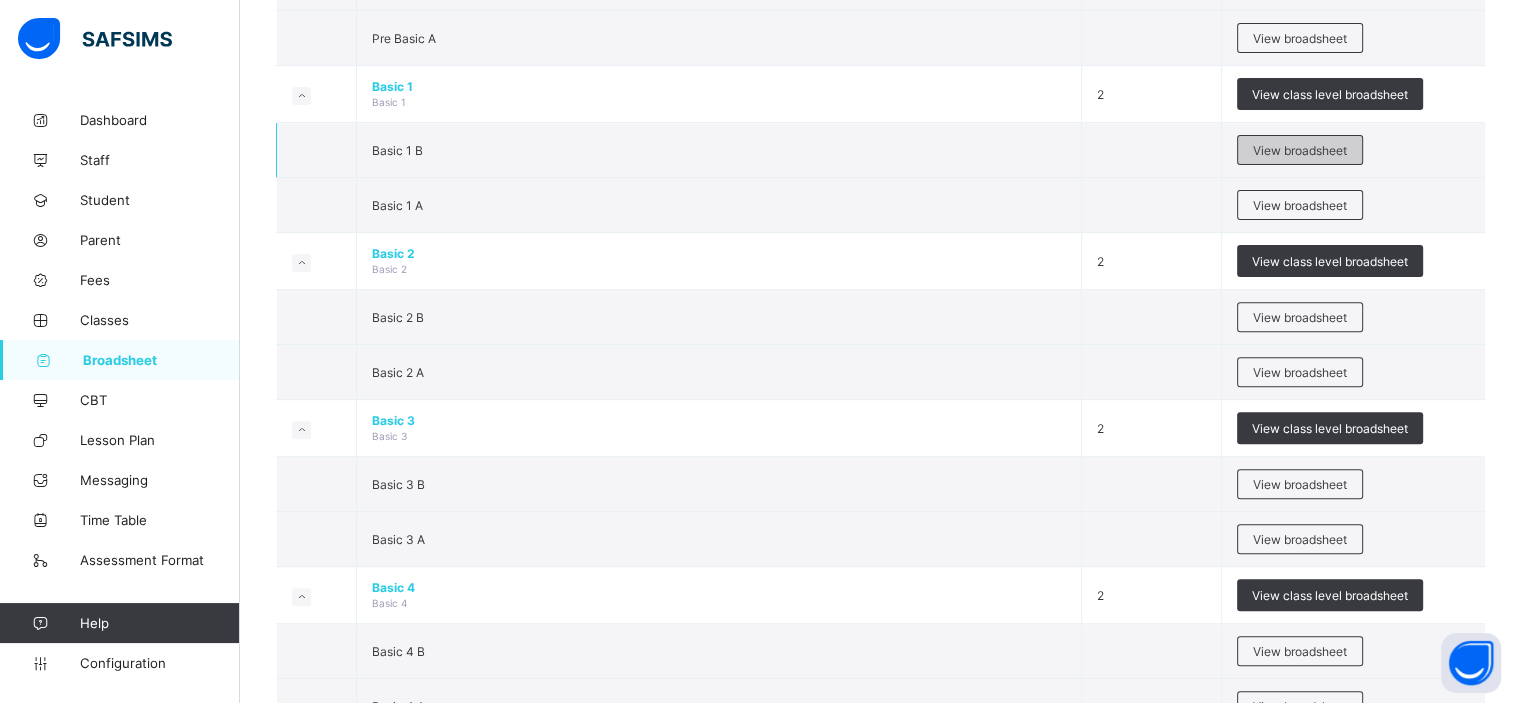 click on "View broadsheet" at bounding box center (1300, 150) 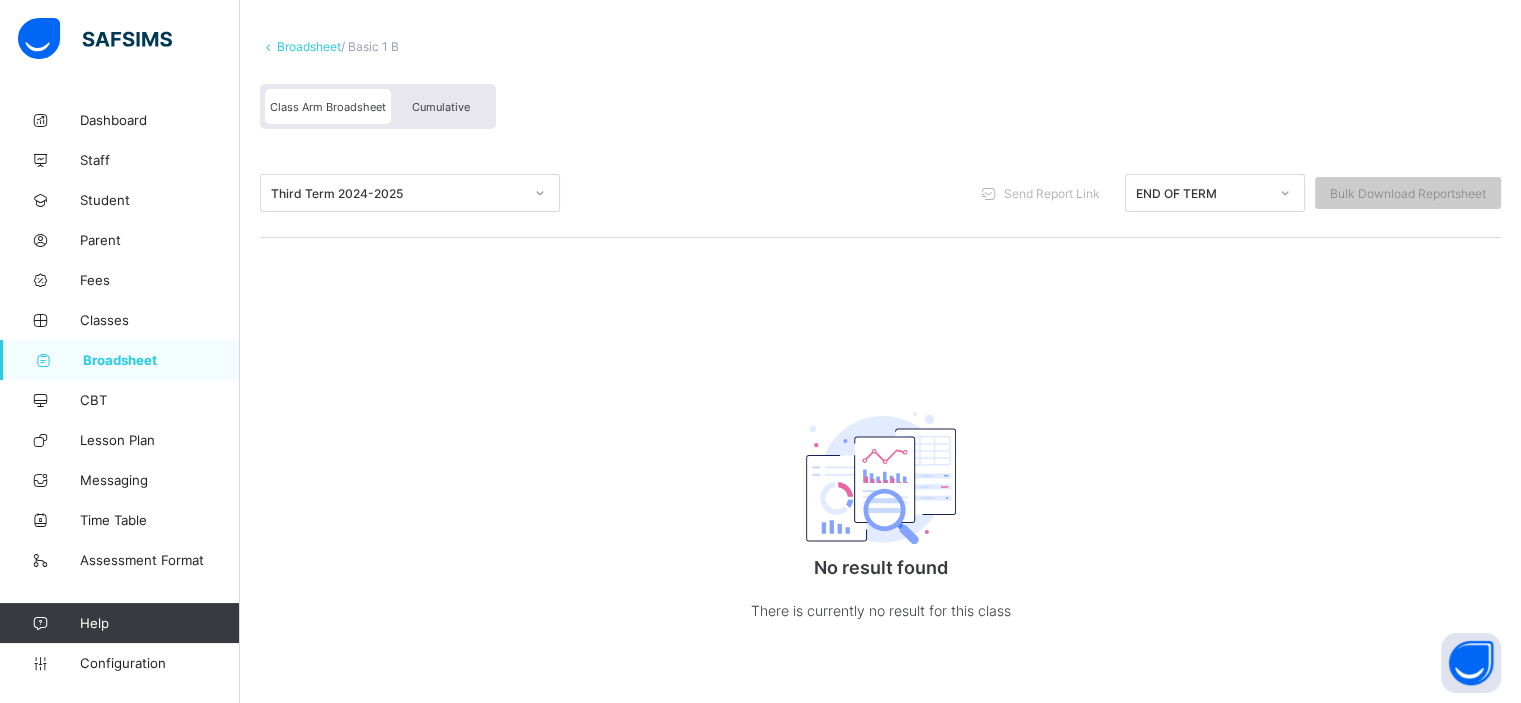 scroll, scrollTop: 0, scrollLeft: 0, axis: both 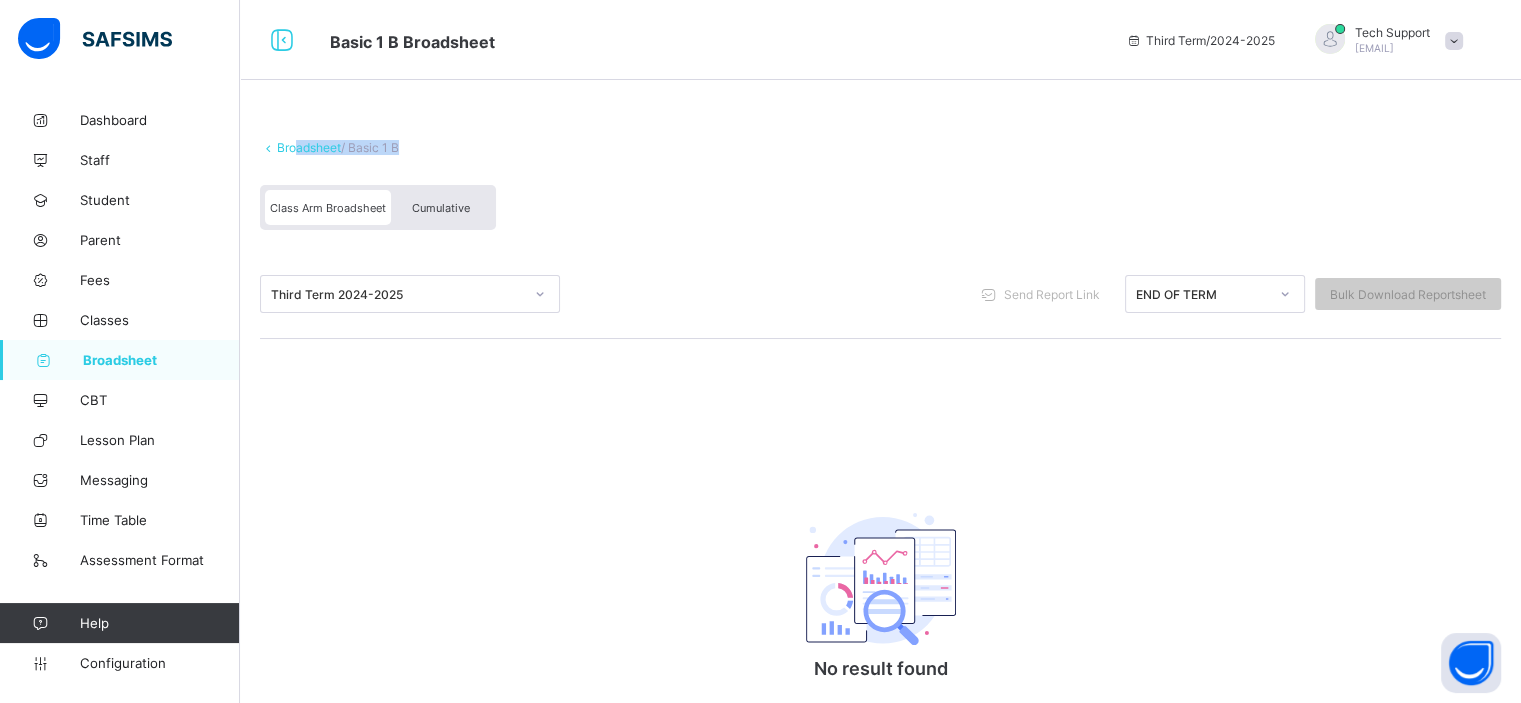 drag, startPoint x: 297, startPoint y: 159, endPoint x: 295, endPoint y: 146, distance: 13.152946 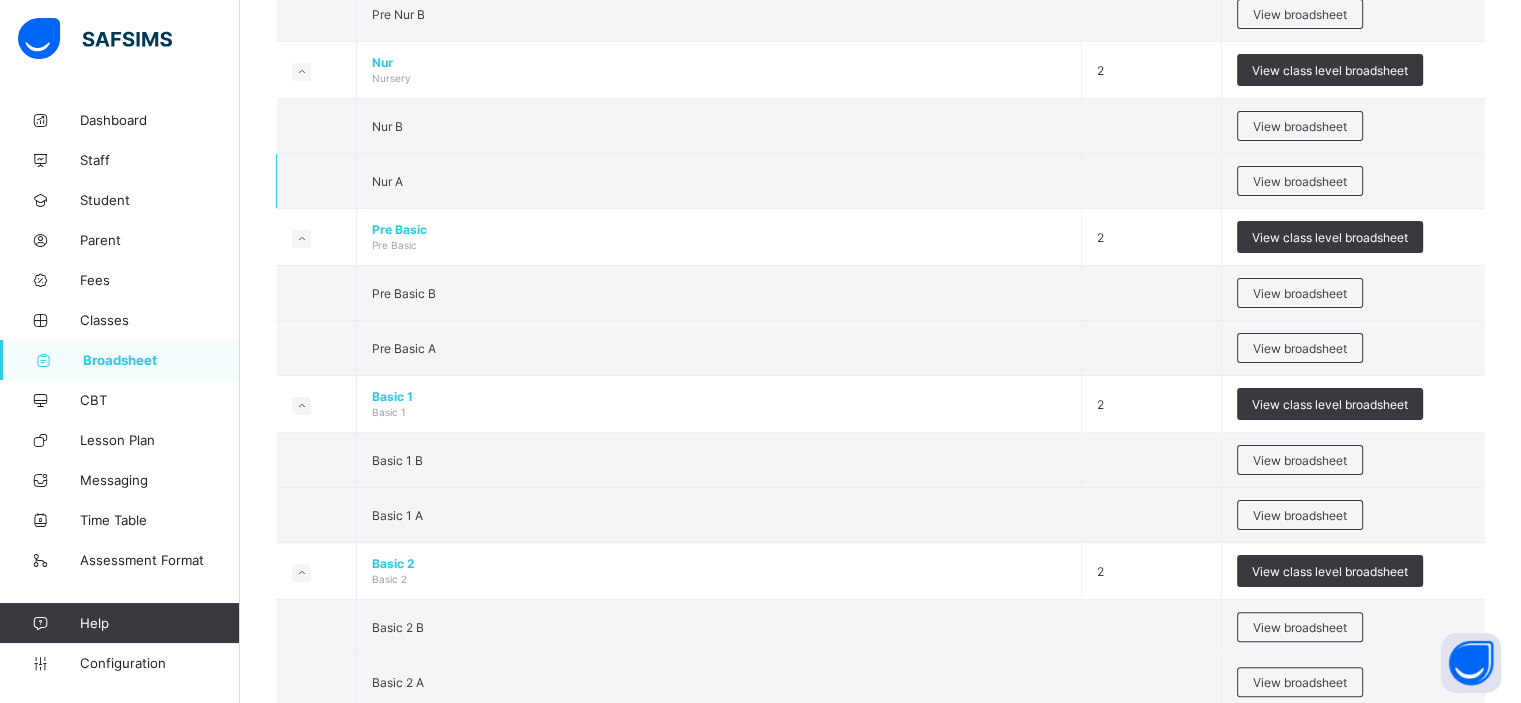 scroll, scrollTop: 364, scrollLeft: 0, axis: vertical 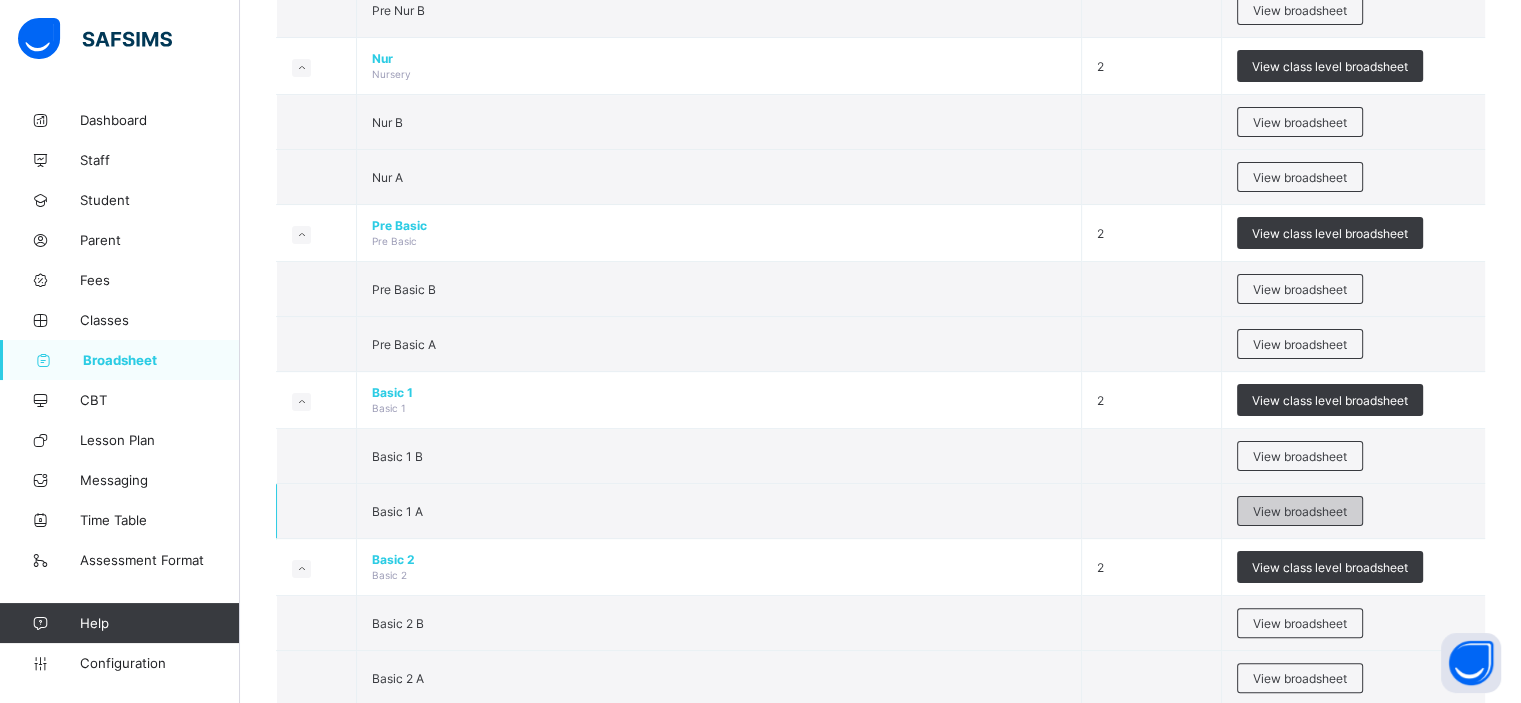 click on "View broadsheet" at bounding box center (1300, 511) 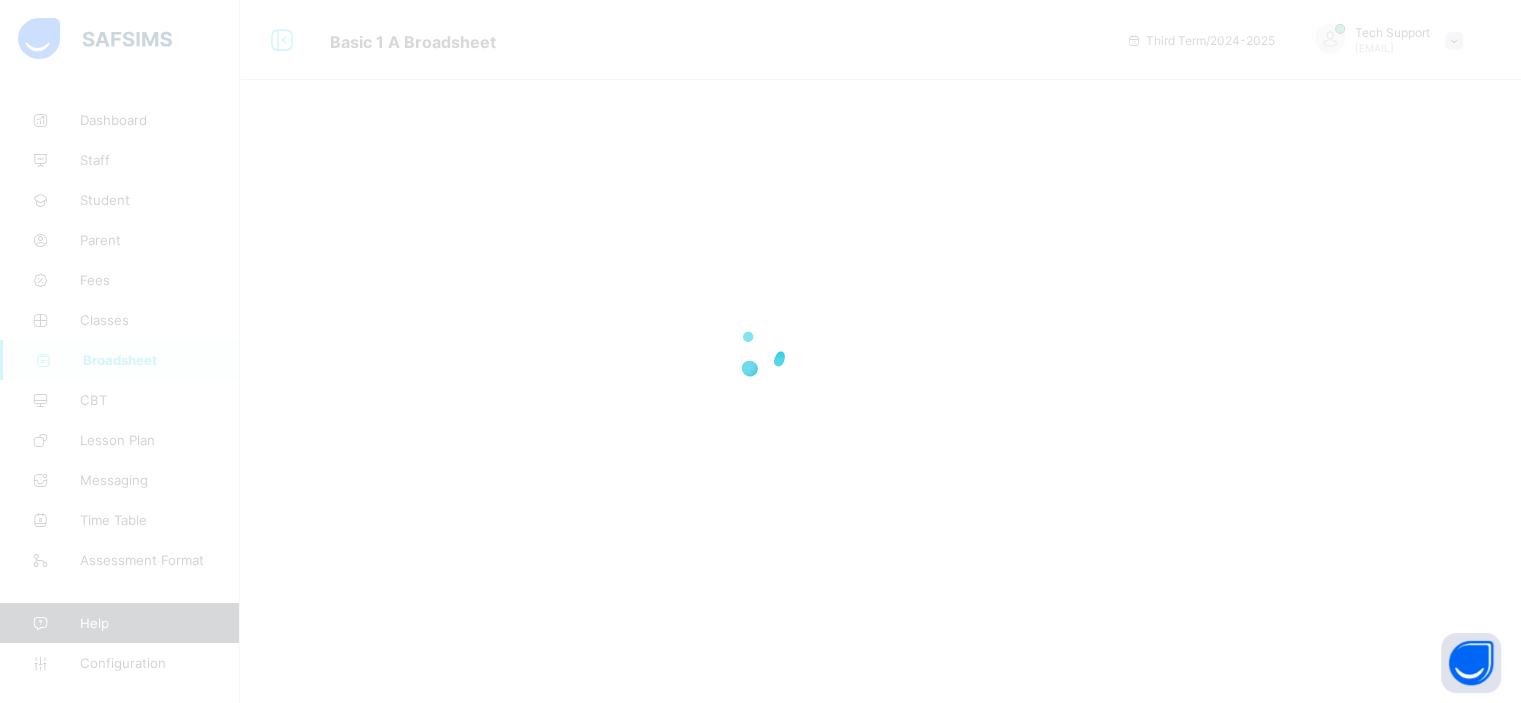 scroll, scrollTop: 0, scrollLeft: 0, axis: both 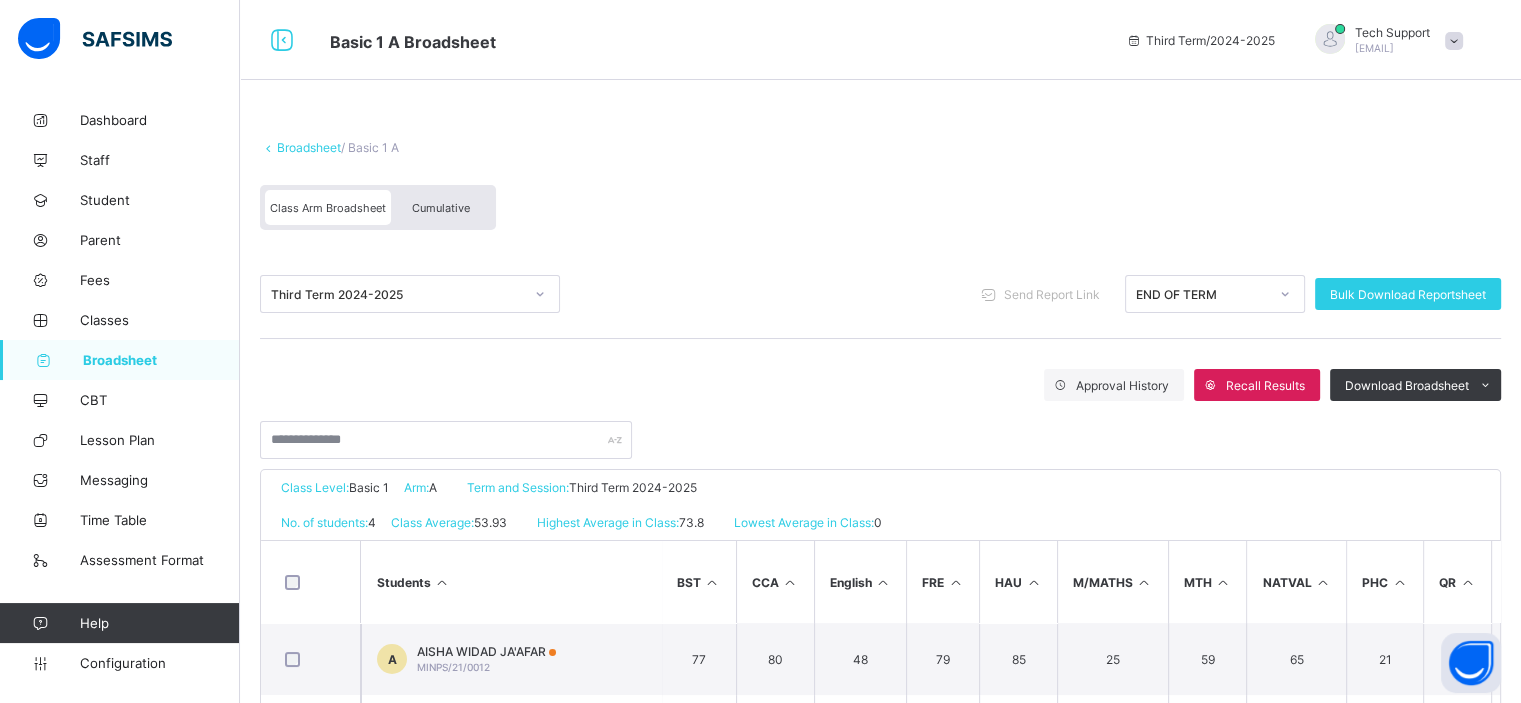 click on "Third Term 2024-2025 Send Report Link END OF TERM Bulk Download Reportsheet  Approval History  Recall Results Download Broadsheet PDF Excel sheet" at bounding box center [880, 354] 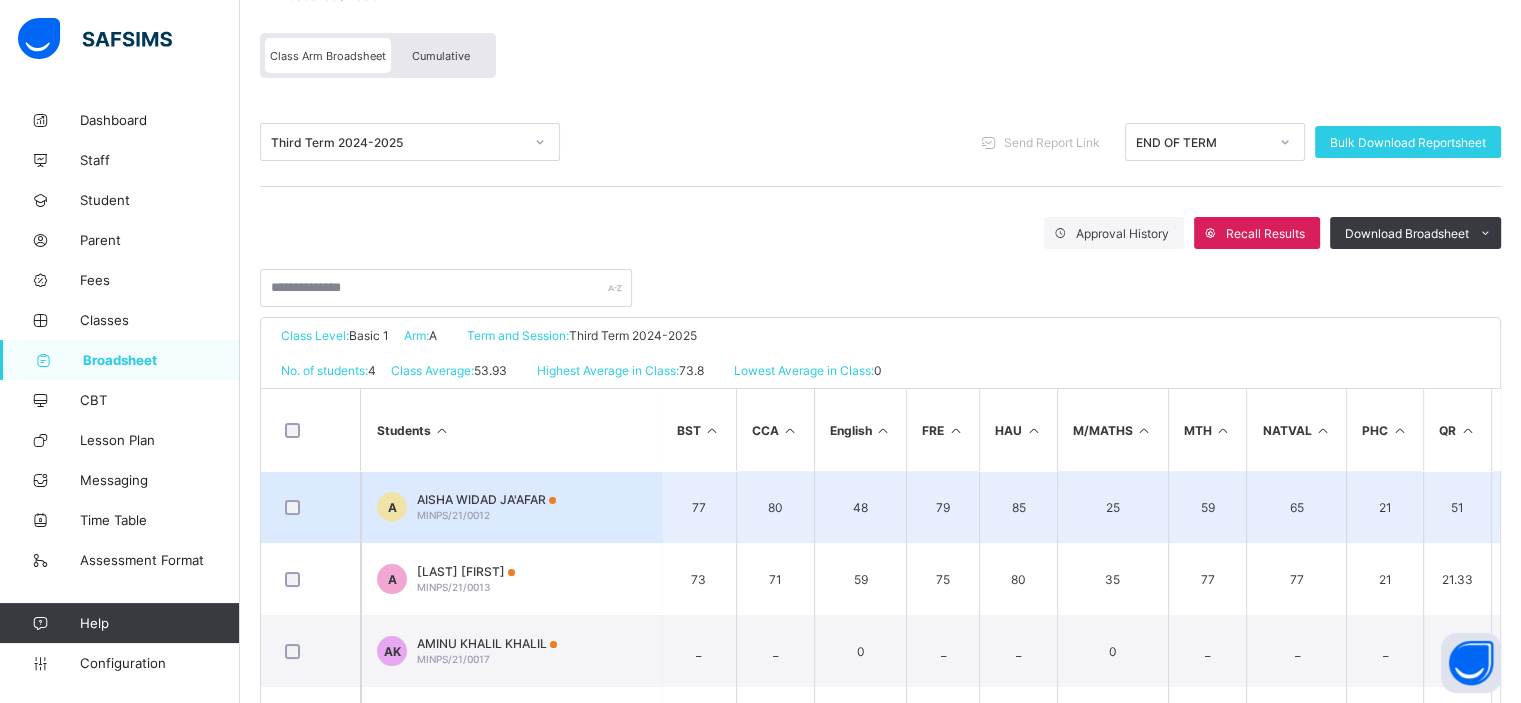 scroll, scrollTop: 158, scrollLeft: 0, axis: vertical 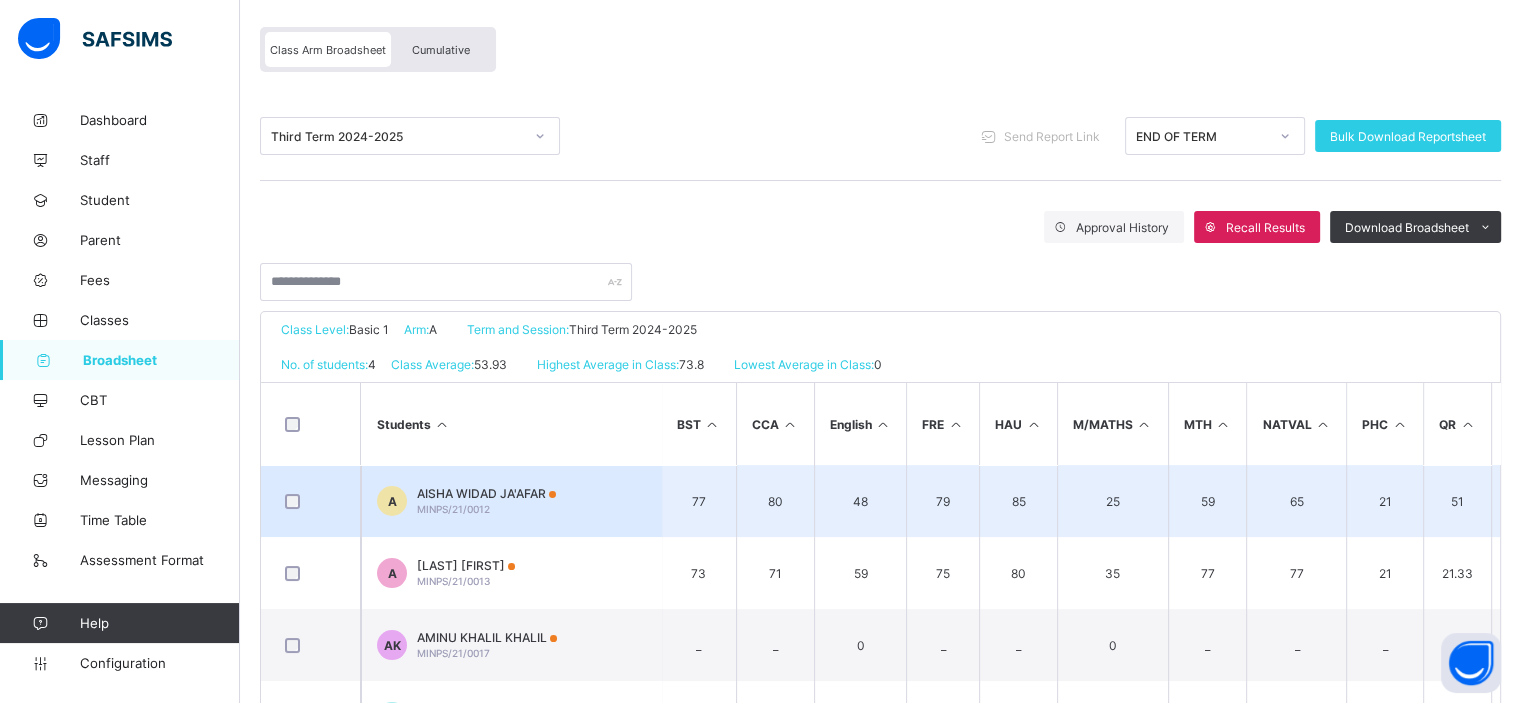 click on "AISHA WIDAD JA'AFAR" at bounding box center [486, 493] 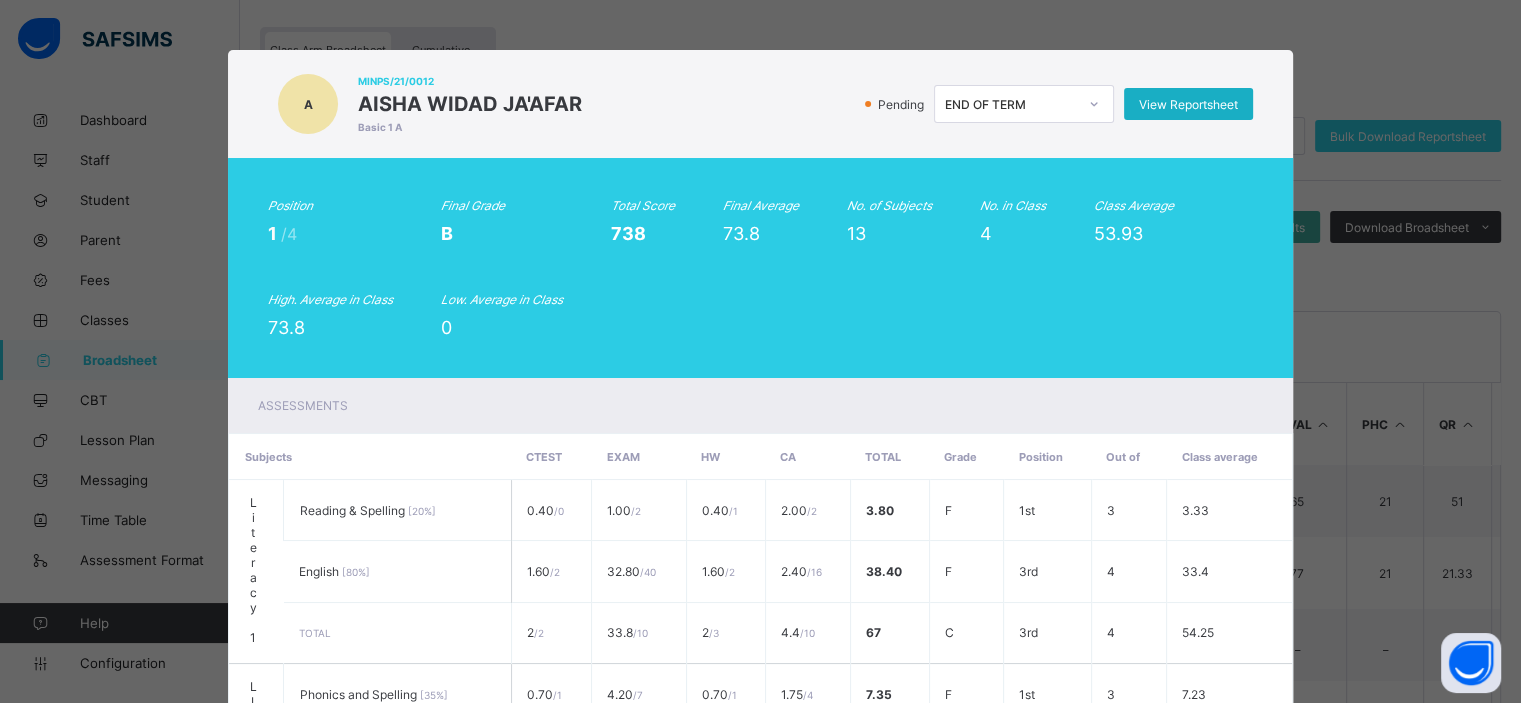 click on "View Reportsheet" at bounding box center (1188, 104) 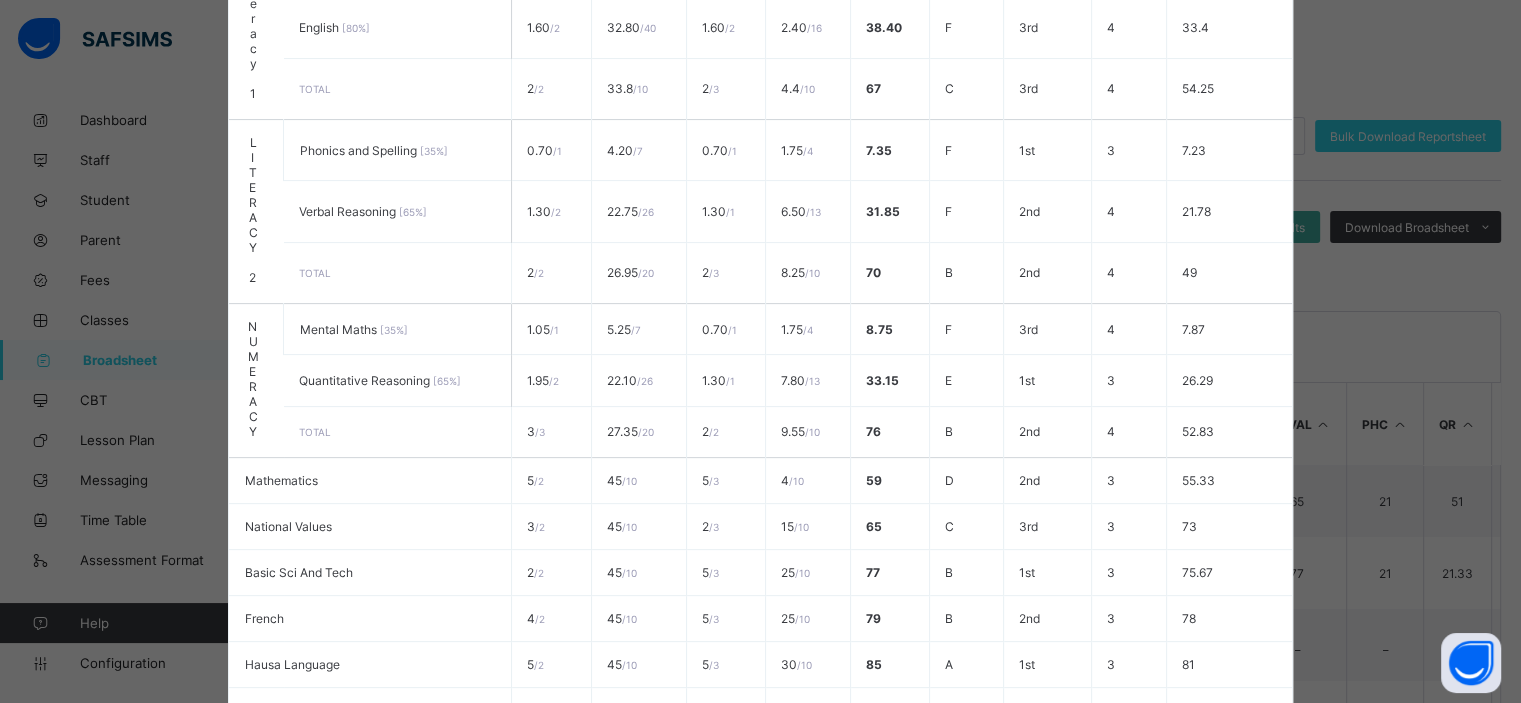 scroll, scrollTop: 823, scrollLeft: 0, axis: vertical 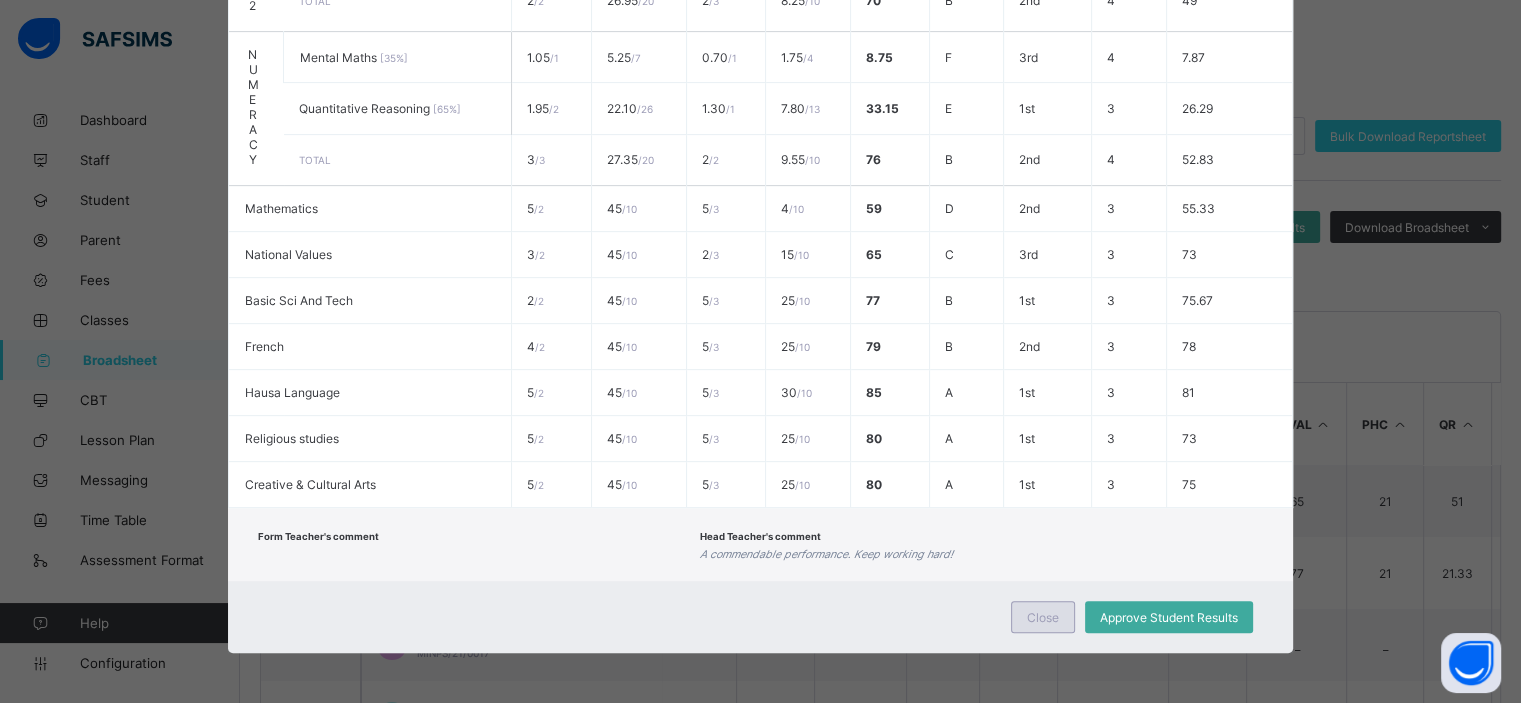 click on "Close" at bounding box center [1043, 617] 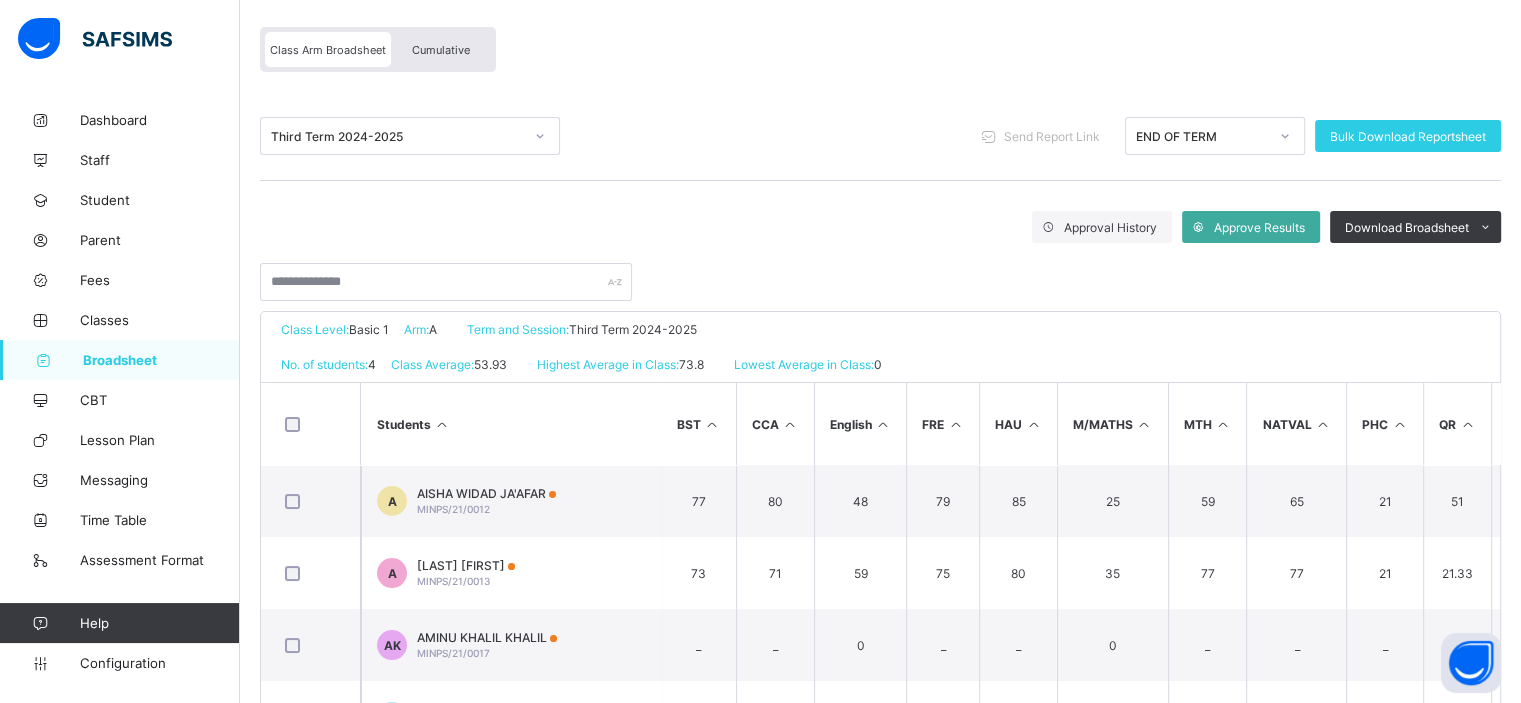click on "Class Arm Broadsheet Cumulative" at bounding box center (880, 54) 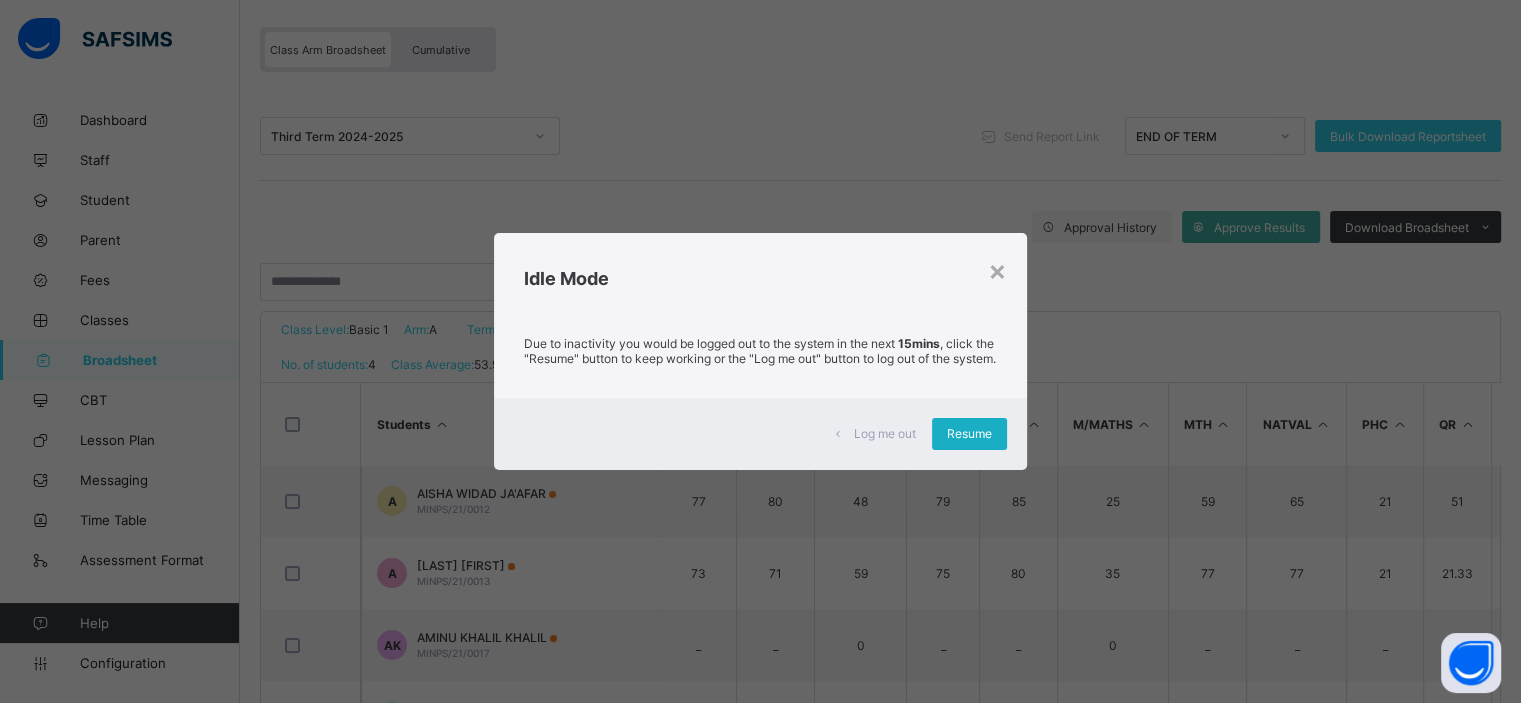 click on "Resume" at bounding box center [969, 433] 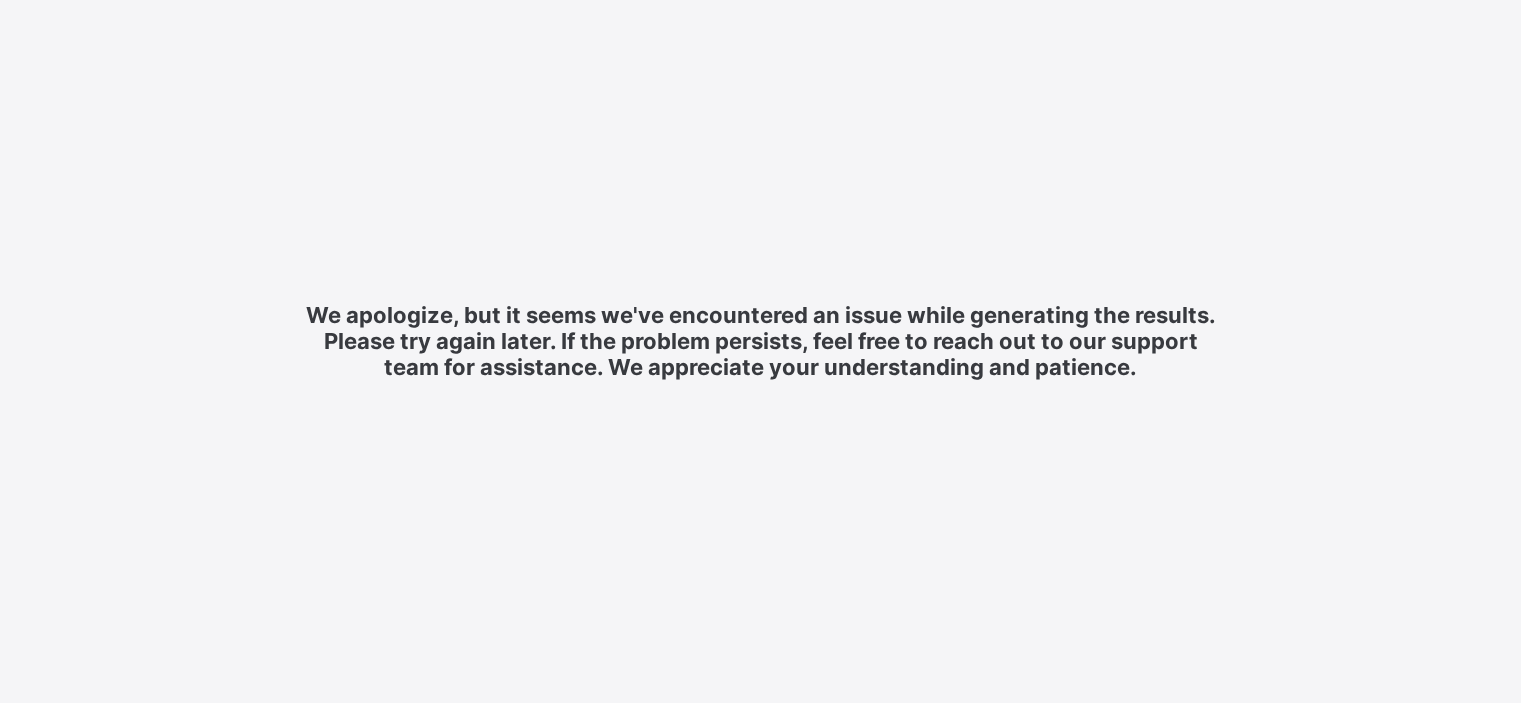 scroll, scrollTop: 0, scrollLeft: 0, axis: both 